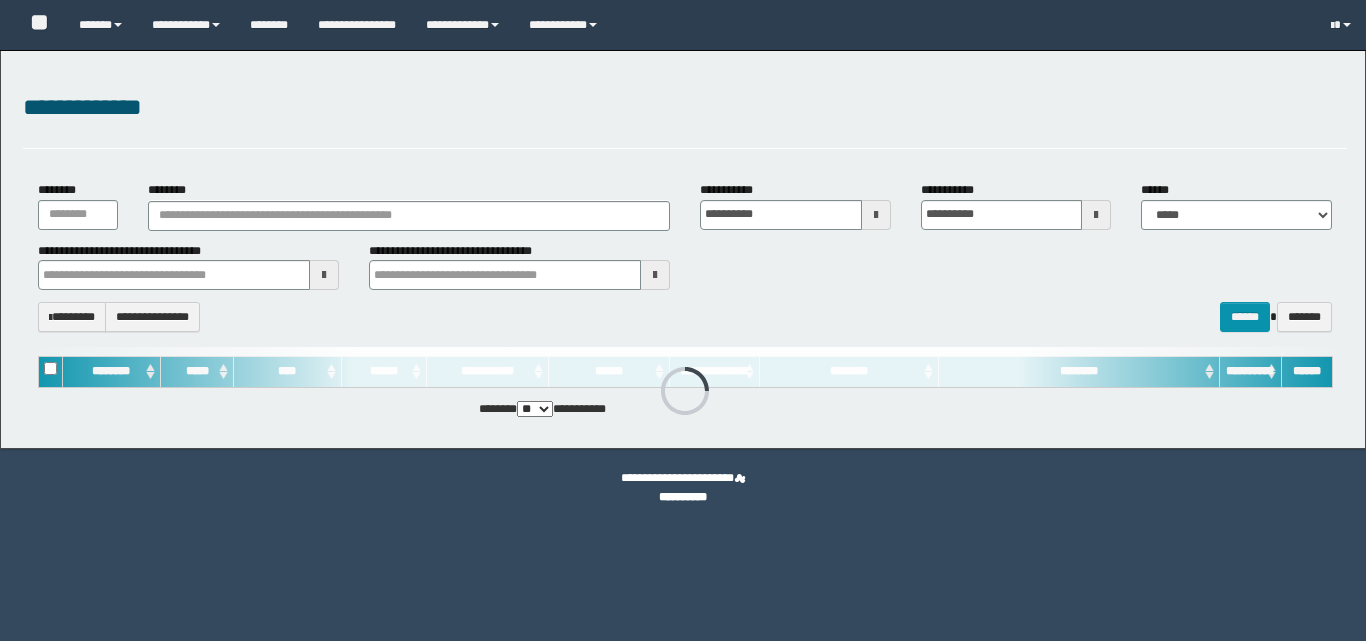scroll, scrollTop: 0, scrollLeft: 0, axis: both 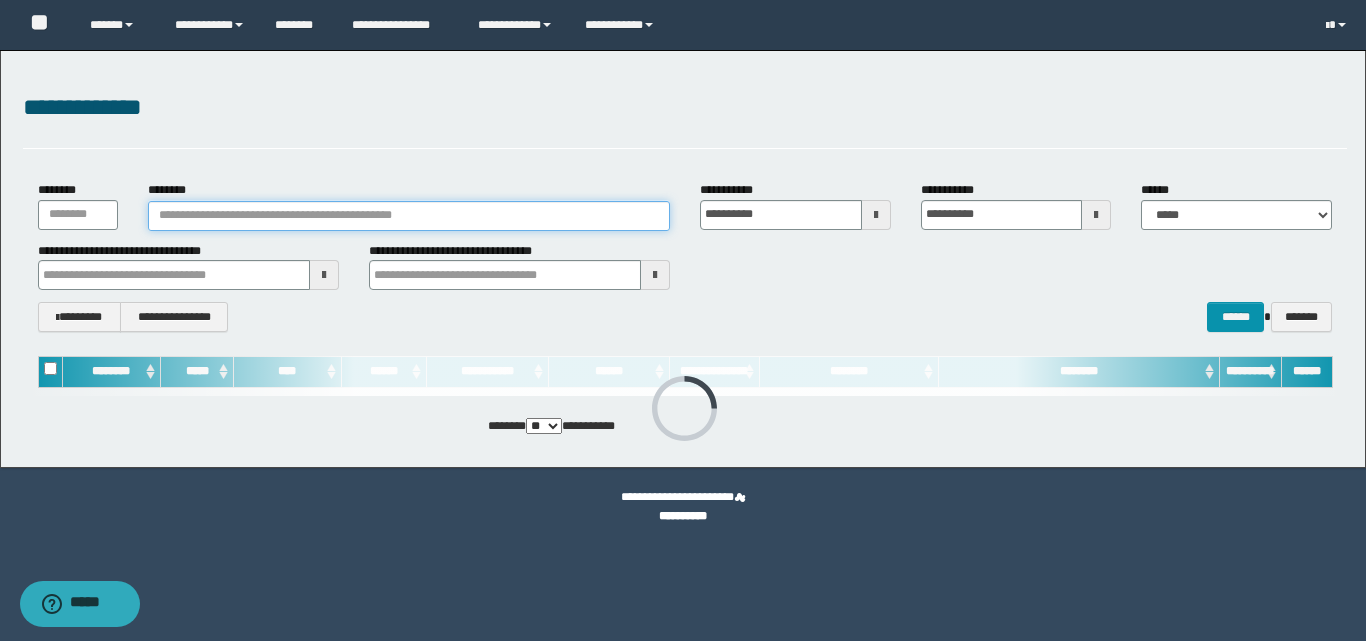 click on "********" at bounding box center (409, 216) 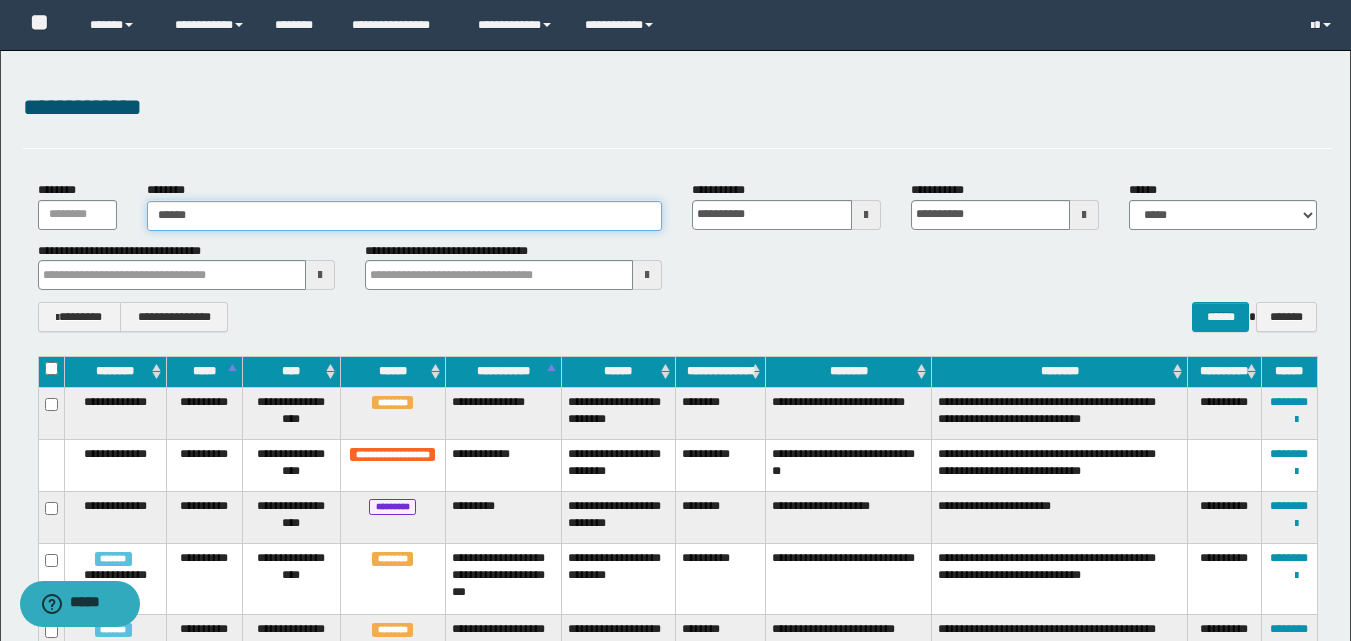 type on "*******" 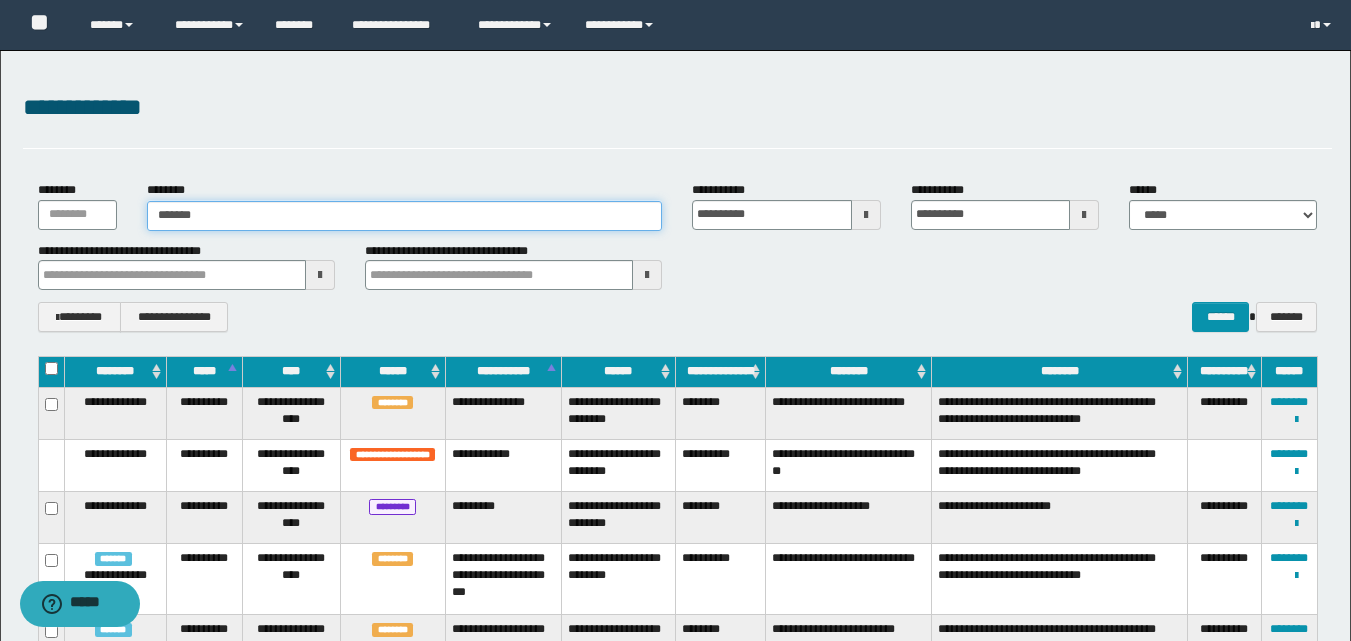type on "*******" 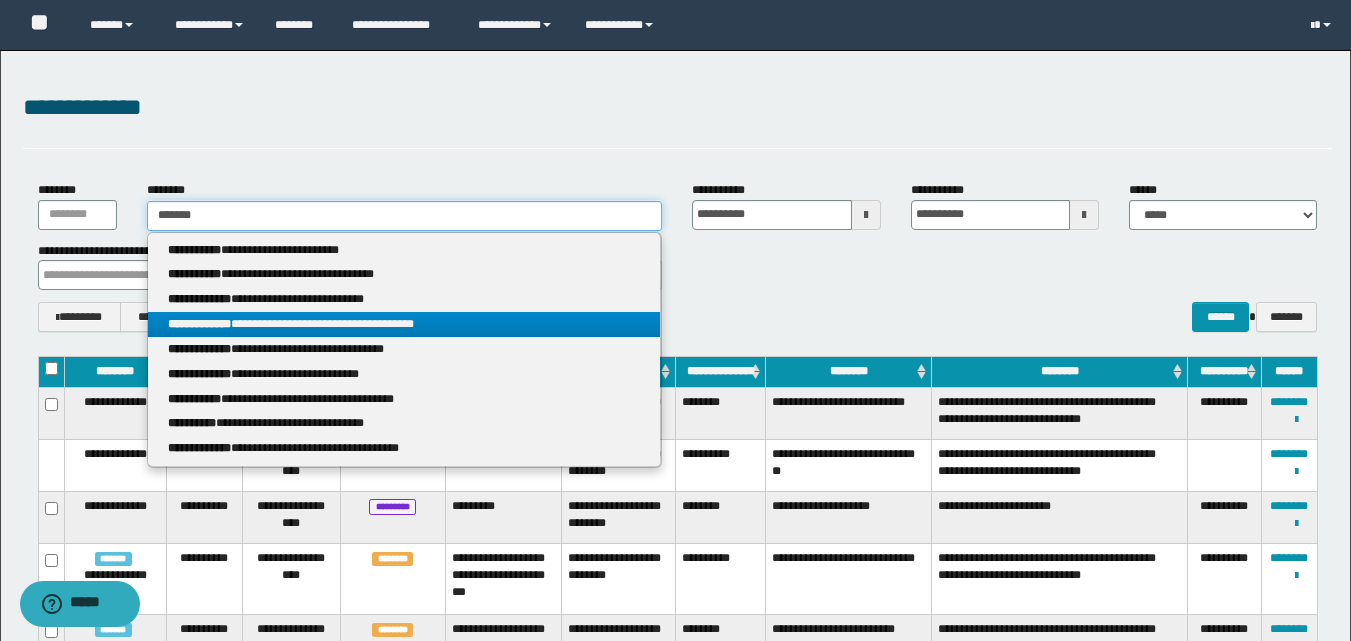type on "*******" 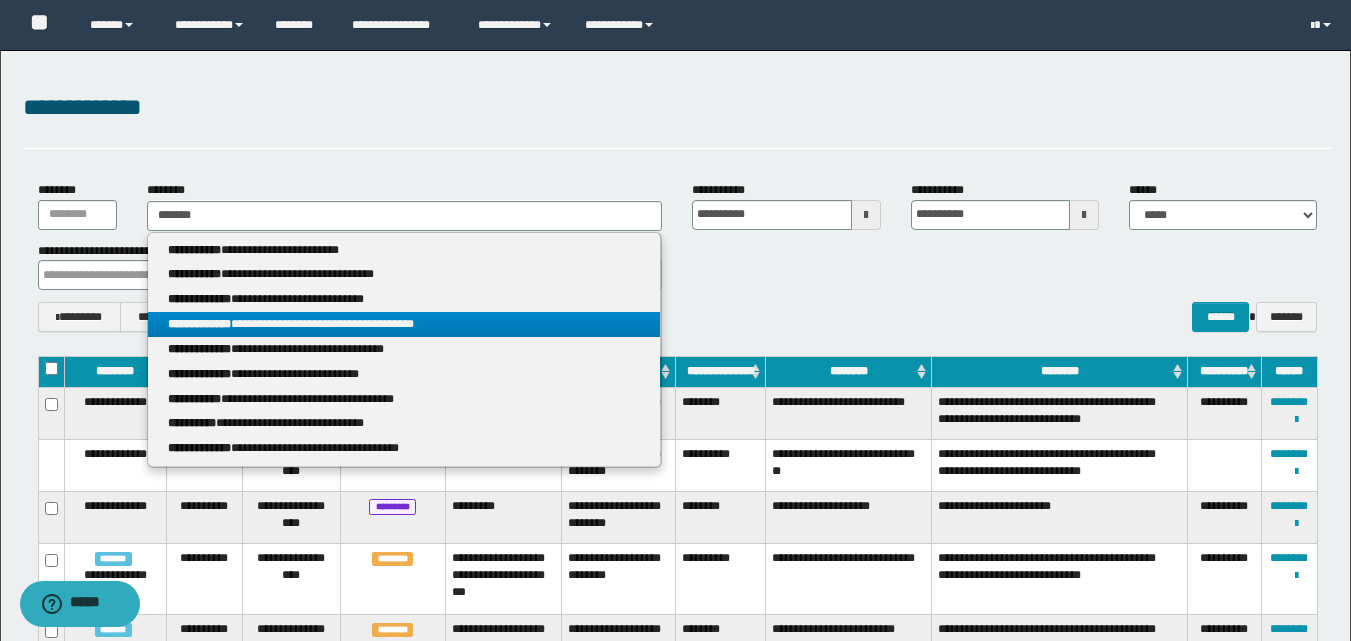 click on "**********" at bounding box center [404, 324] 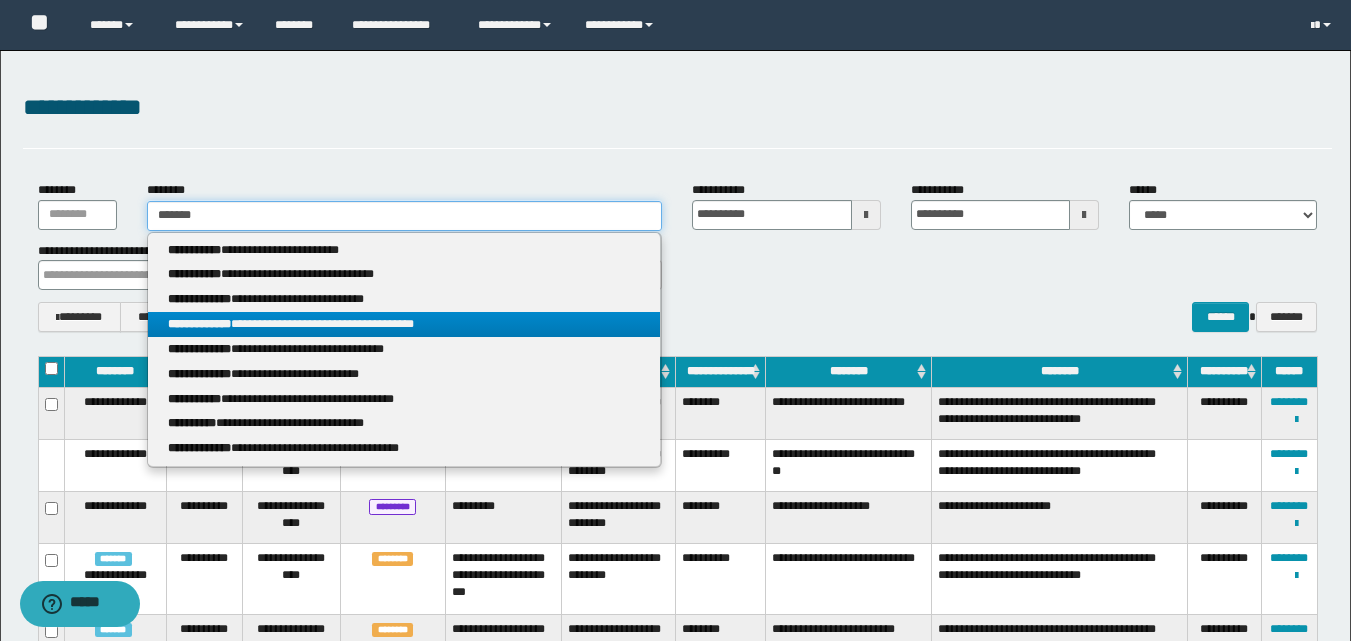 type 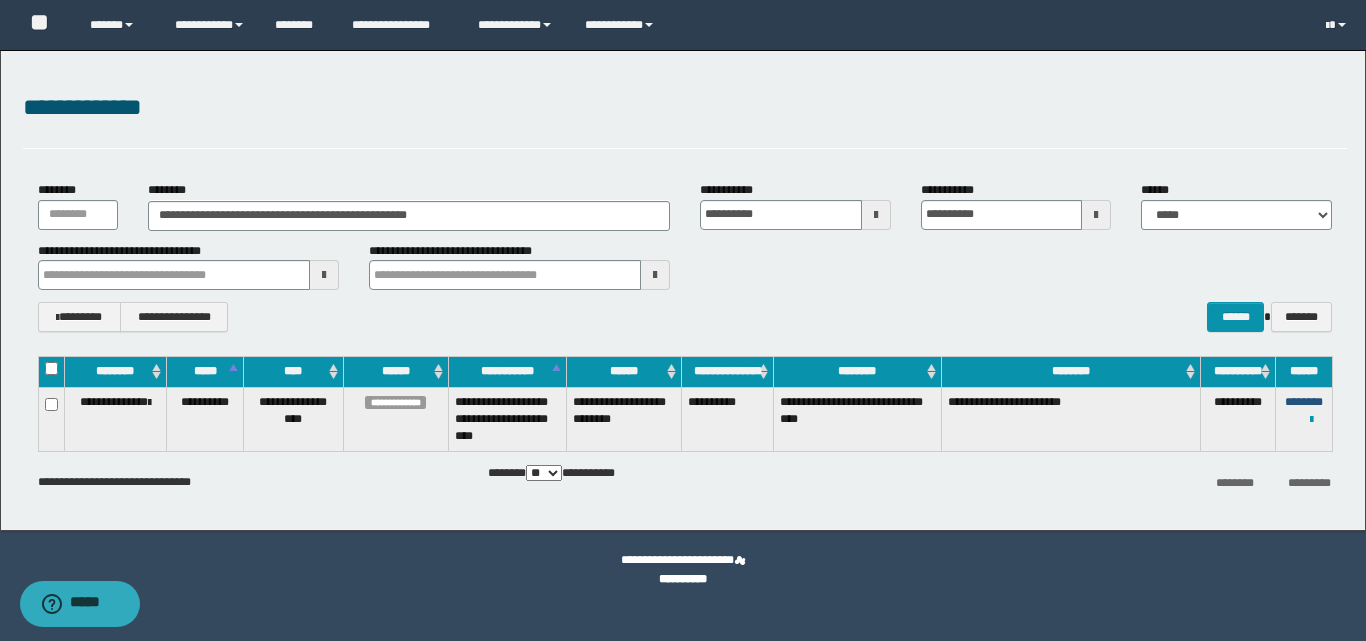 click on "********" at bounding box center (1304, 402) 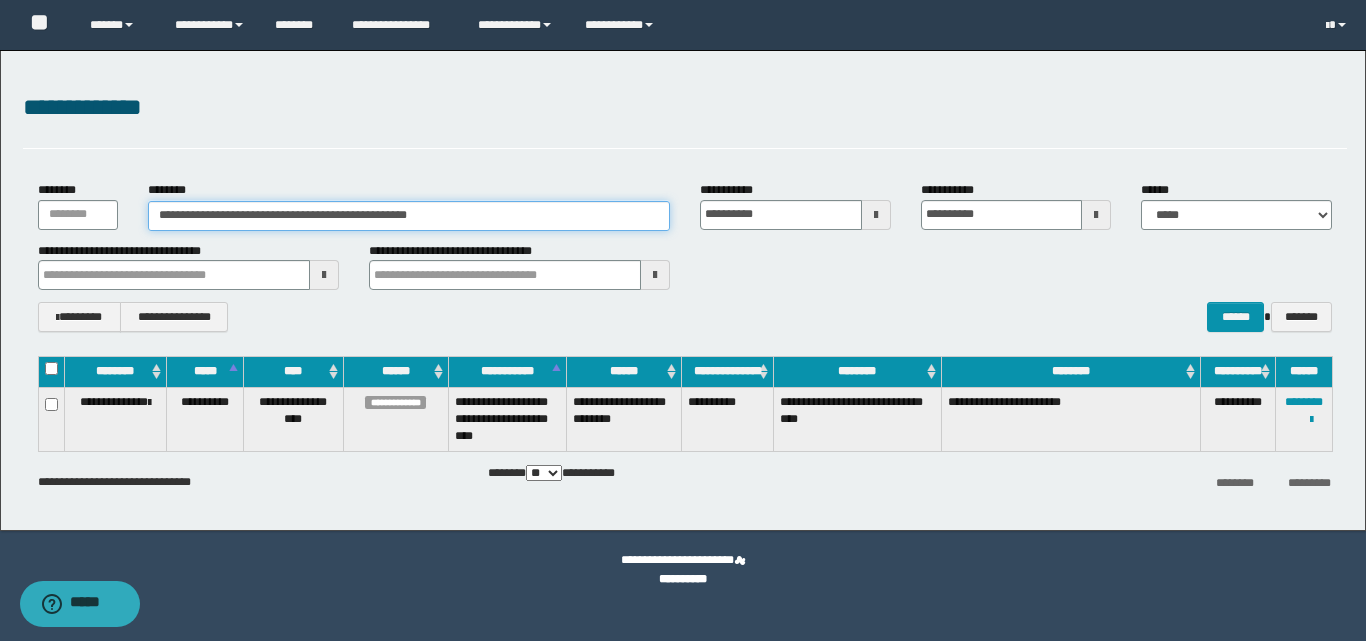 drag, startPoint x: 478, startPoint y: 221, endPoint x: 139, endPoint y: 236, distance: 339.3317 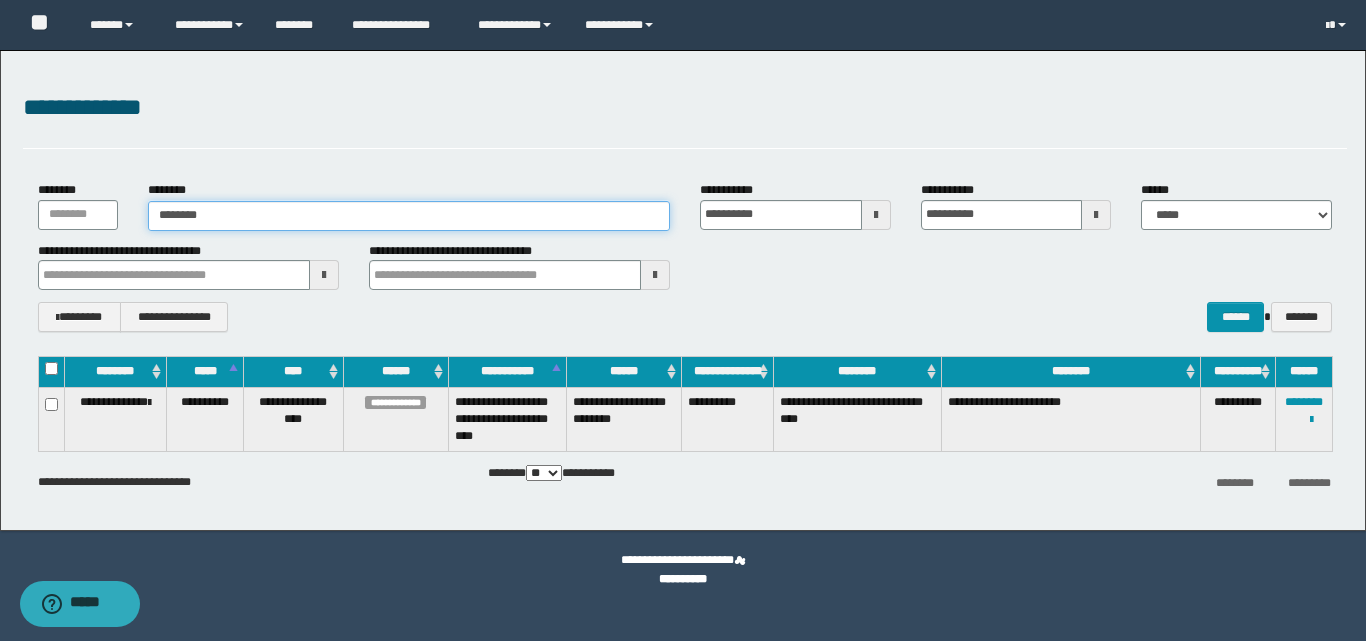 type on "******" 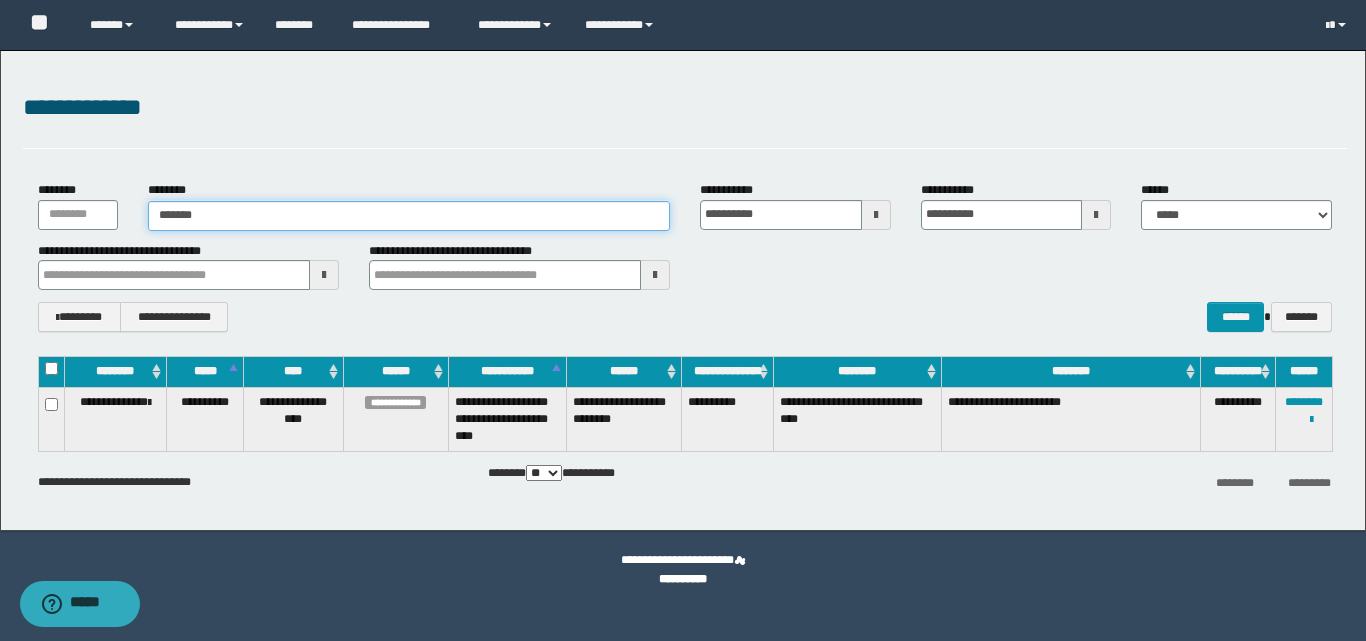 type on "******" 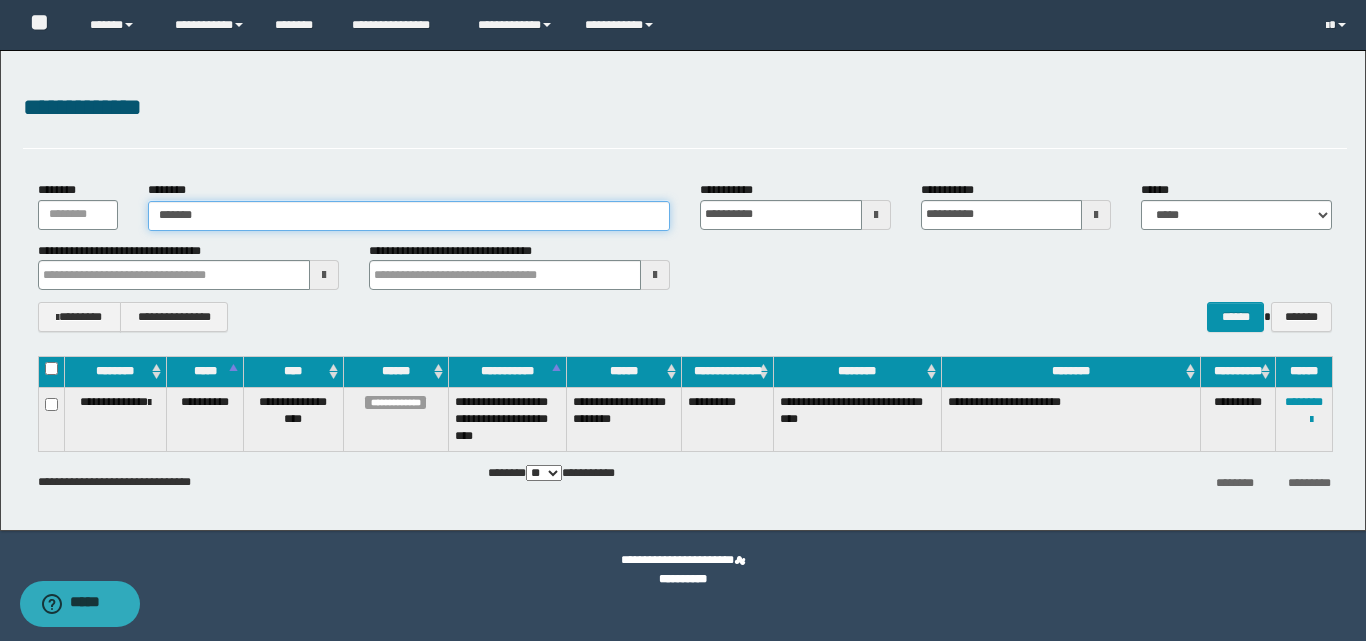 type 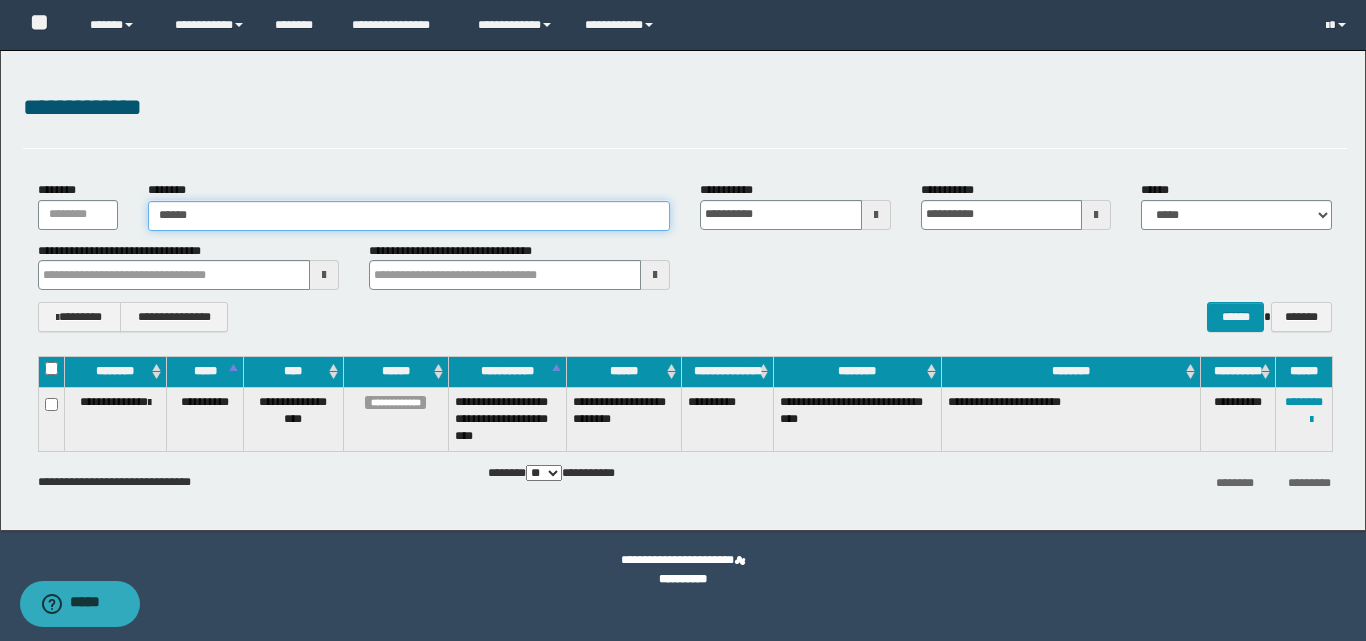 type on "******" 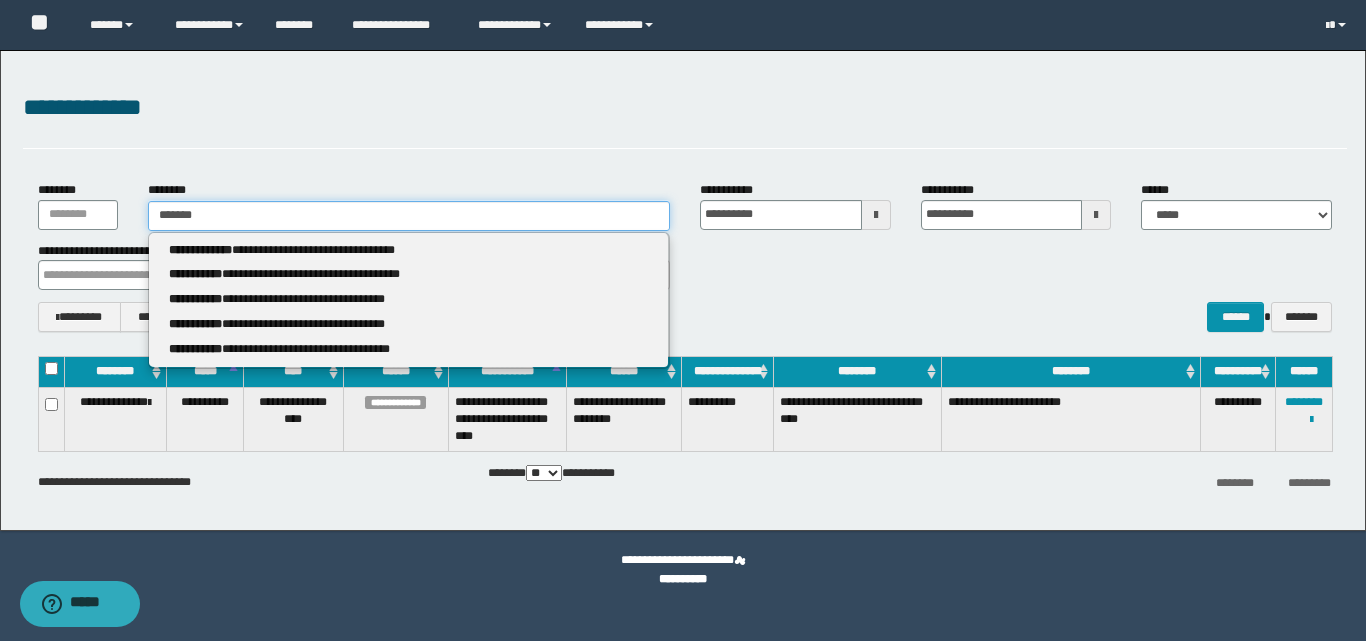 type on "******" 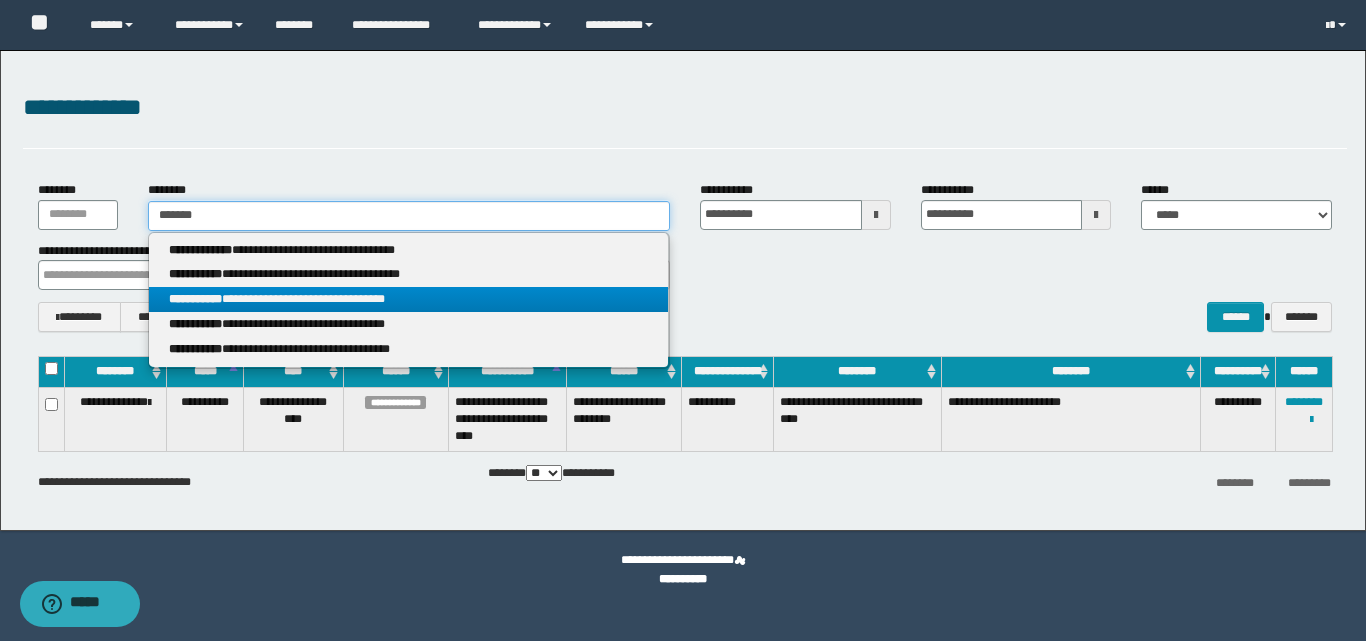 type on "******" 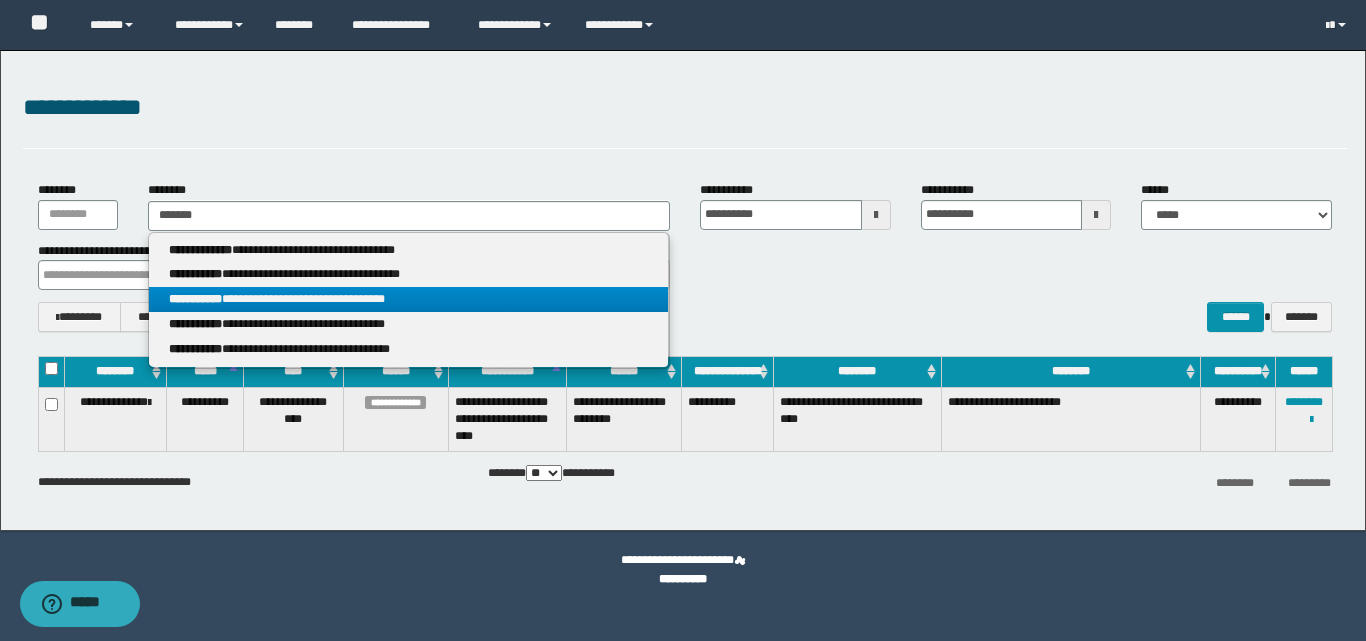 click on "**********" at bounding box center [408, 299] 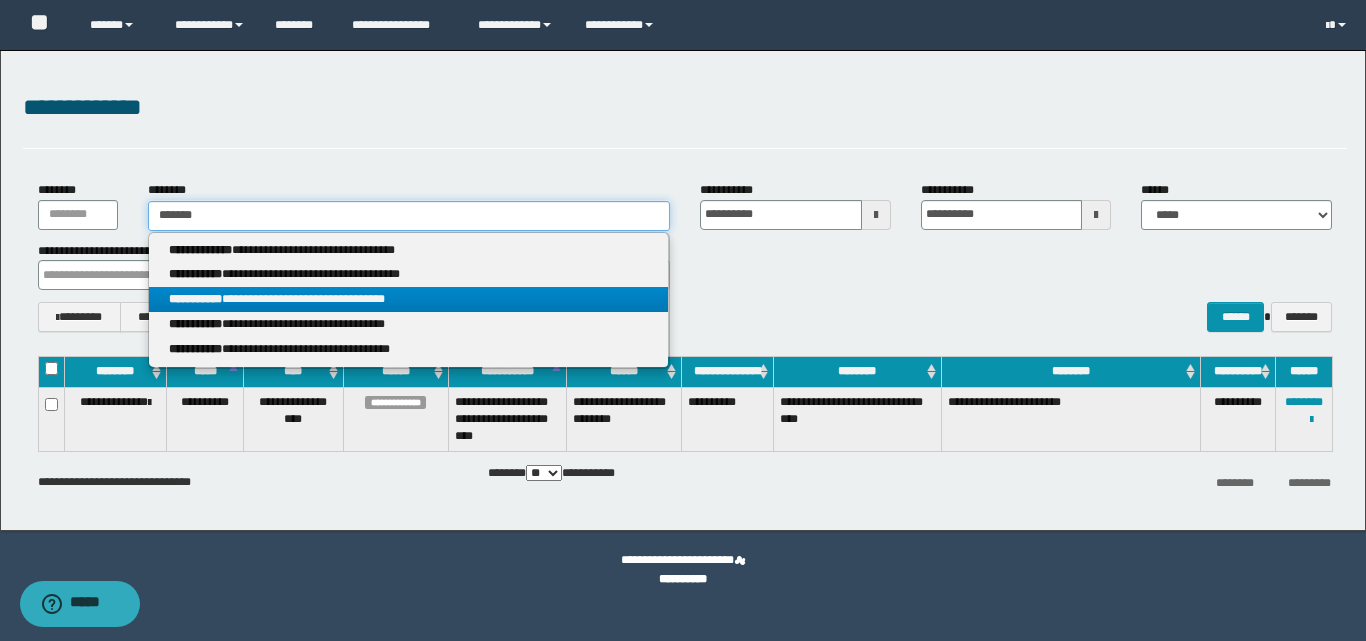 type 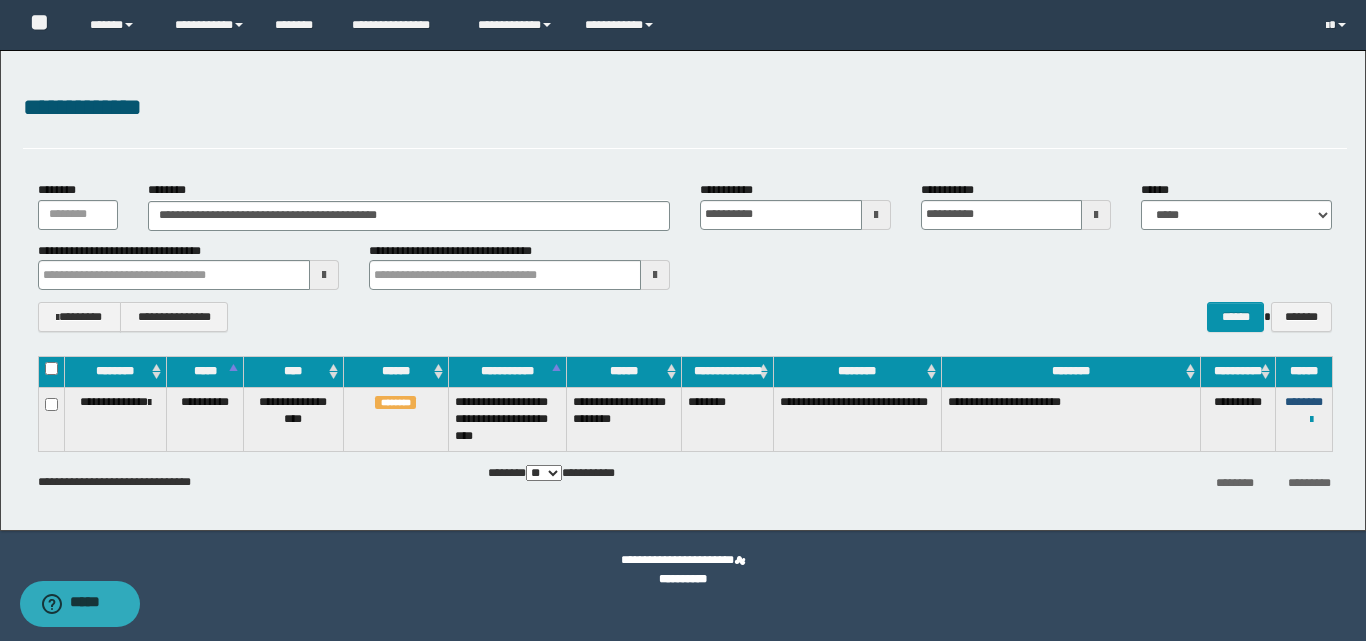click on "********" at bounding box center (1304, 402) 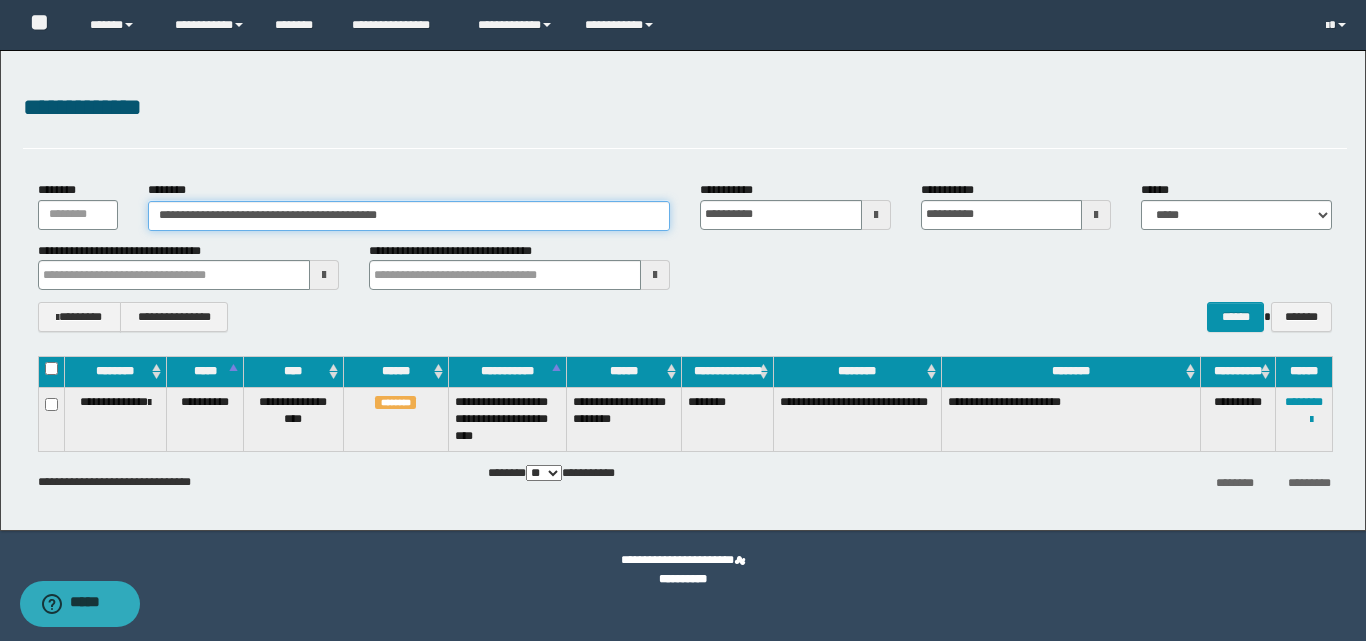 drag, startPoint x: 498, startPoint y: 214, endPoint x: 147, endPoint y: 219, distance: 351.0356 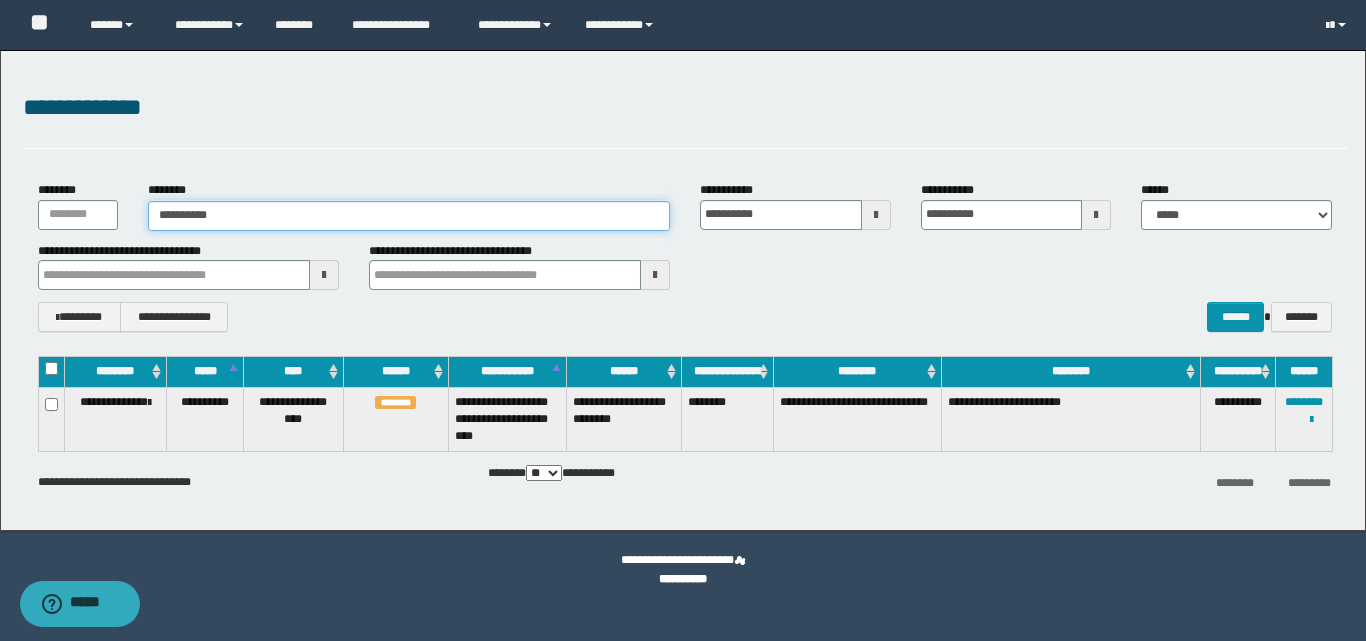type on "**********" 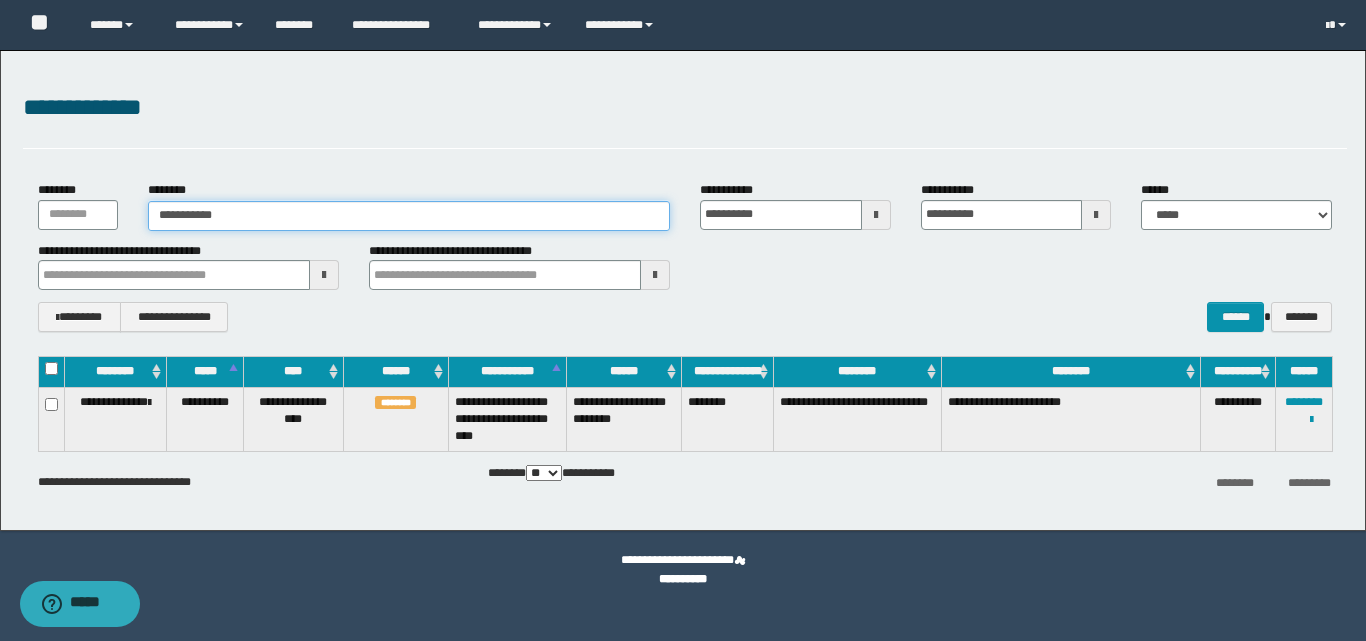type on "**********" 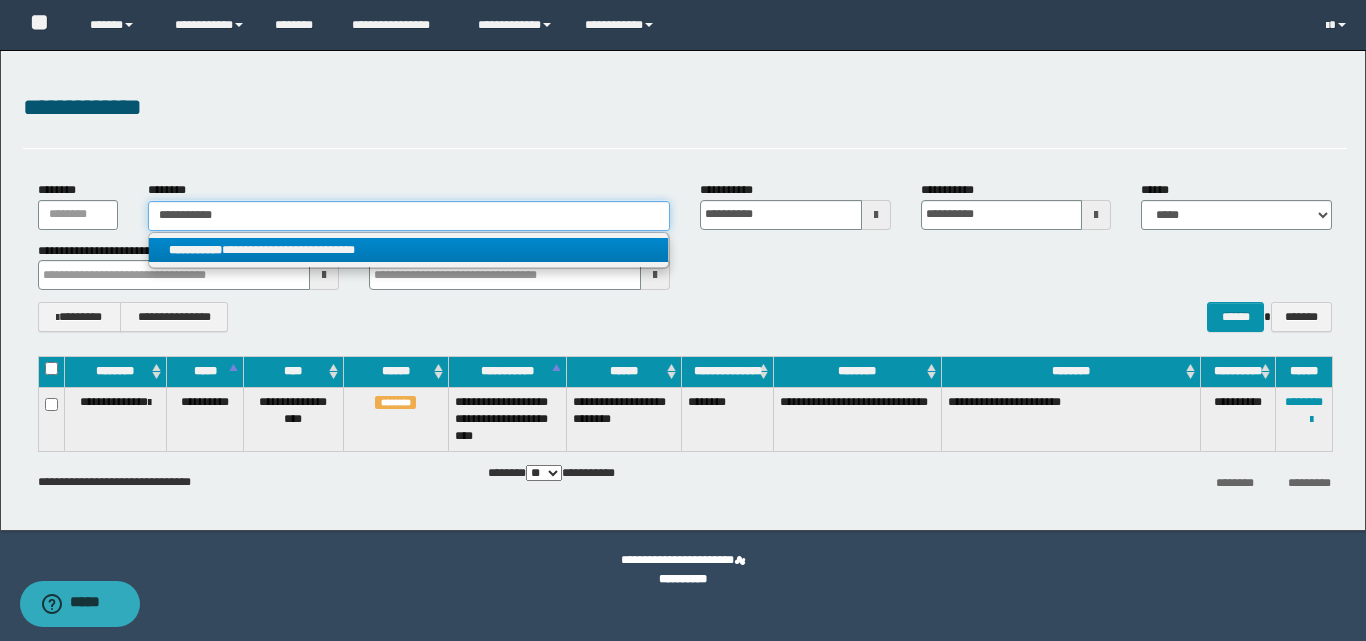 type on "**********" 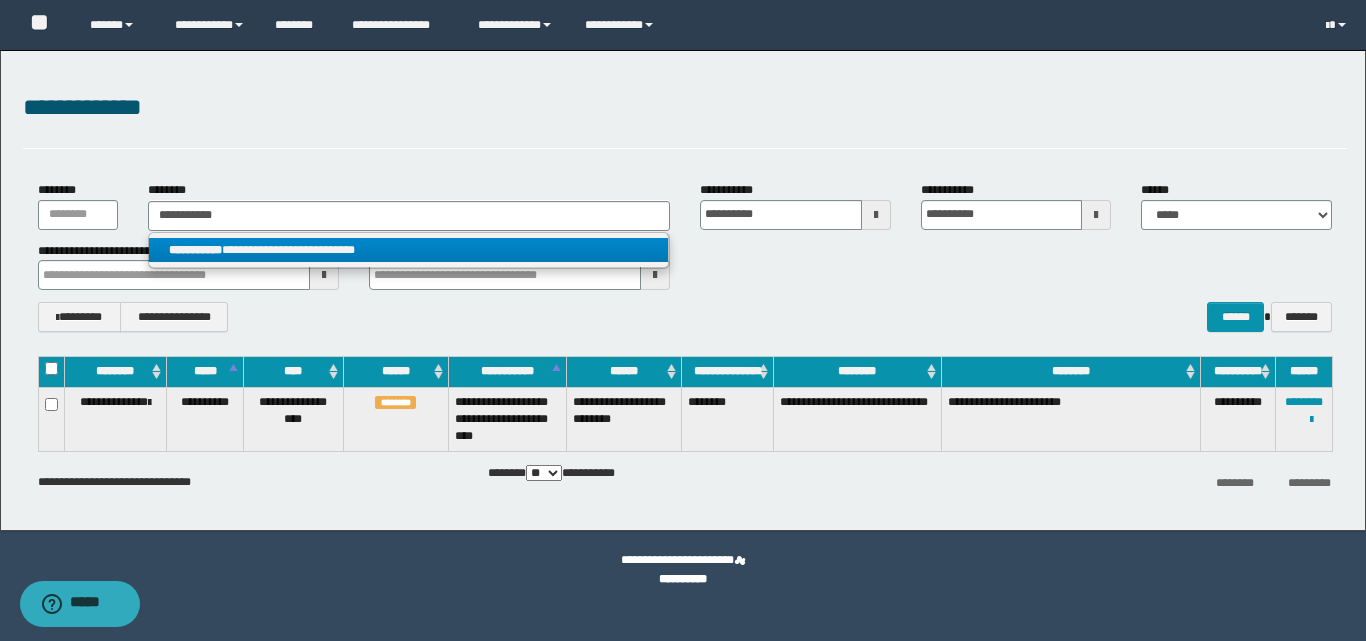 click on "**********" at bounding box center [408, 250] 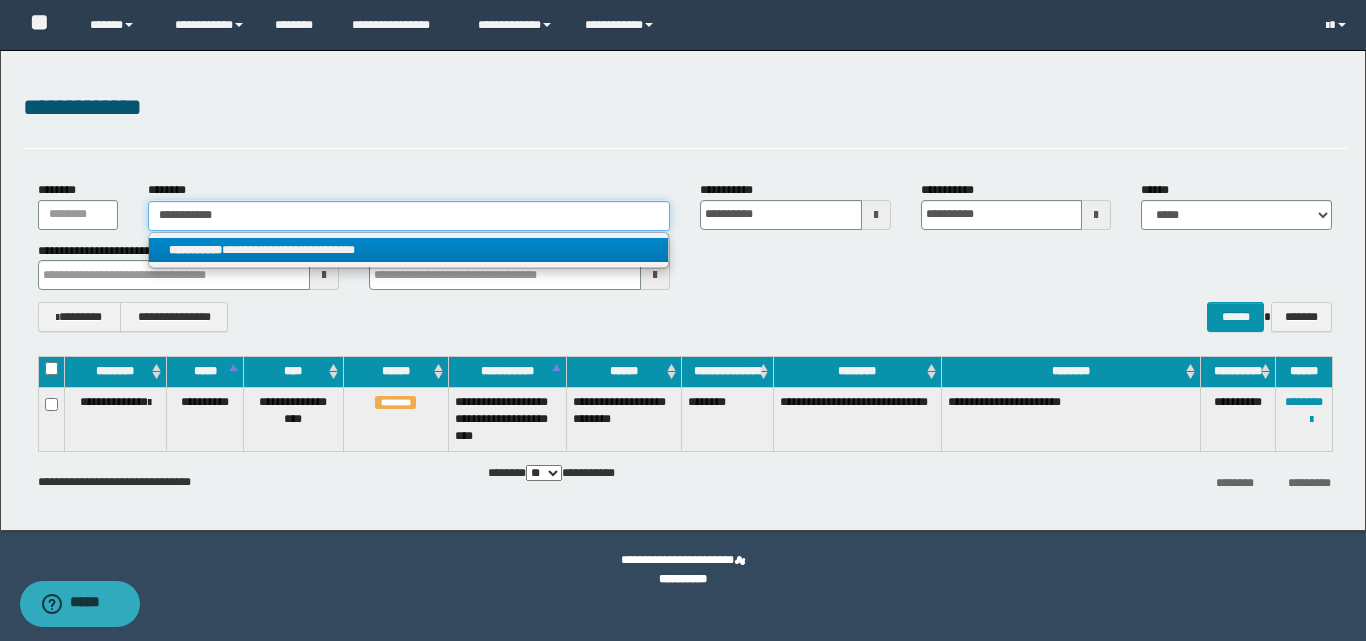 type 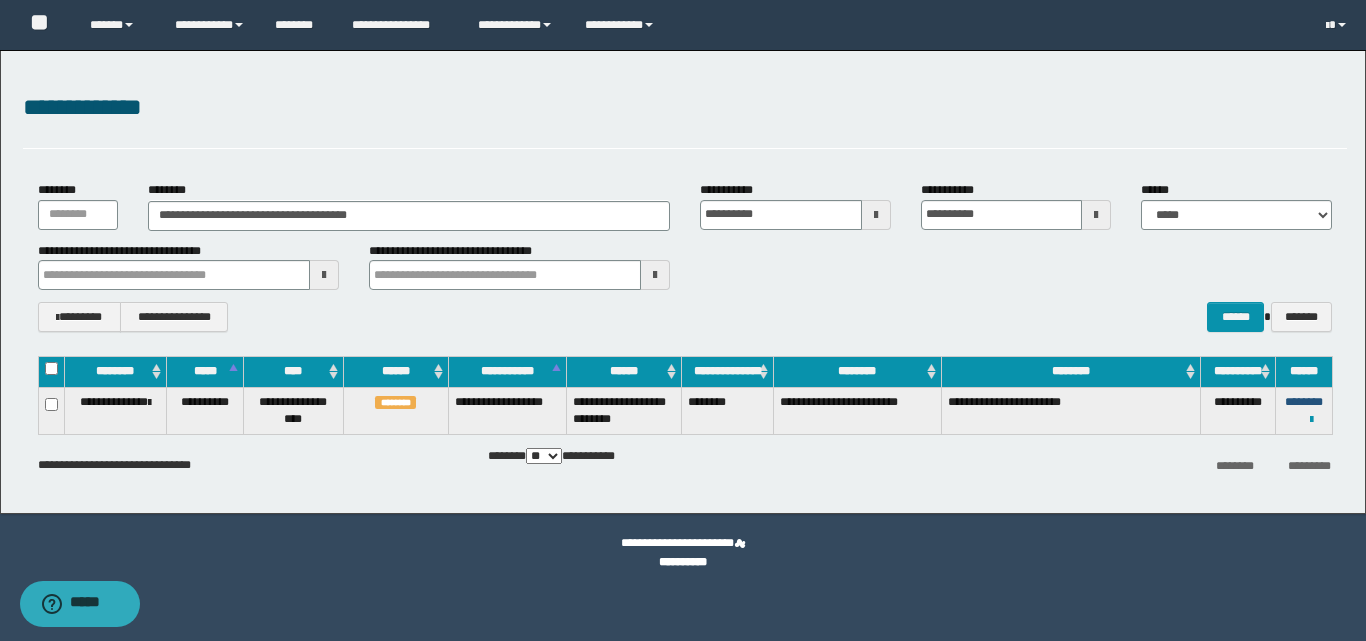 click on "********" at bounding box center [1304, 402] 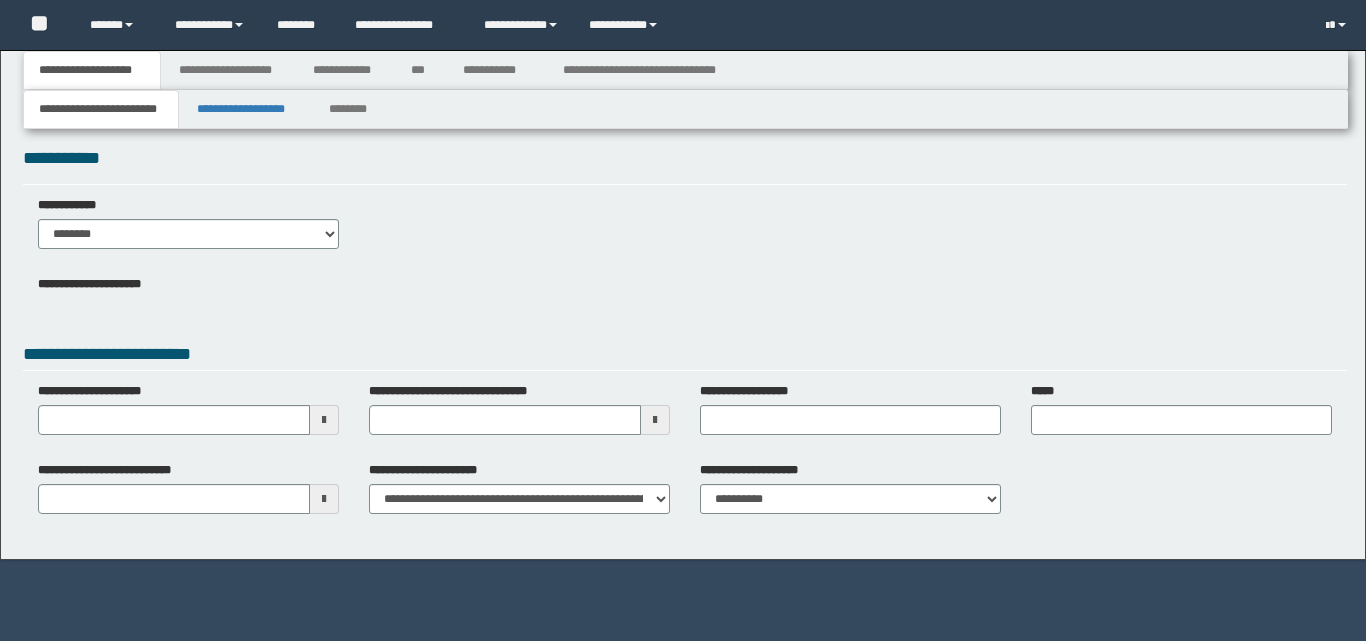 scroll, scrollTop: 0, scrollLeft: 0, axis: both 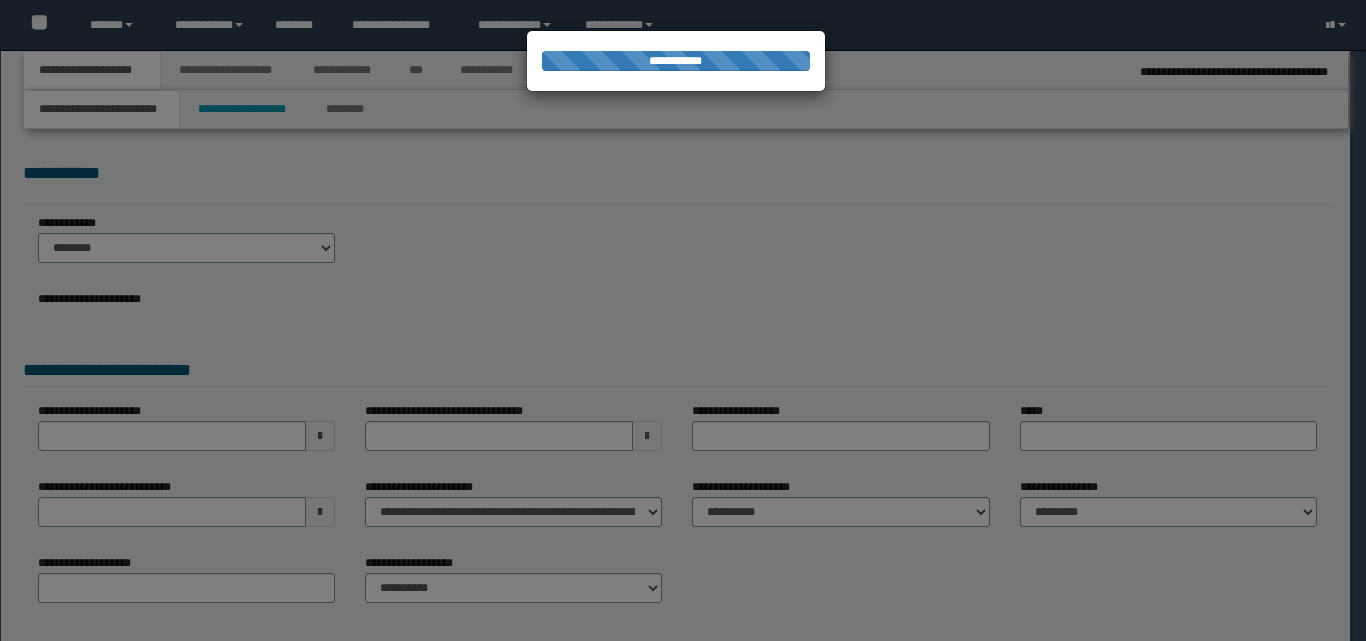 type on "**********" 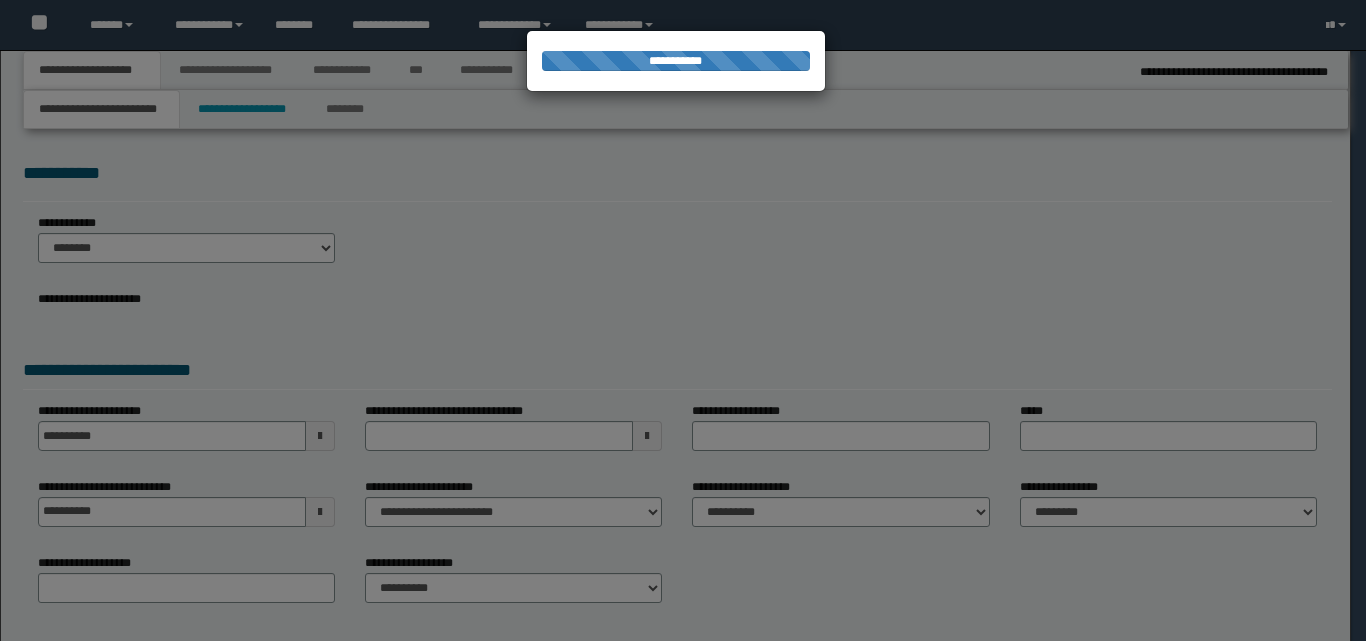 select on "**" 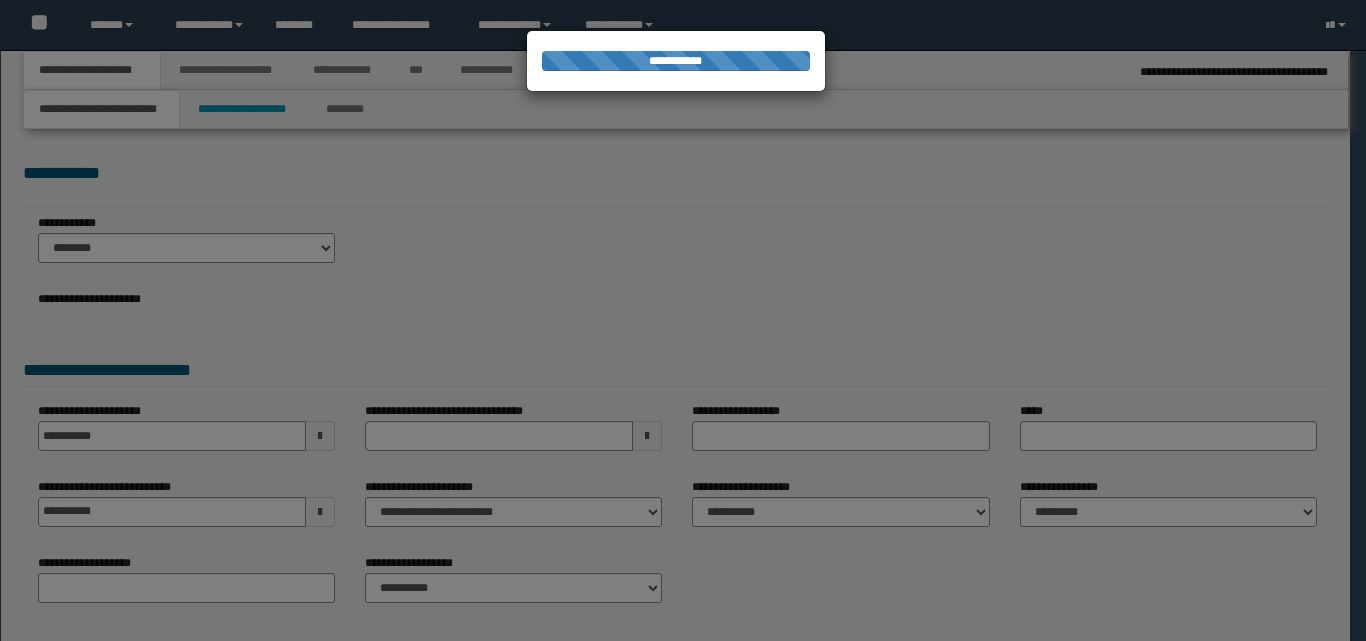 type on "*********" 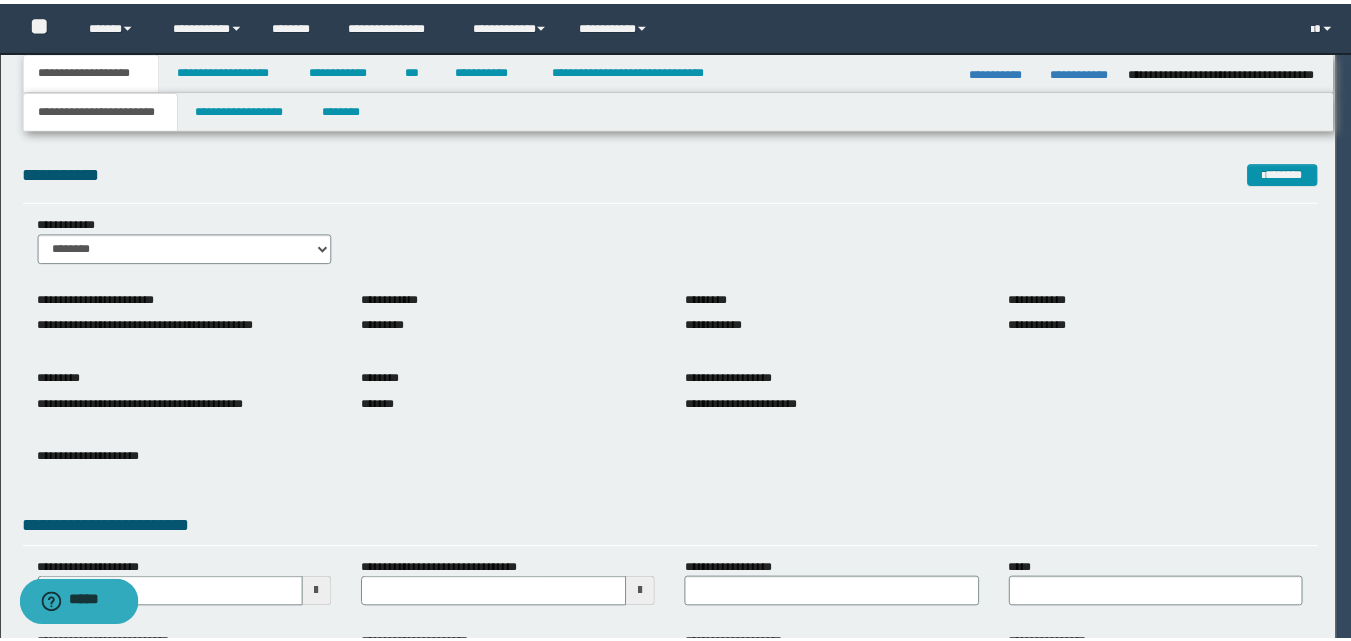 scroll, scrollTop: 0, scrollLeft: 0, axis: both 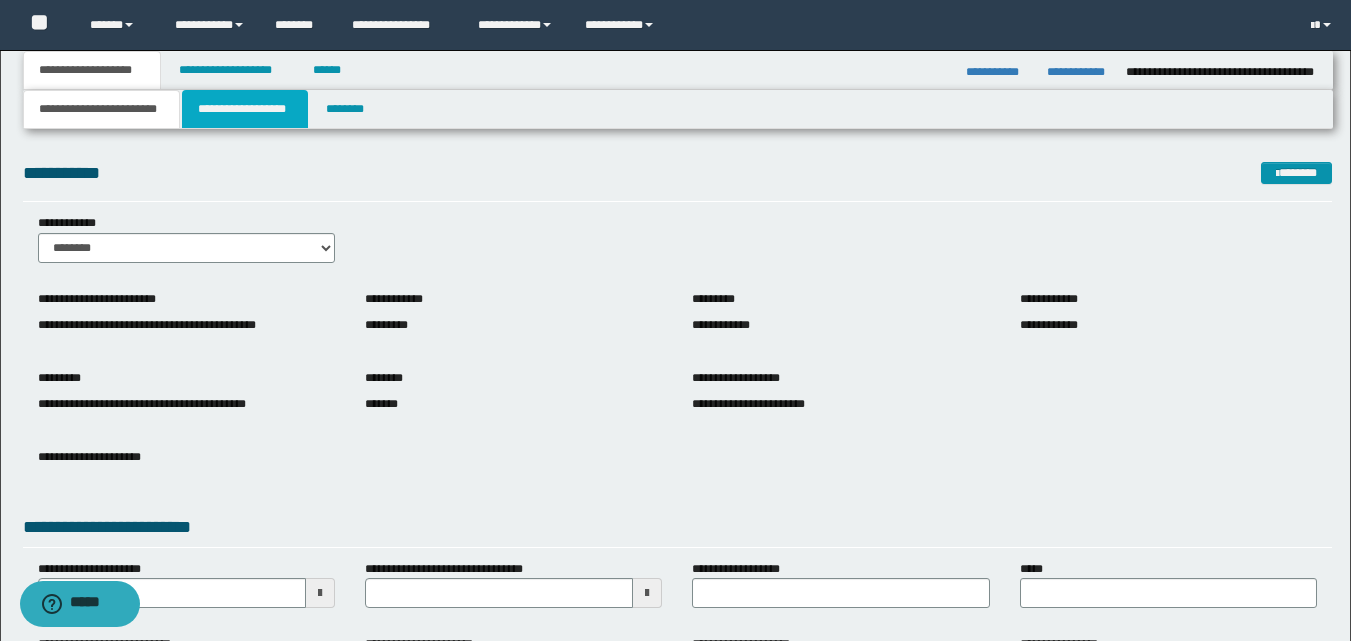 click on "**********" at bounding box center (245, 109) 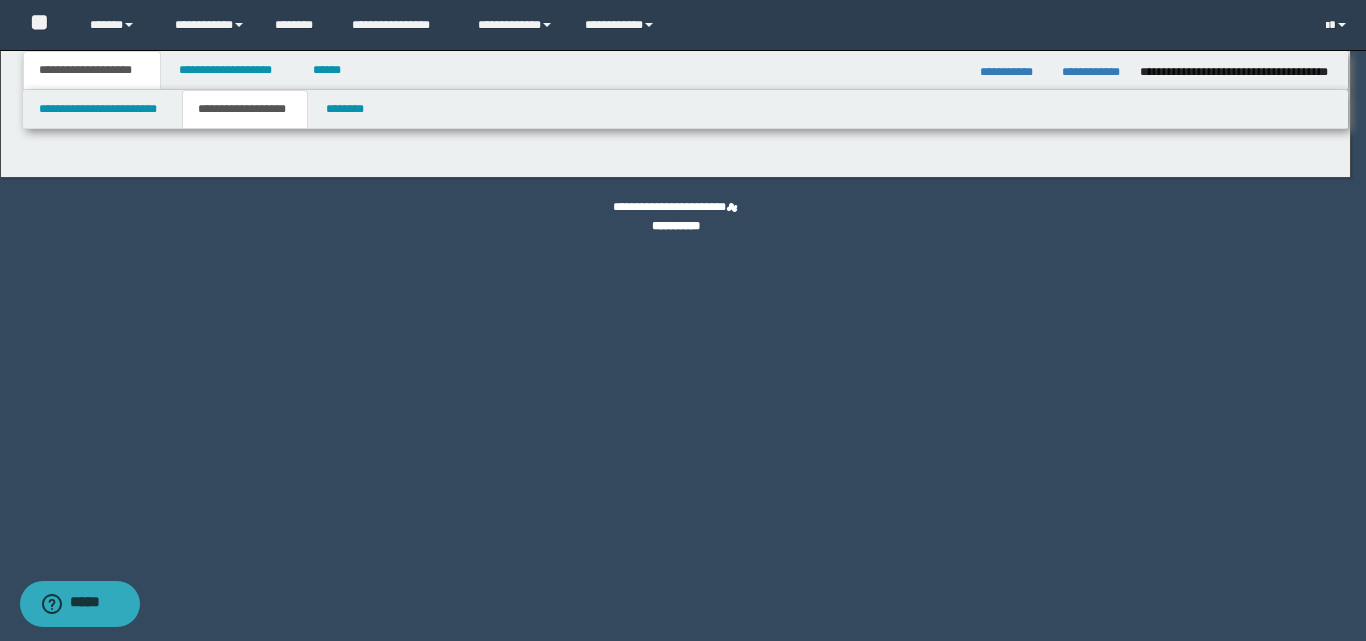 type on "**********" 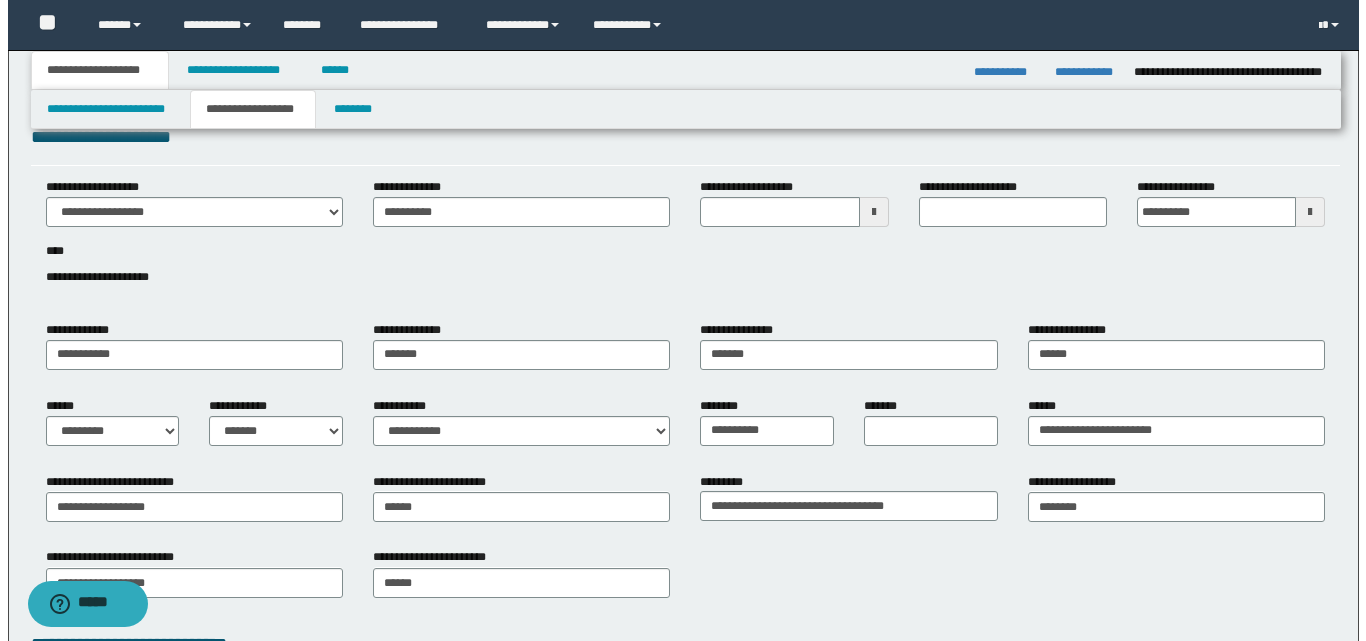 scroll, scrollTop: 0, scrollLeft: 0, axis: both 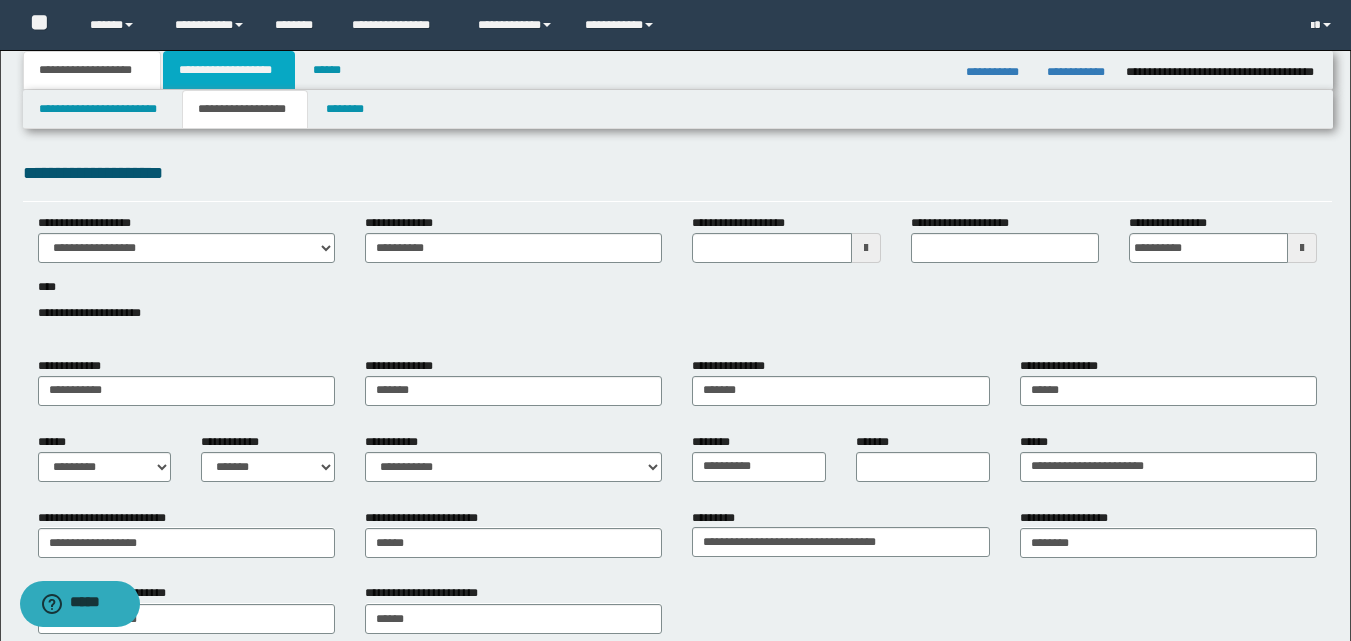 click on "**********" at bounding box center (229, 70) 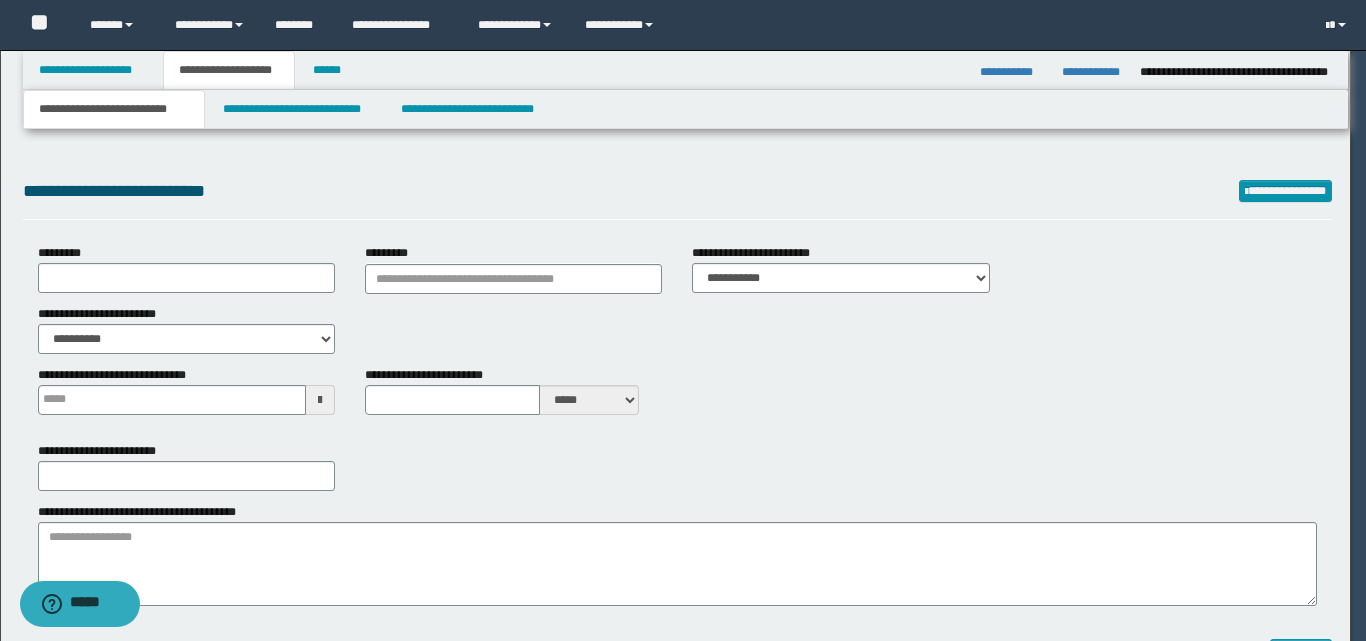 type on "**********" 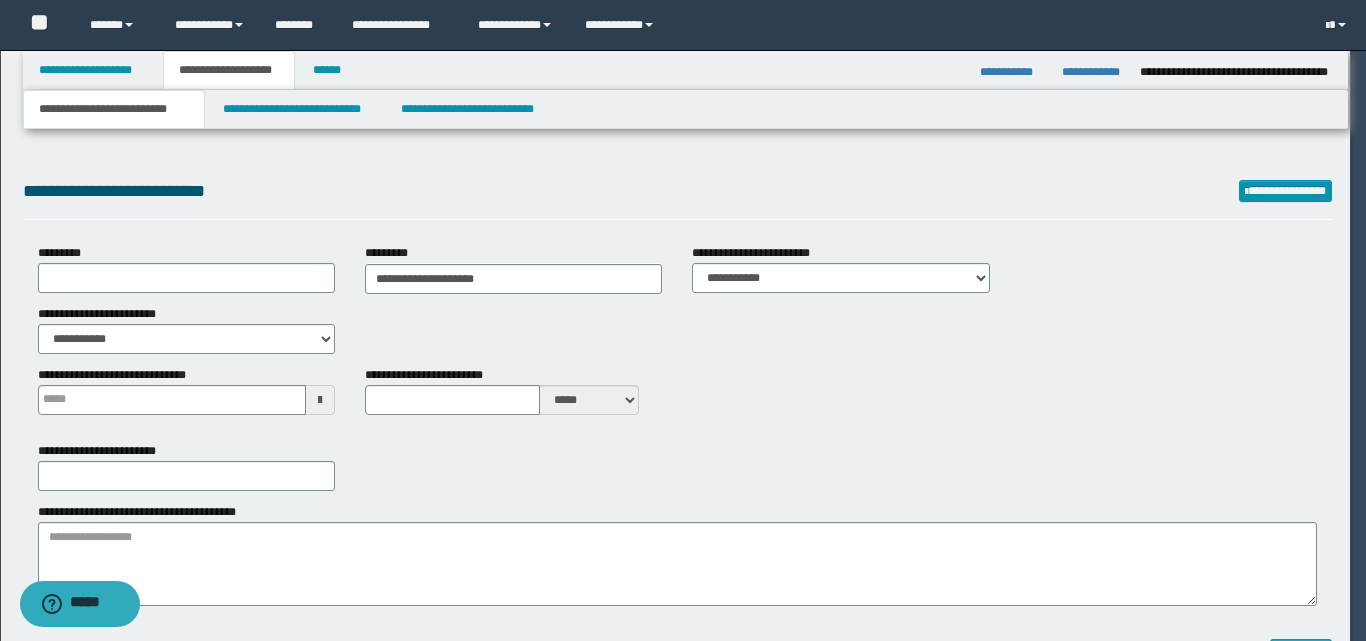 type on "**" 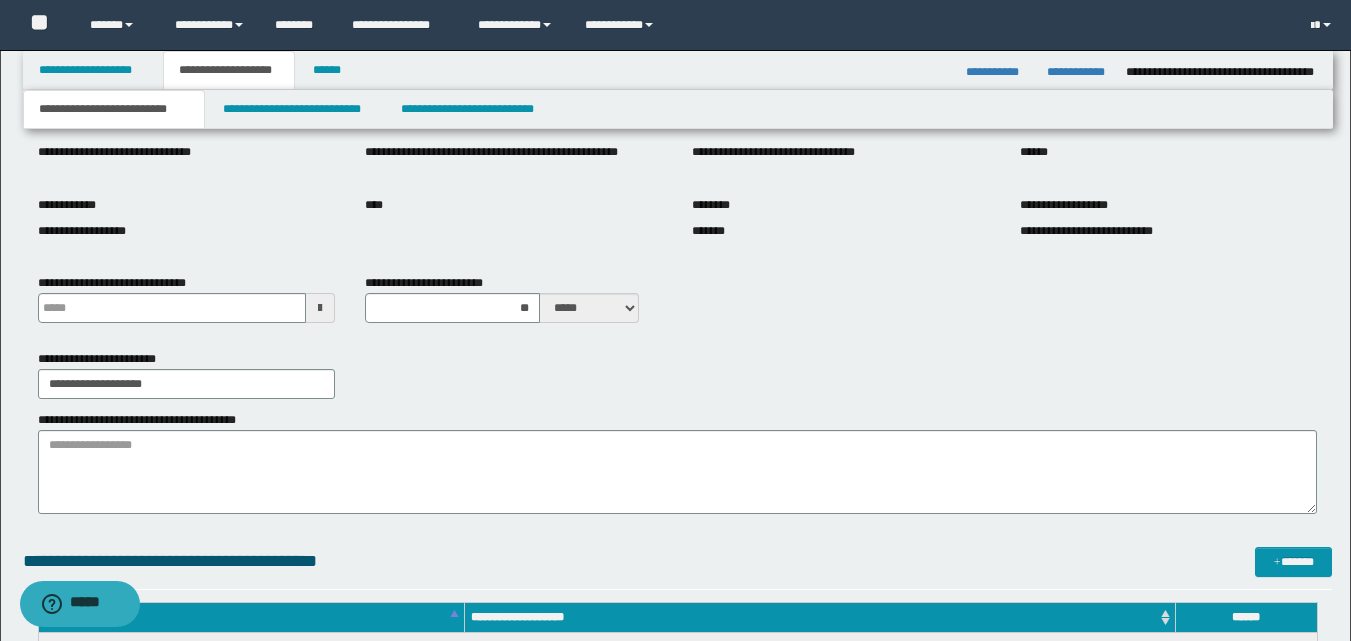 scroll, scrollTop: 300, scrollLeft: 0, axis: vertical 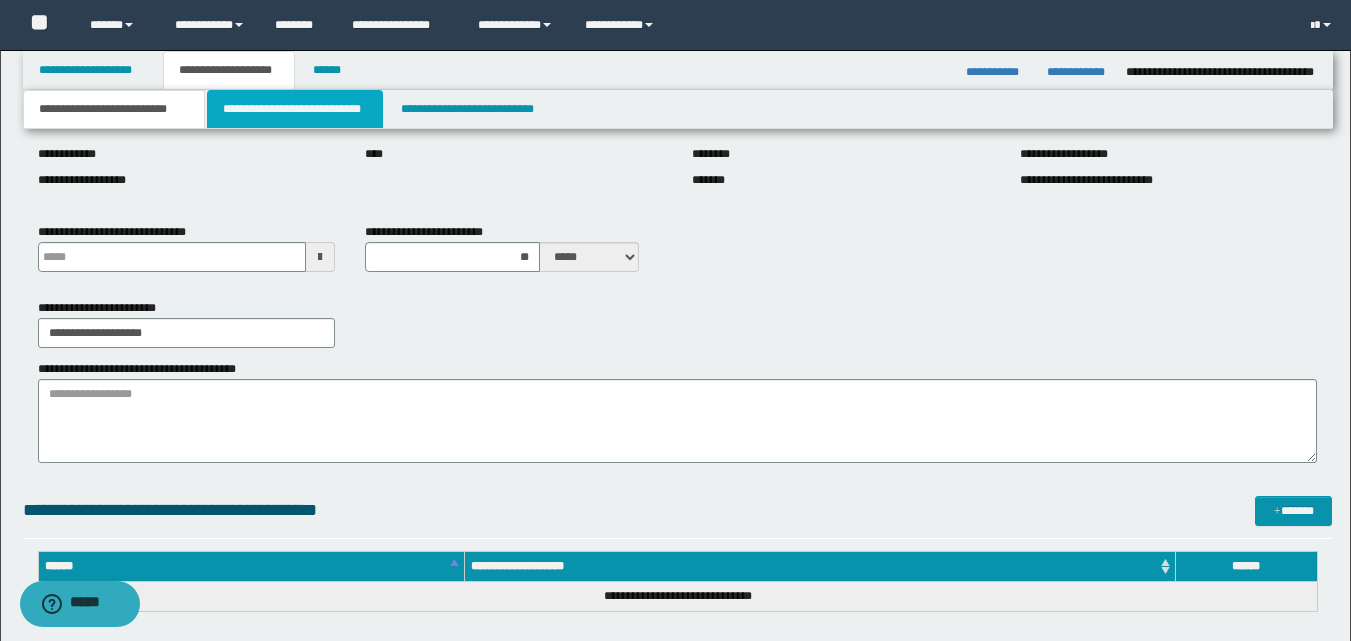 click on "**********" at bounding box center (295, 109) 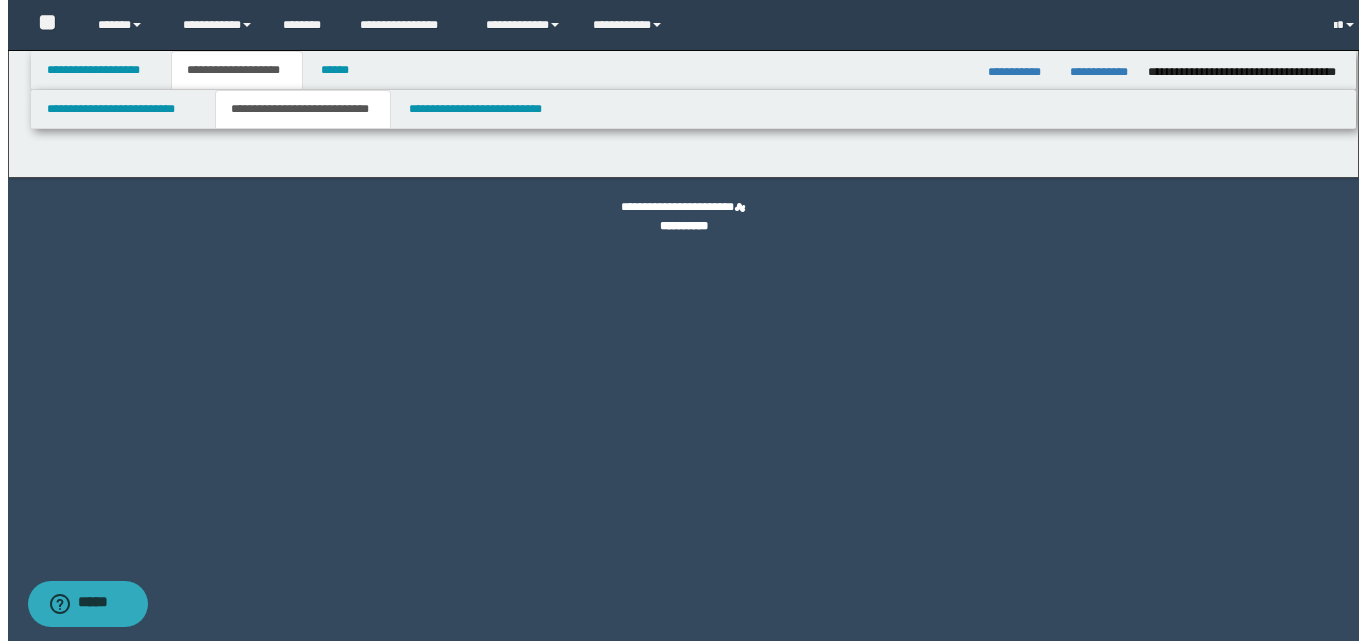 scroll, scrollTop: 0, scrollLeft: 0, axis: both 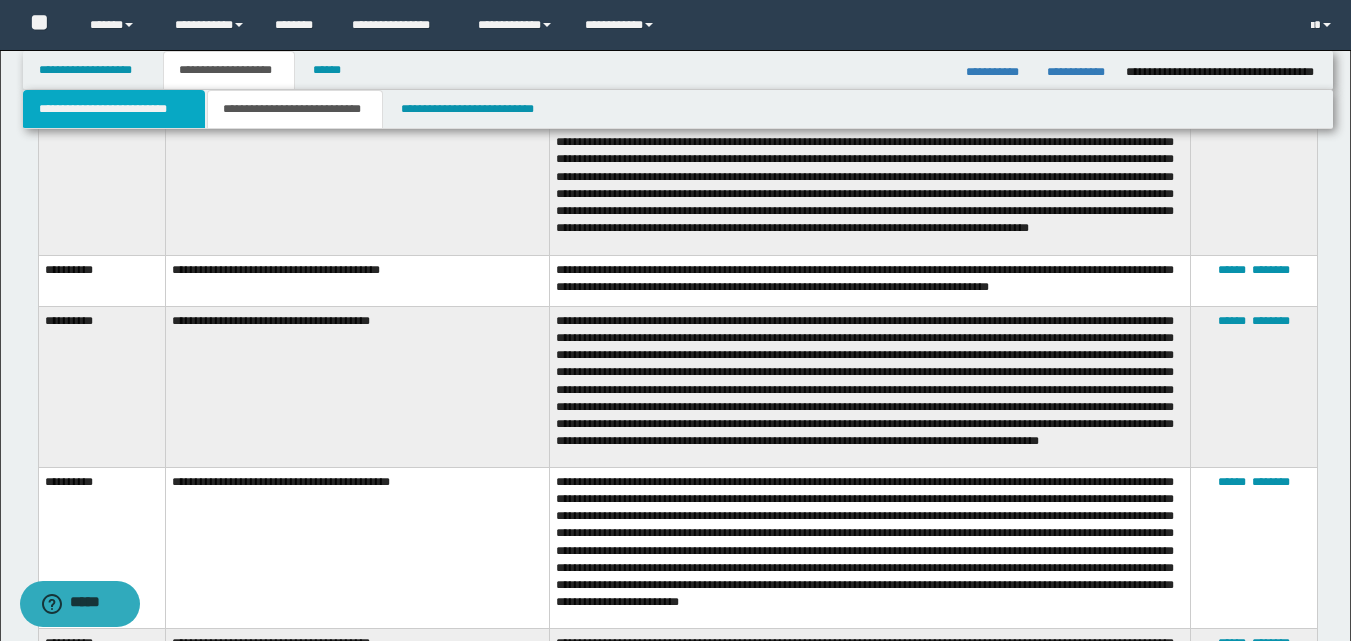 click on "**********" at bounding box center [114, 109] 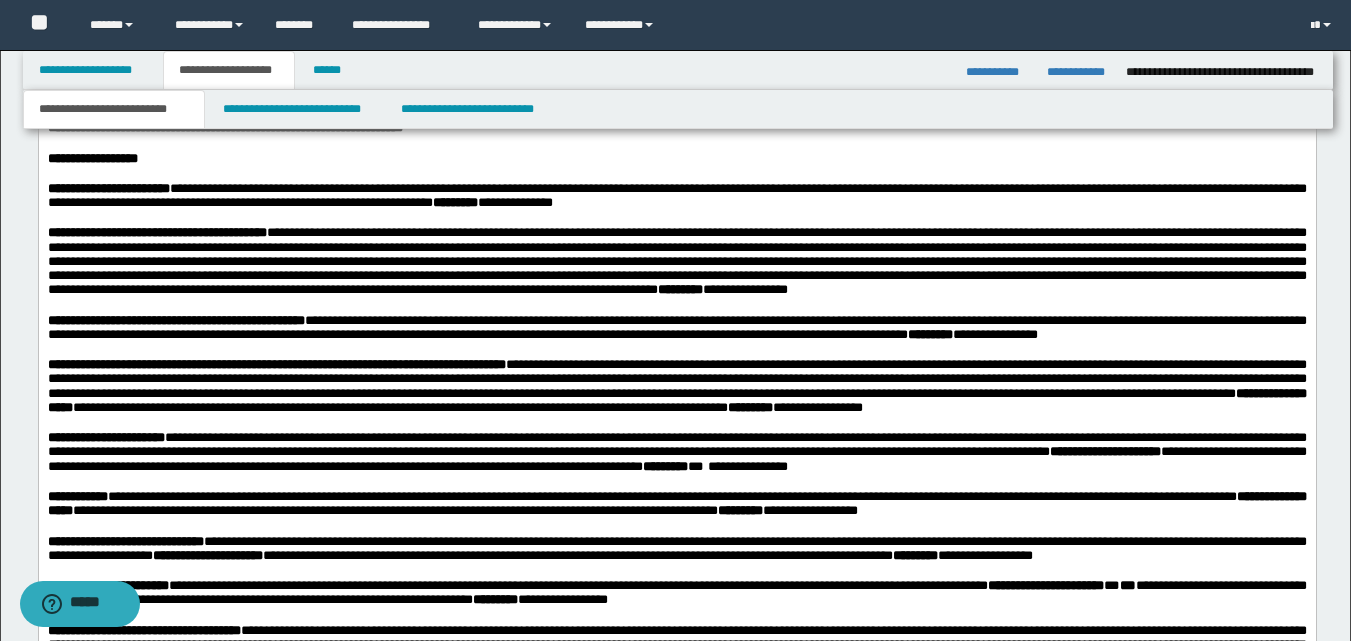scroll, scrollTop: 1800, scrollLeft: 0, axis: vertical 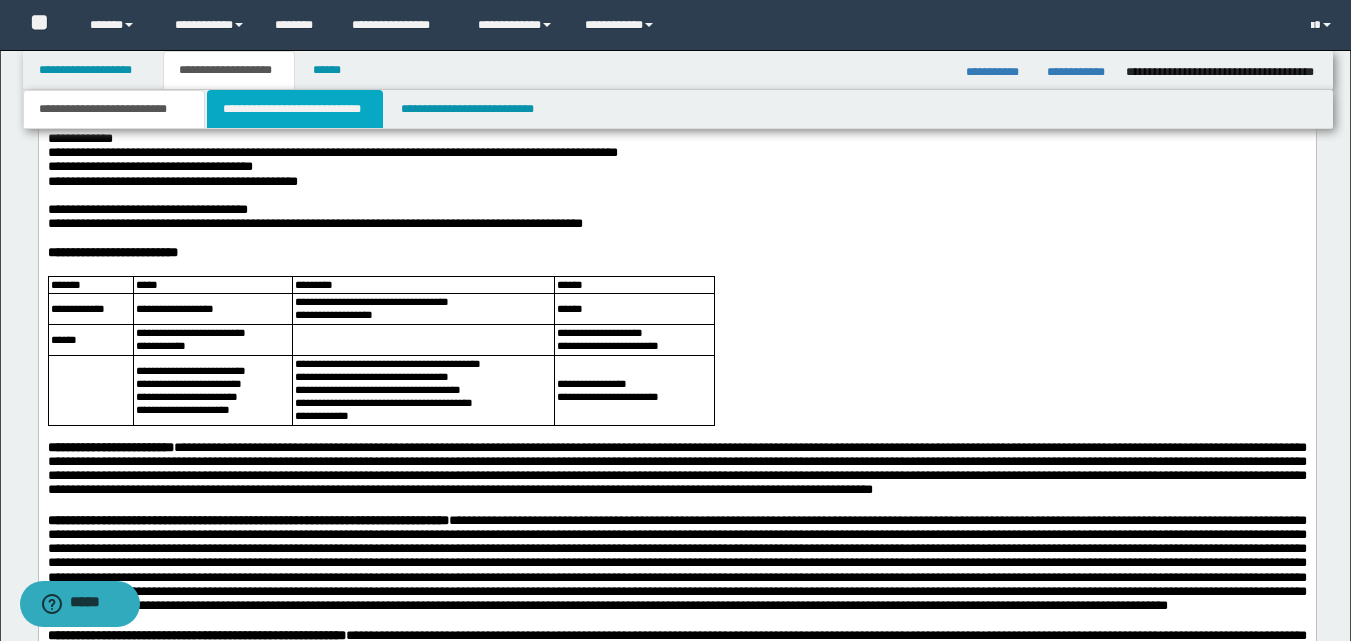 click on "**********" at bounding box center (295, 109) 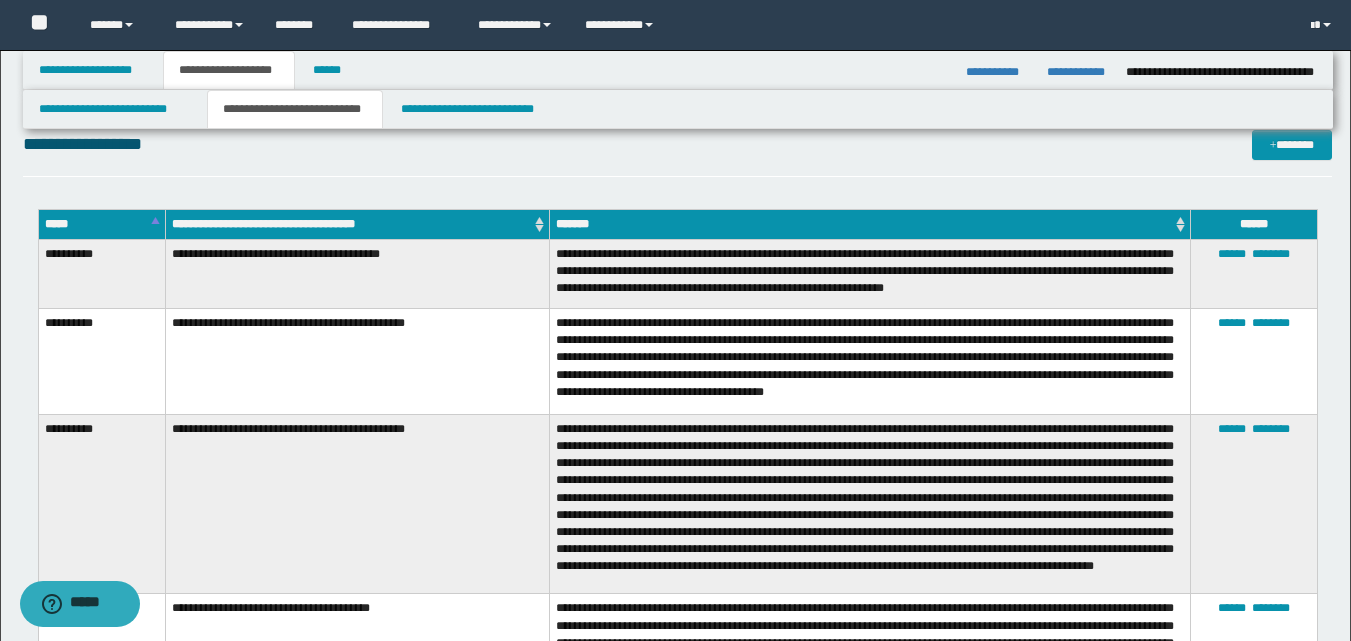 scroll, scrollTop: 1000, scrollLeft: 0, axis: vertical 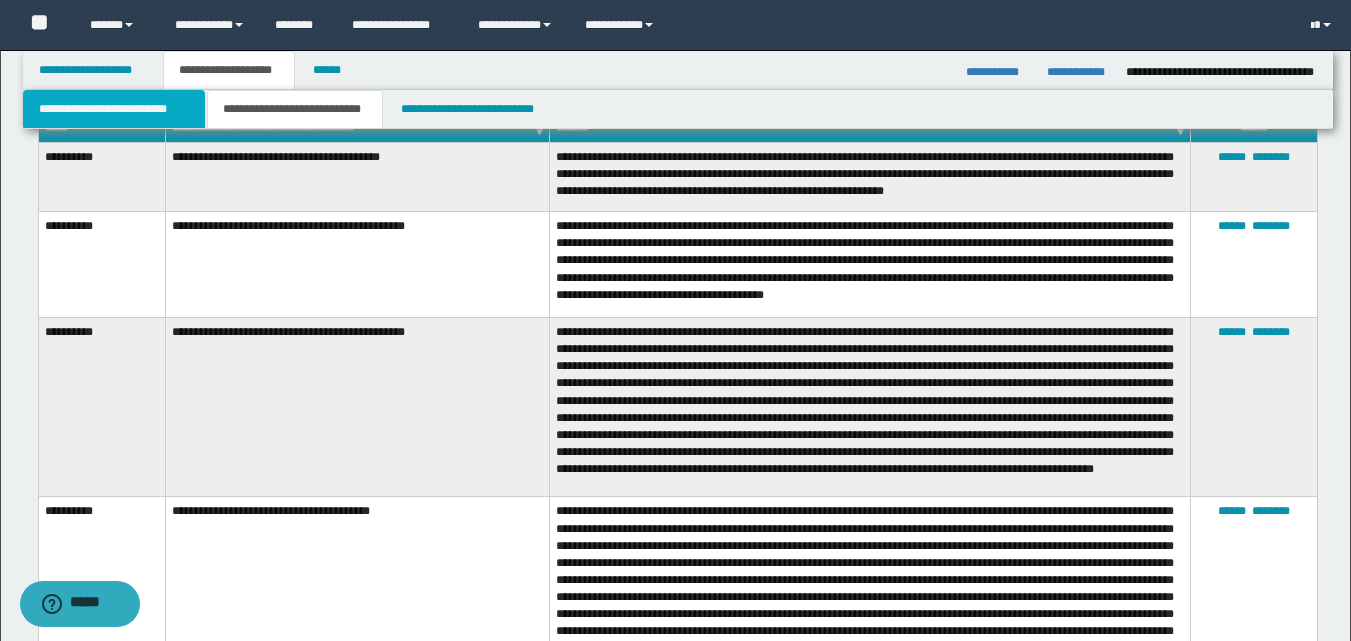 drag, startPoint x: 112, startPoint y: 118, endPoint x: 137, endPoint y: 128, distance: 26.925823 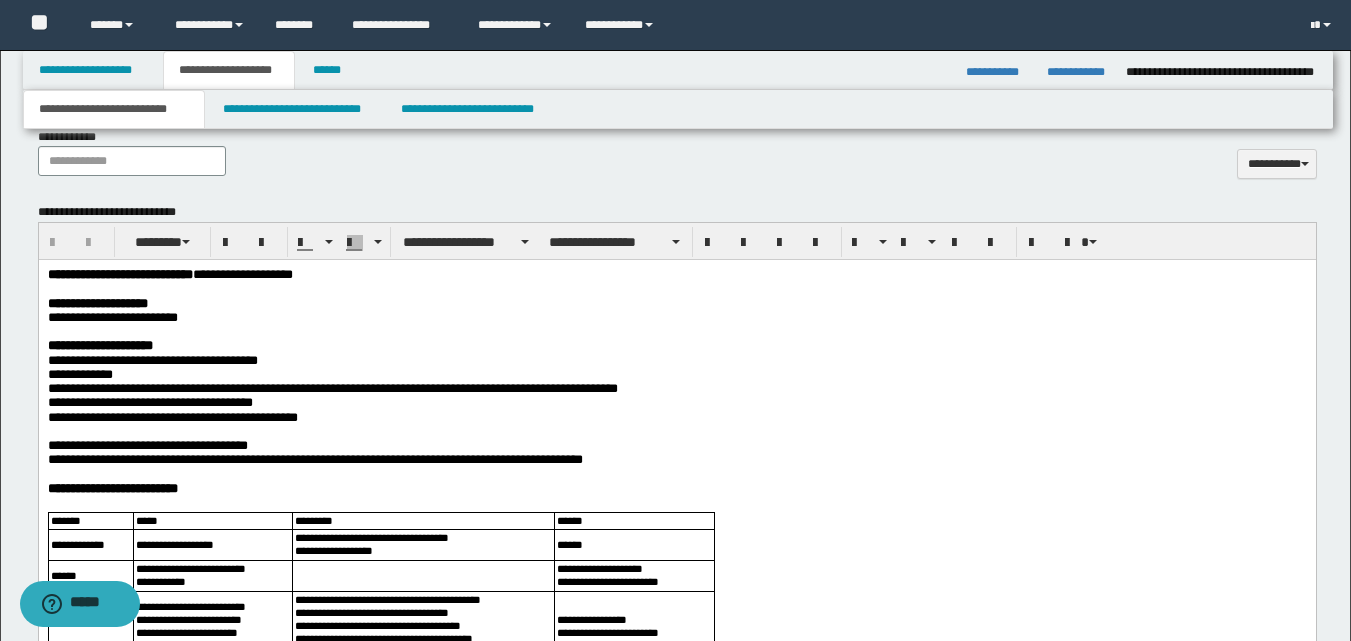 scroll, scrollTop: 1000, scrollLeft: 0, axis: vertical 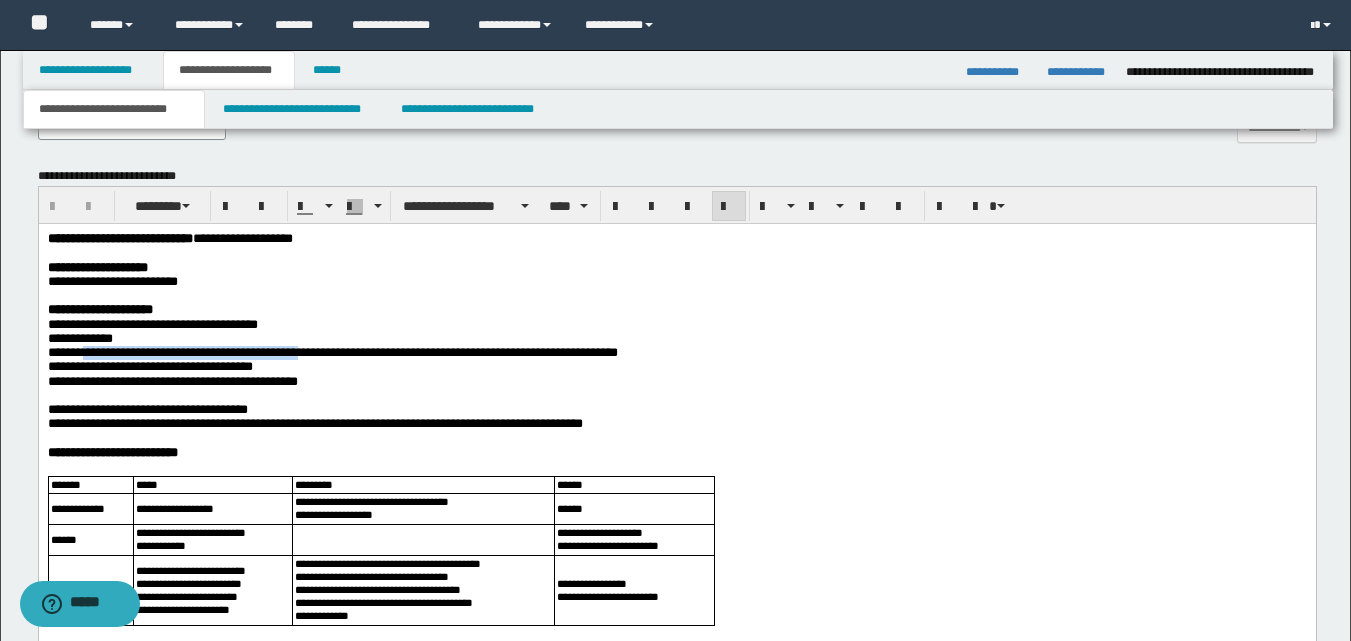 drag, startPoint x: 91, startPoint y: 367, endPoint x: 343, endPoint y: 363, distance: 252.03174 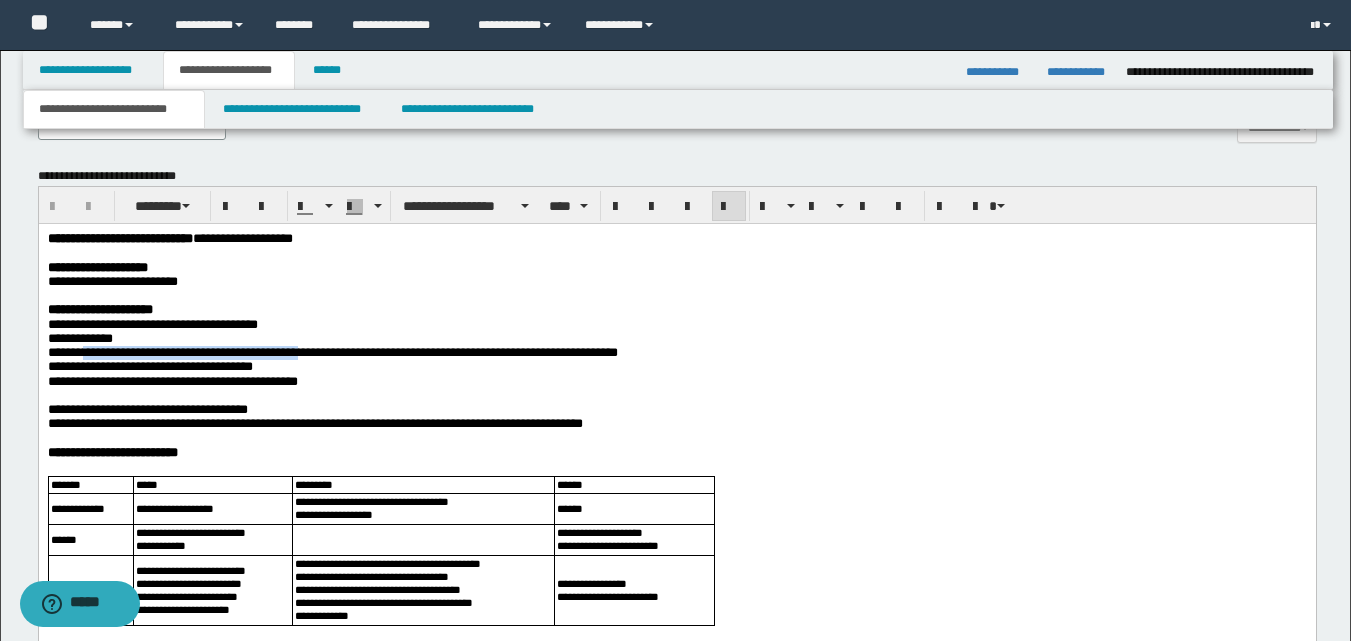 click on "**********" at bounding box center [332, 352] 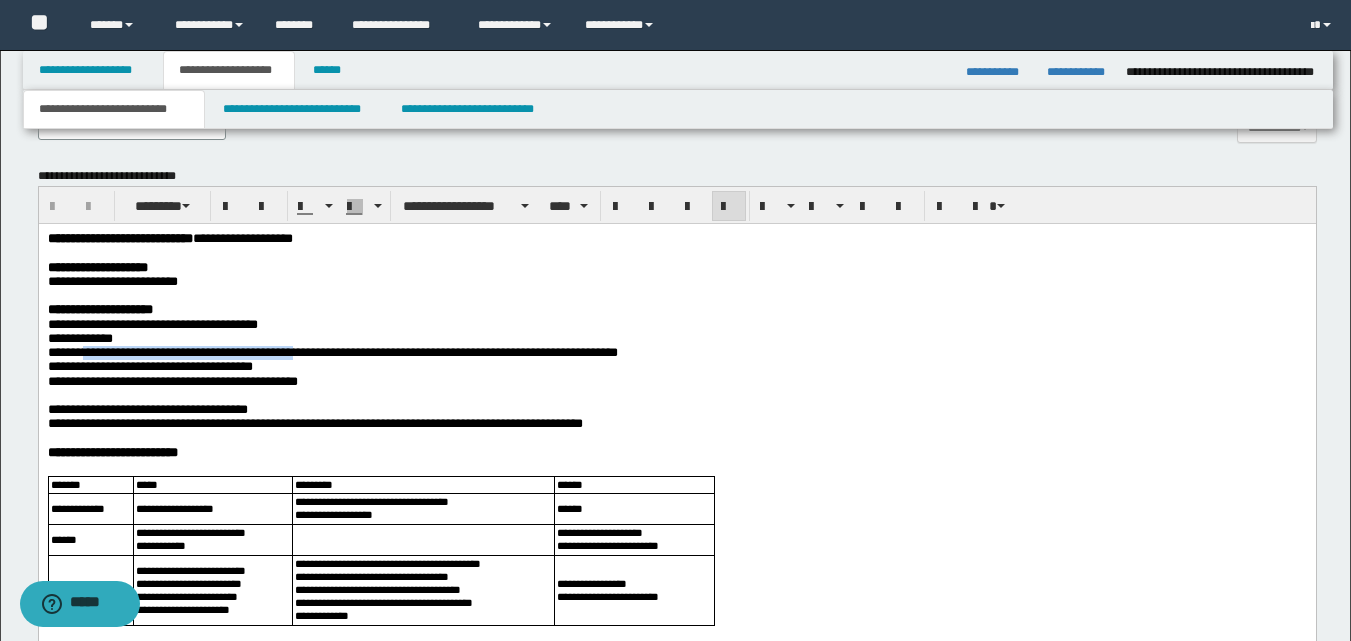 copy on "**********" 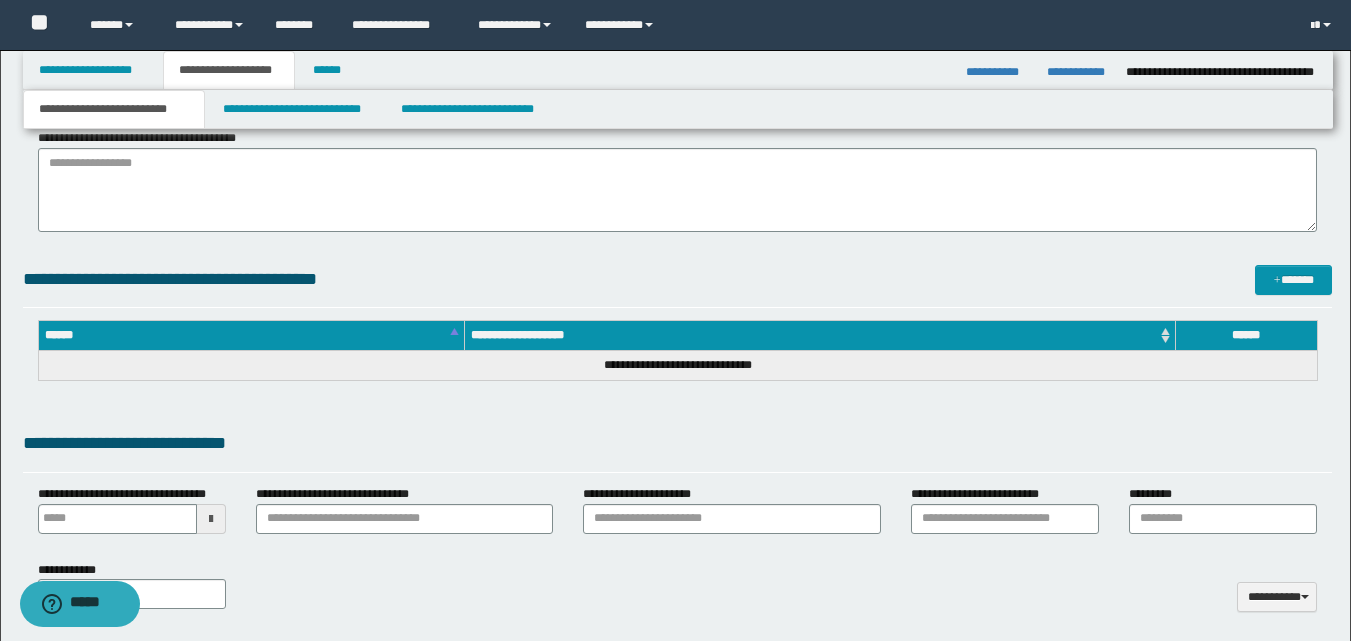 scroll, scrollTop: 400, scrollLeft: 0, axis: vertical 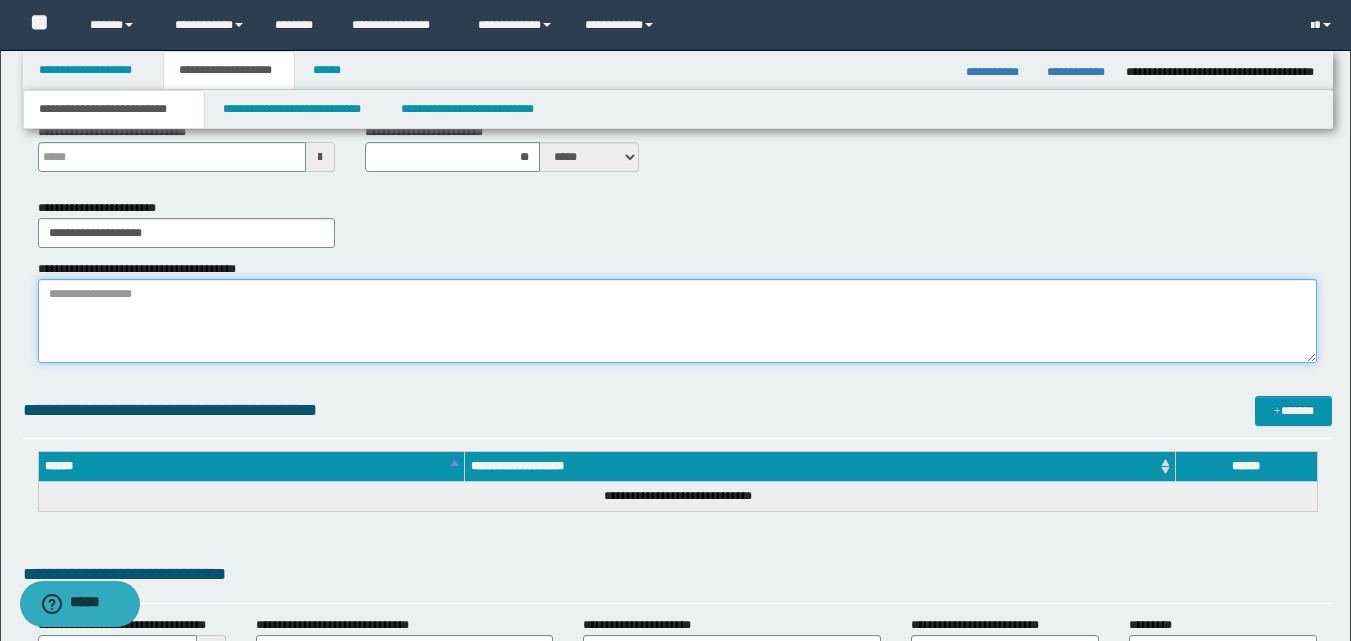 click on "**********" at bounding box center [677, 321] 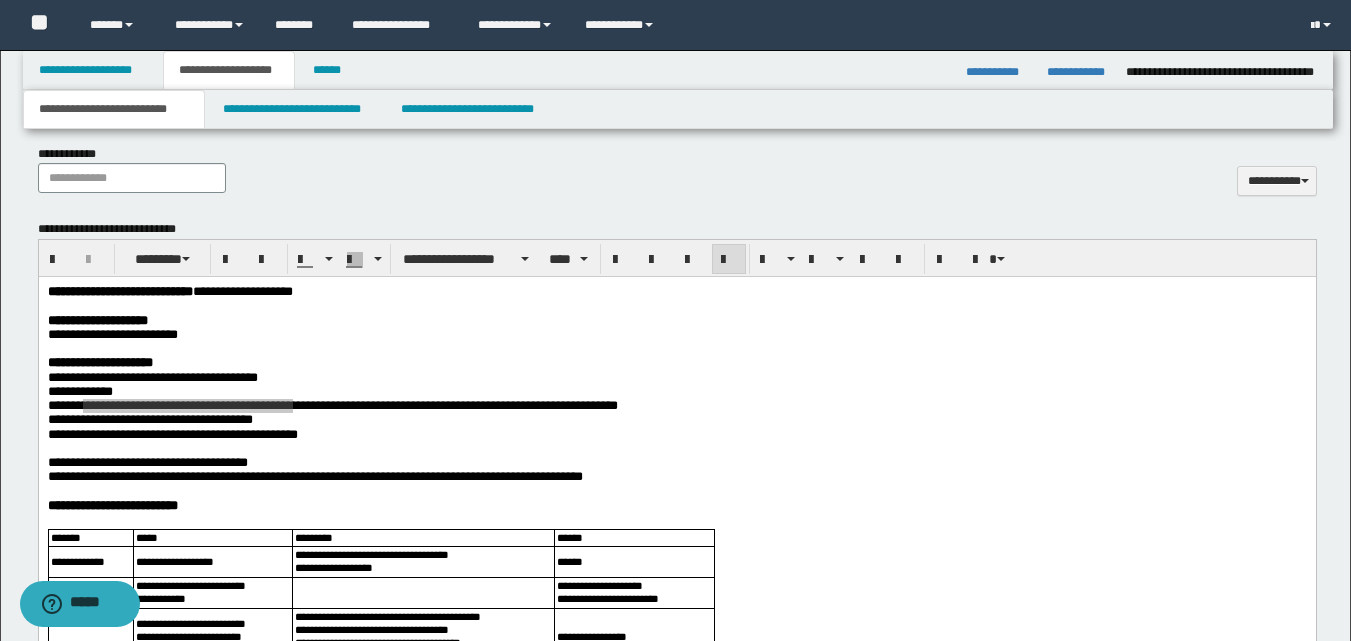 scroll, scrollTop: 900, scrollLeft: 0, axis: vertical 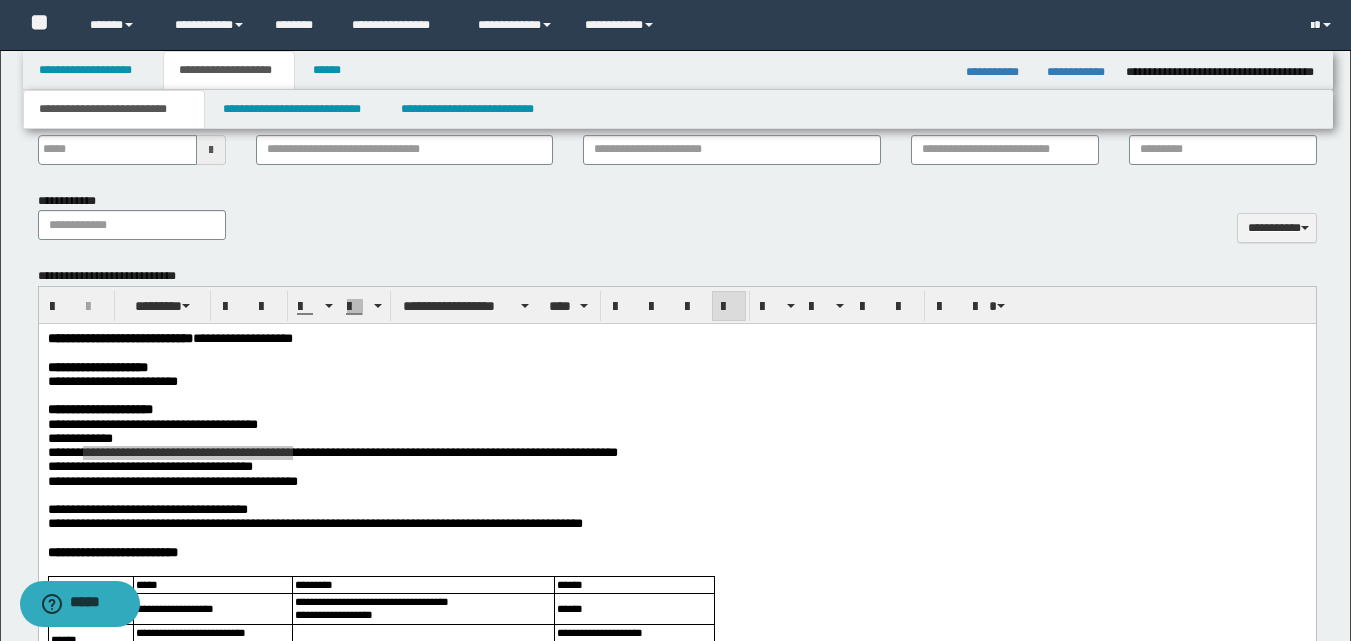 type on "**********" 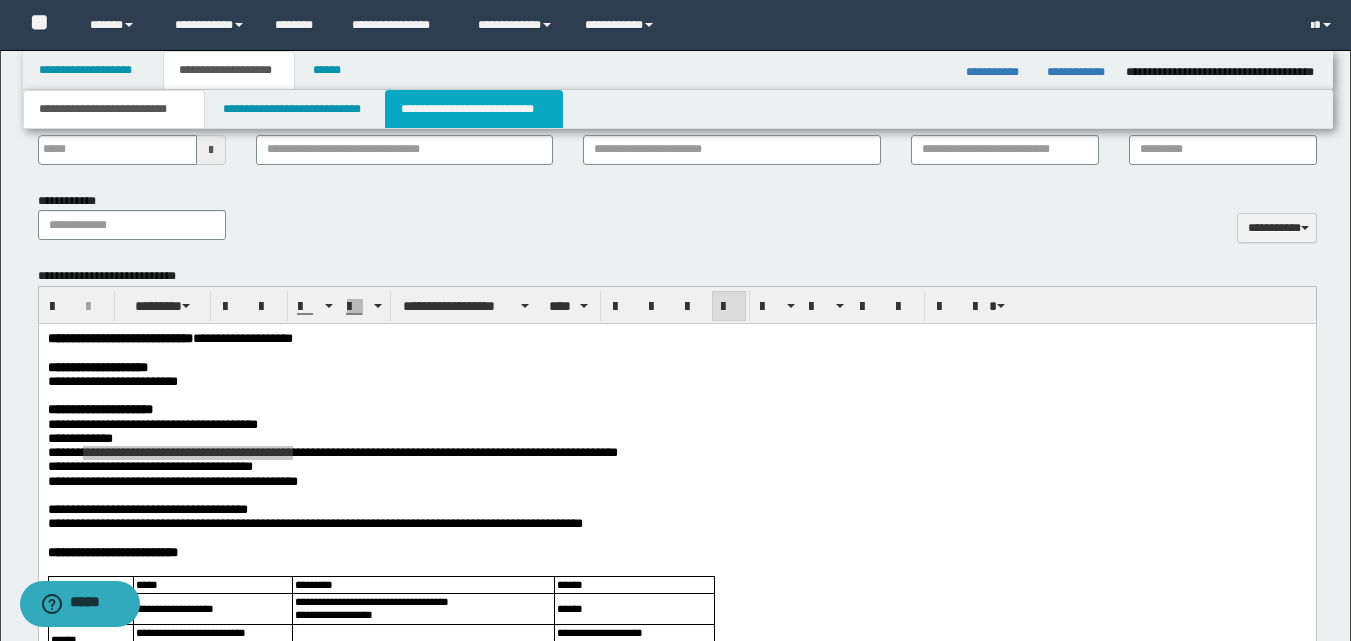 click on "**********" at bounding box center (474, 109) 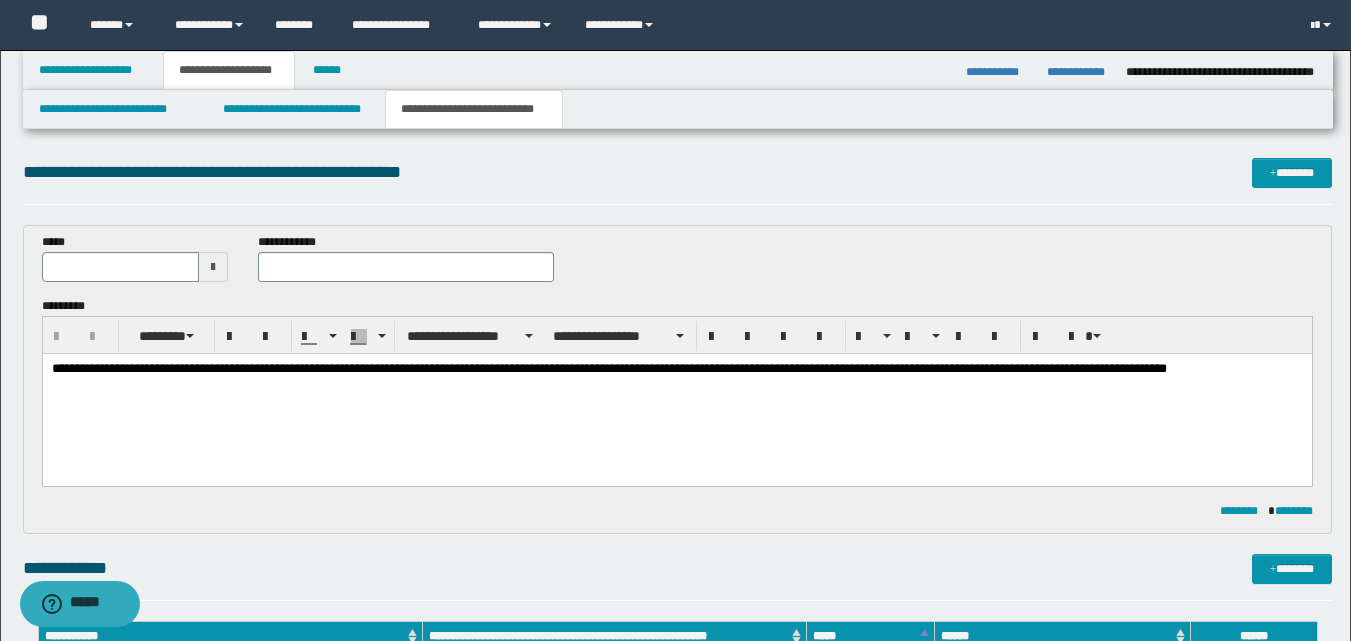 scroll, scrollTop: 0, scrollLeft: 0, axis: both 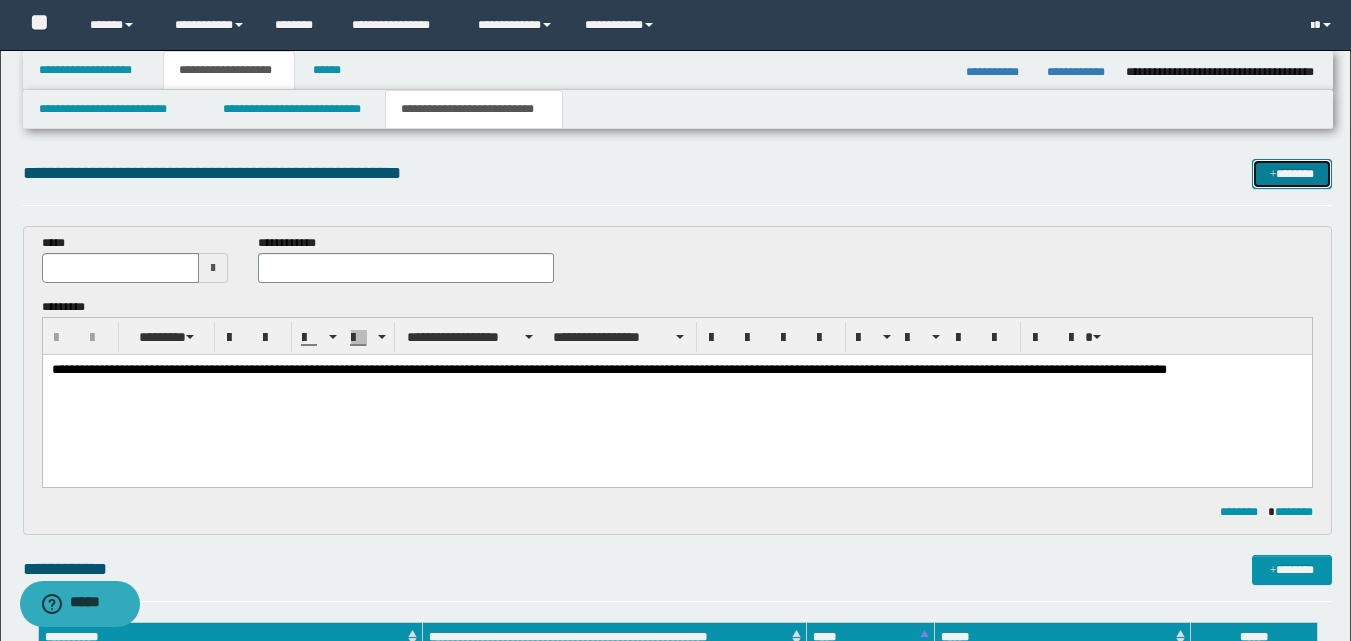 click at bounding box center (1273, 175) 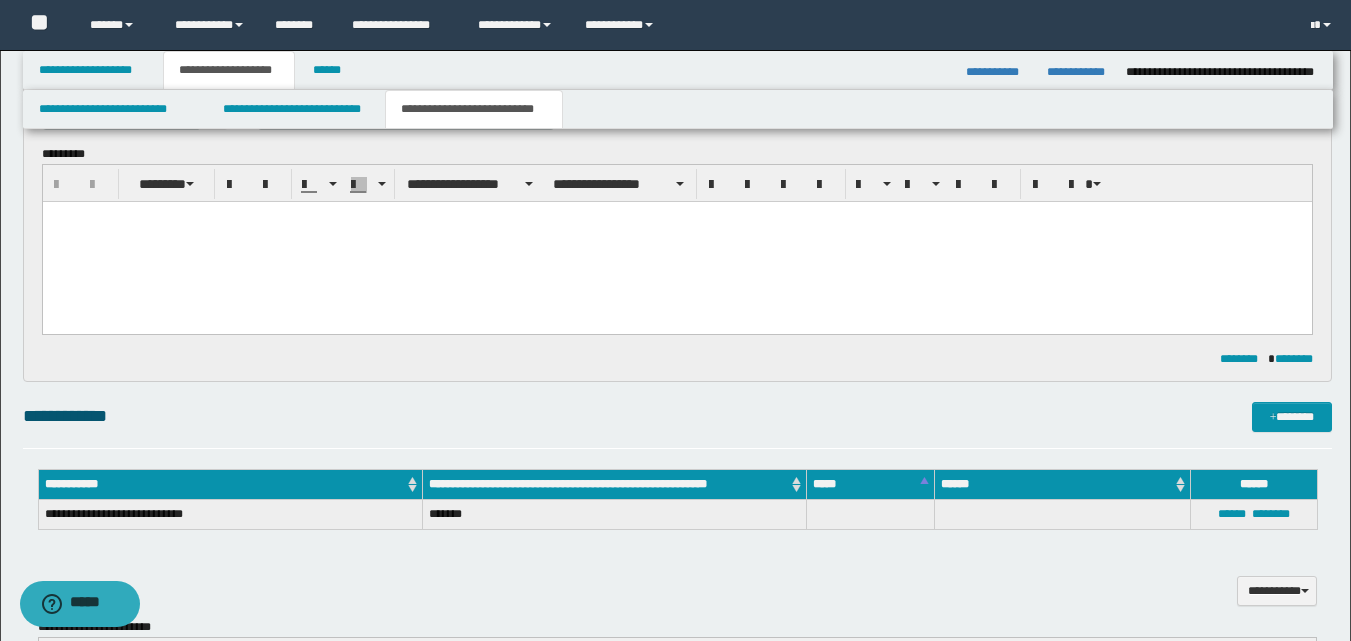 scroll, scrollTop: 0, scrollLeft: 0, axis: both 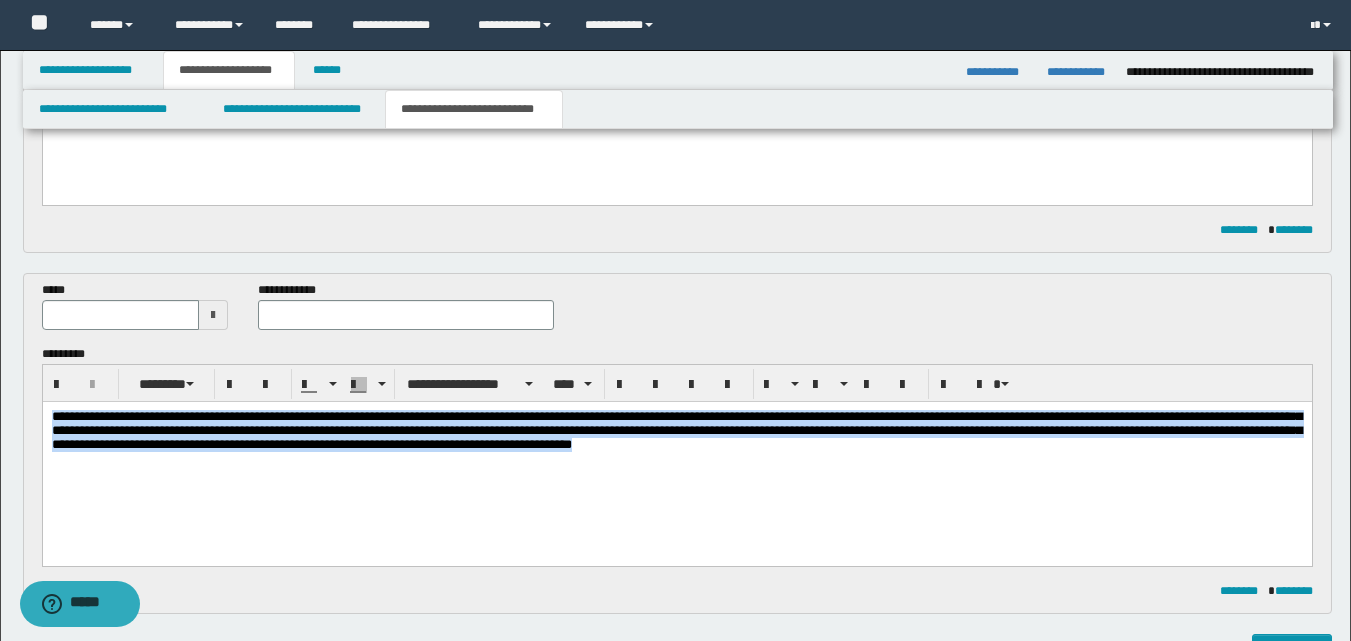 drag, startPoint x: 51, startPoint y: 415, endPoint x: 1258, endPoint y: 449, distance: 1207.4788 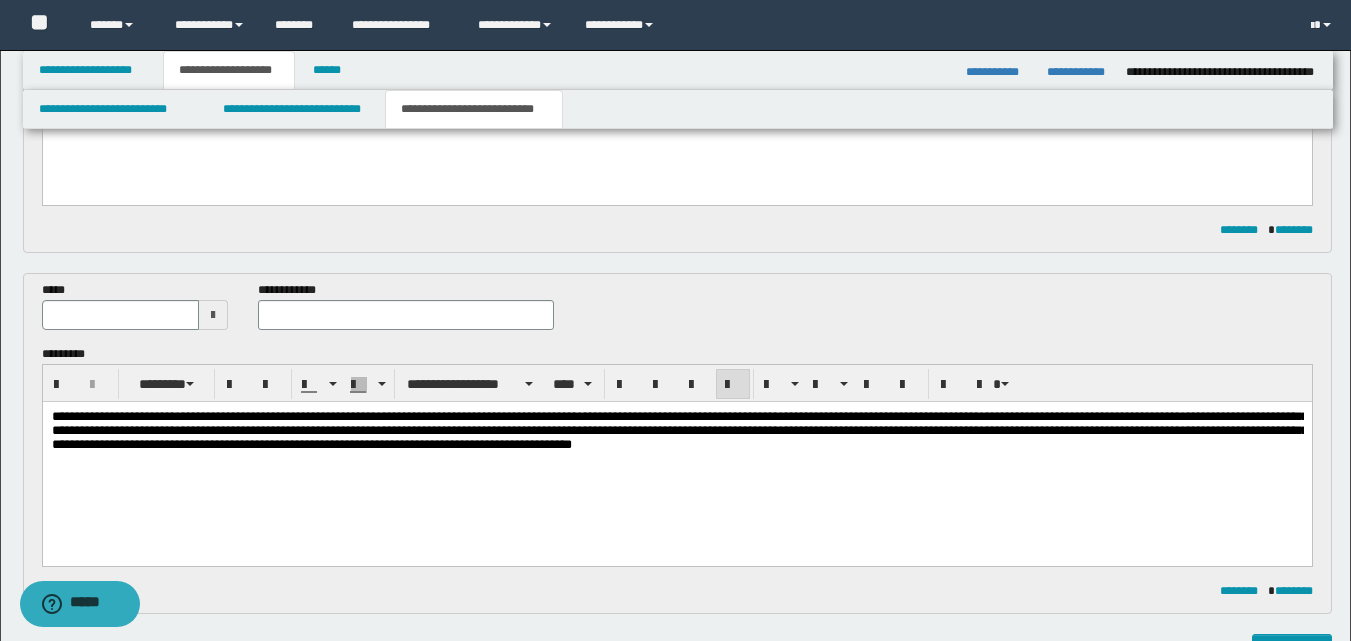 click on "**********" at bounding box center (676, 455) 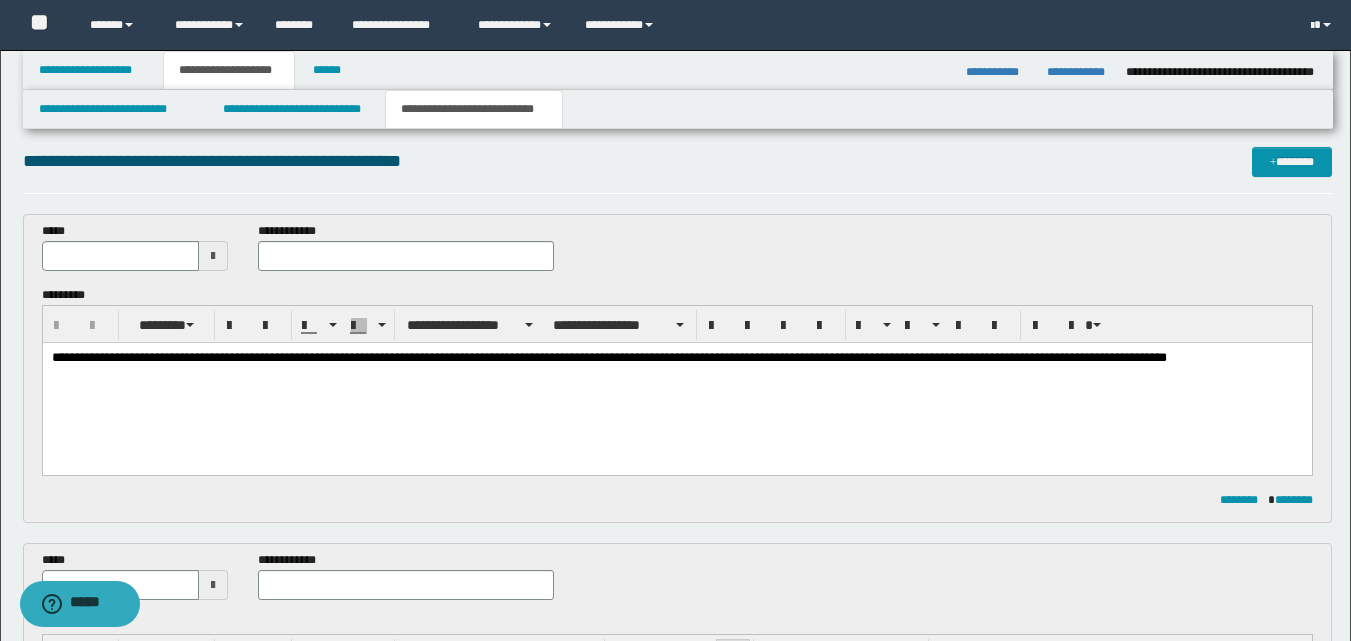 scroll, scrollTop: 0, scrollLeft: 0, axis: both 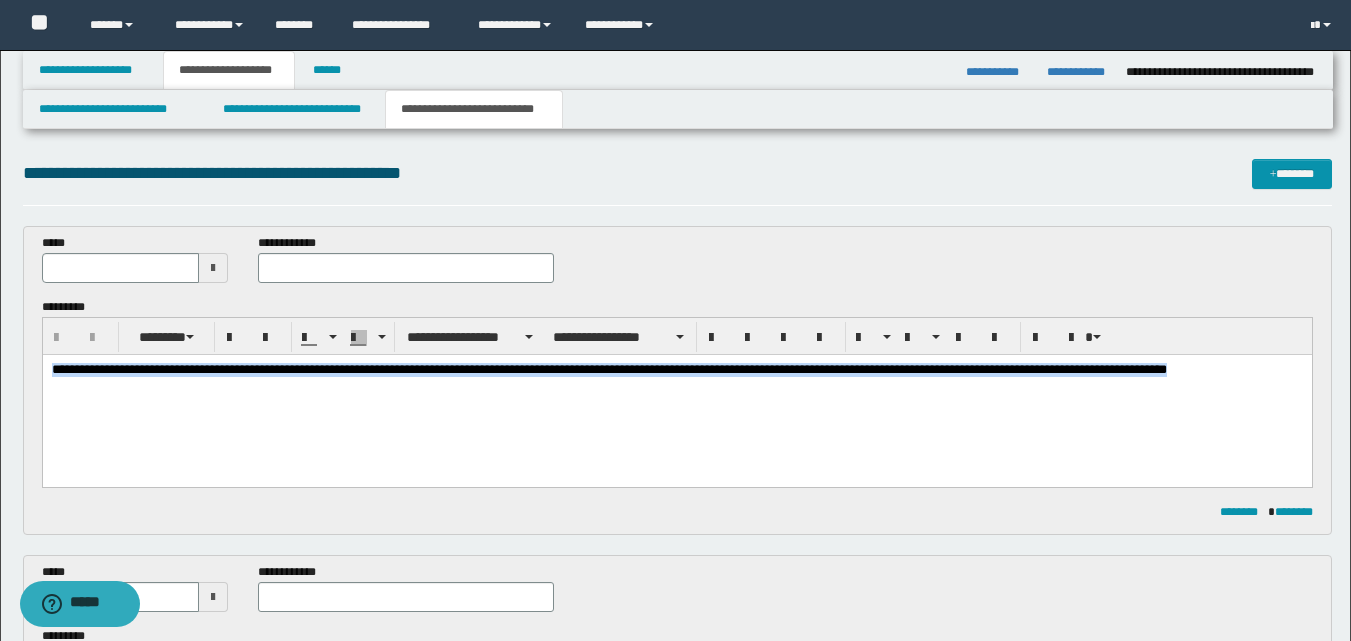 drag, startPoint x: 52, startPoint y: 373, endPoint x: 1294, endPoint y: 372, distance: 1242.0004 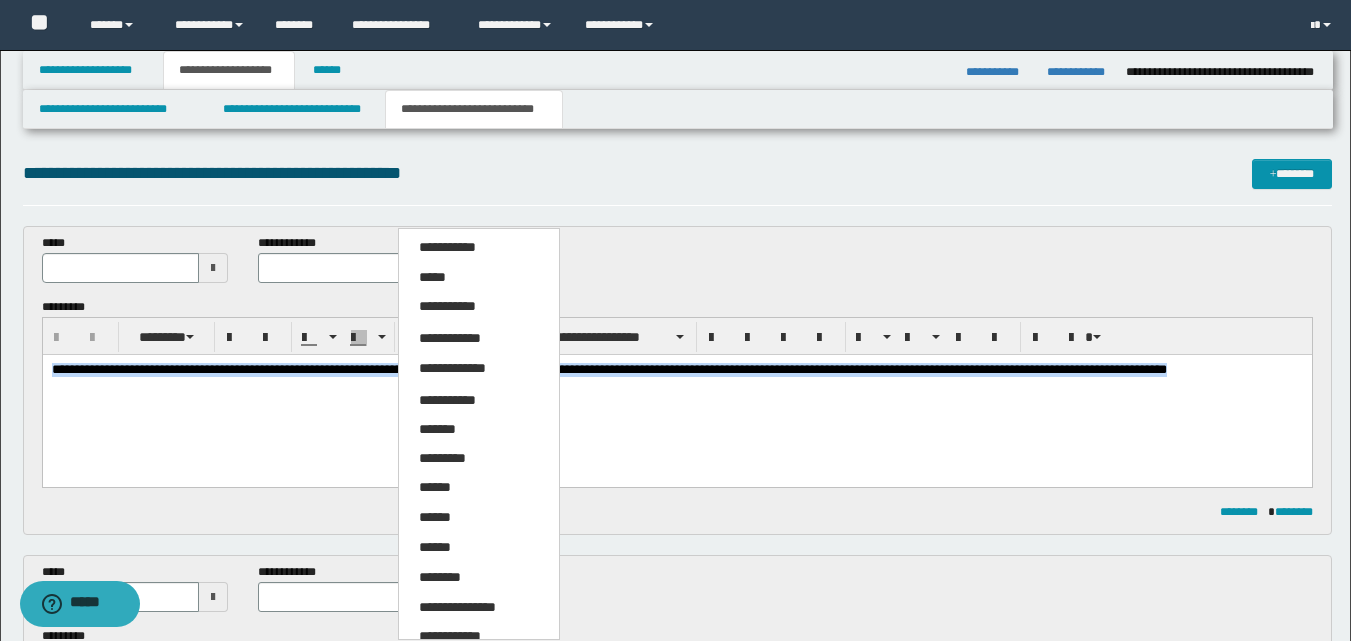 click on "*****" at bounding box center (479, 278) 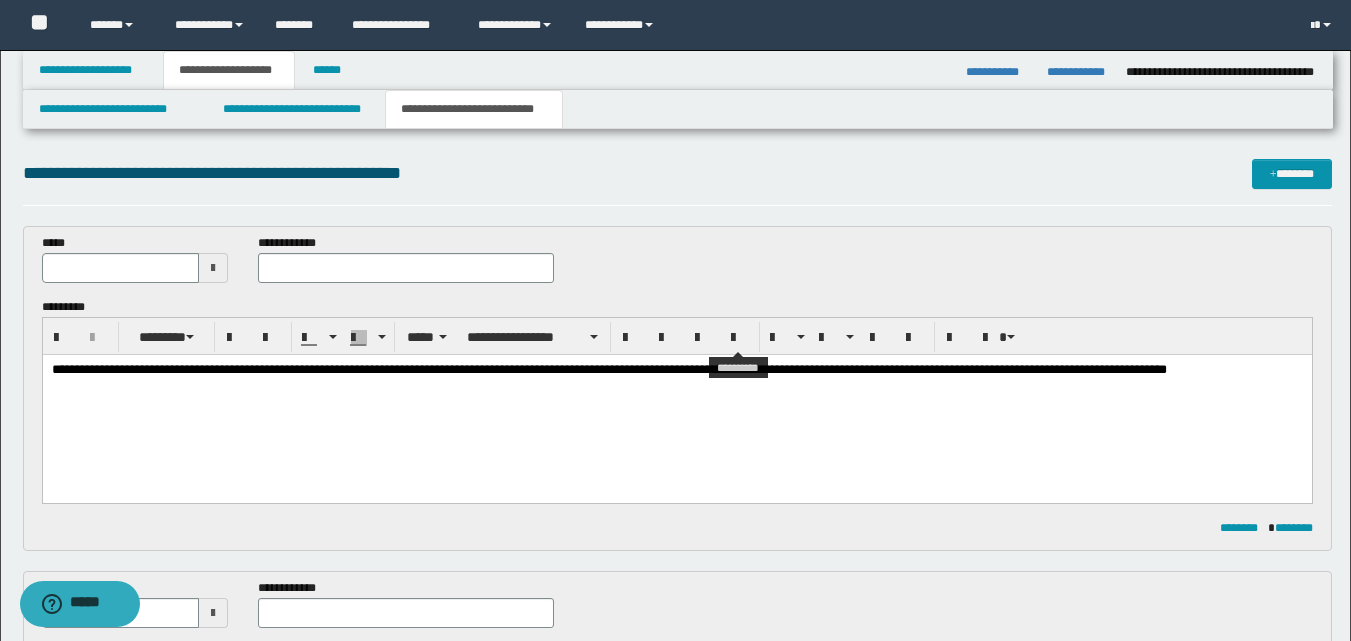 click at bounding box center [739, 338] 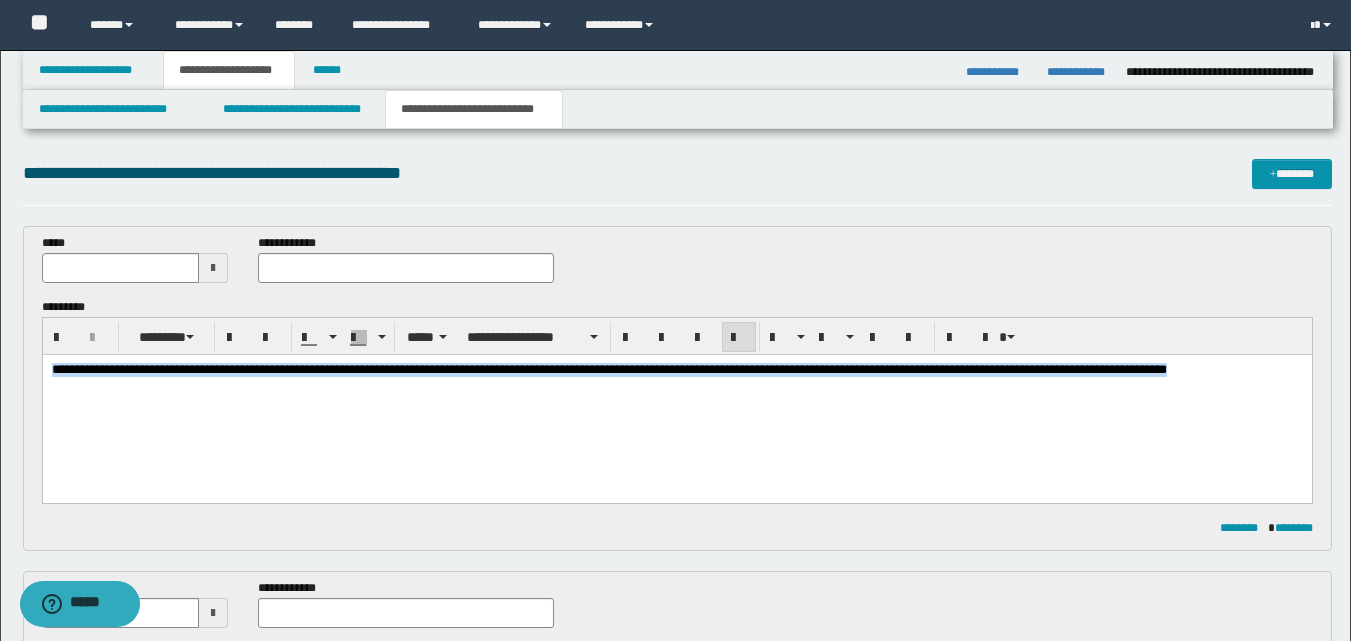 click on "**********" at bounding box center (676, 404) 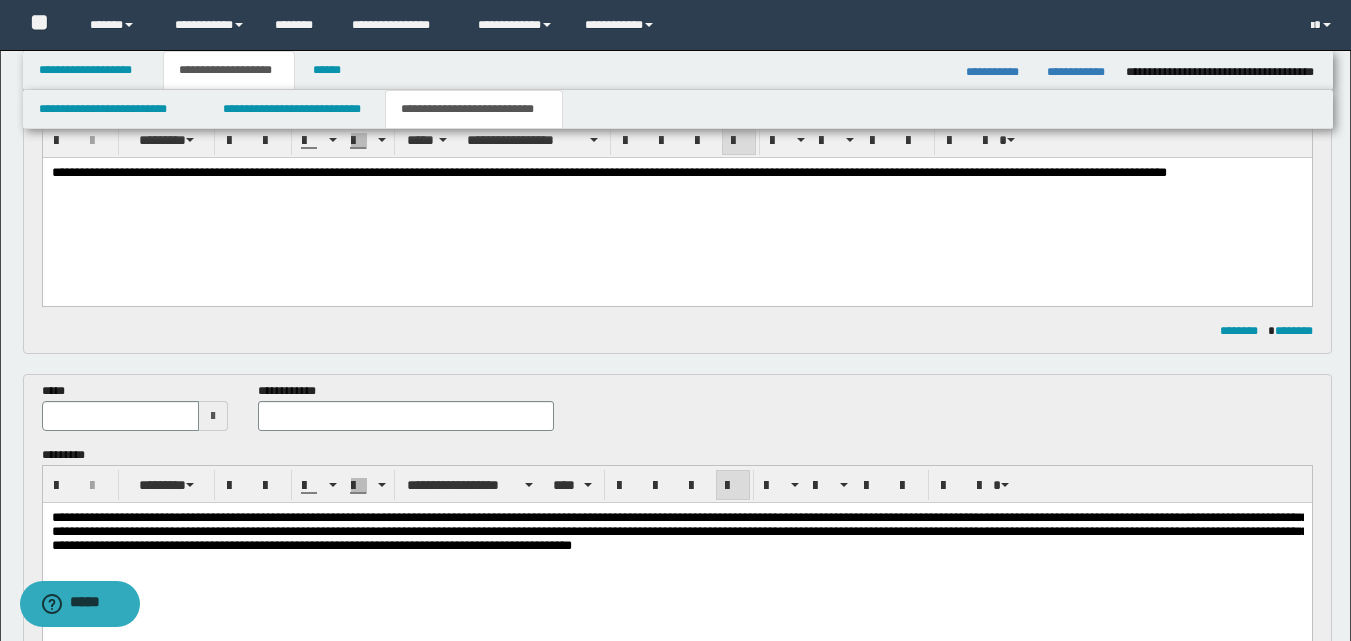 scroll, scrollTop: 200, scrollLeft: 0, axis: vertical 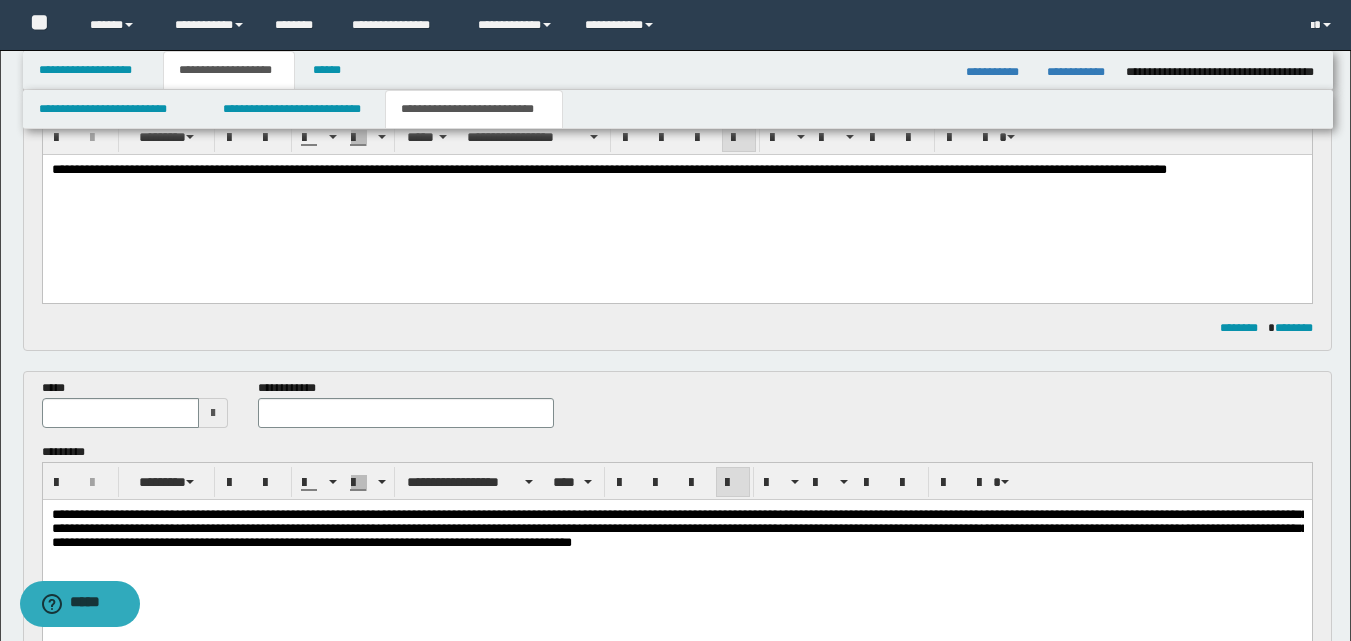 type 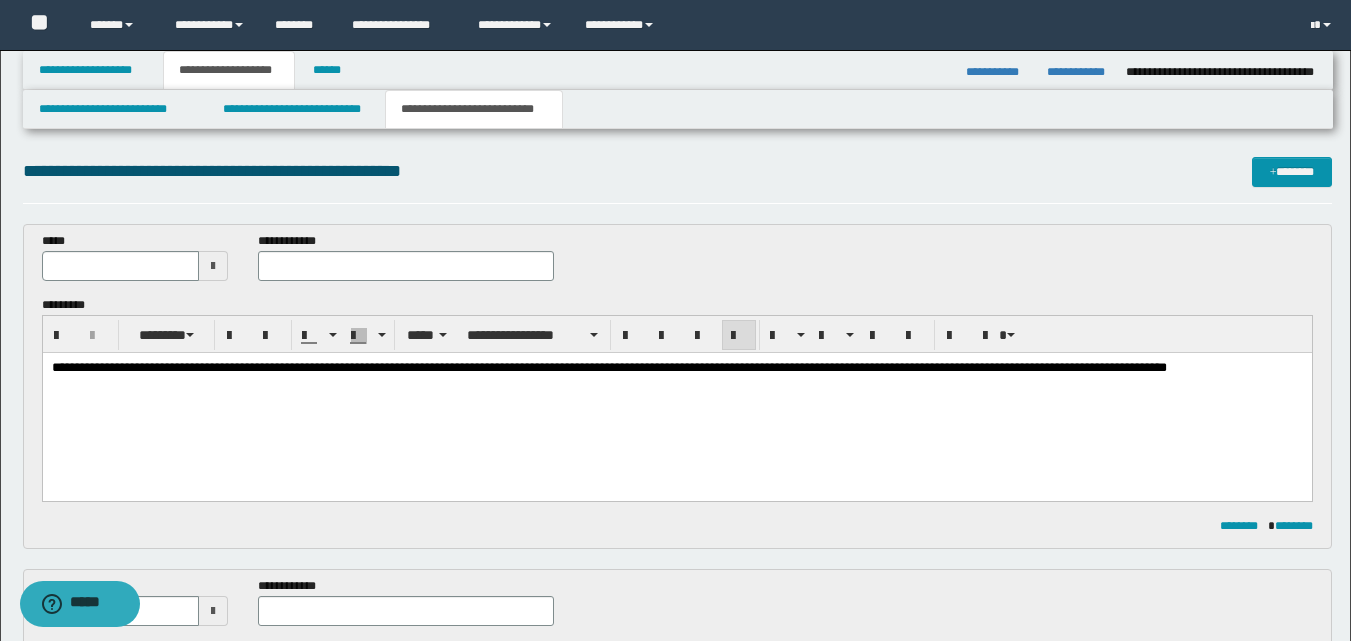 scroll, scrollTop: 0, scrollLeft: 0, axis: both 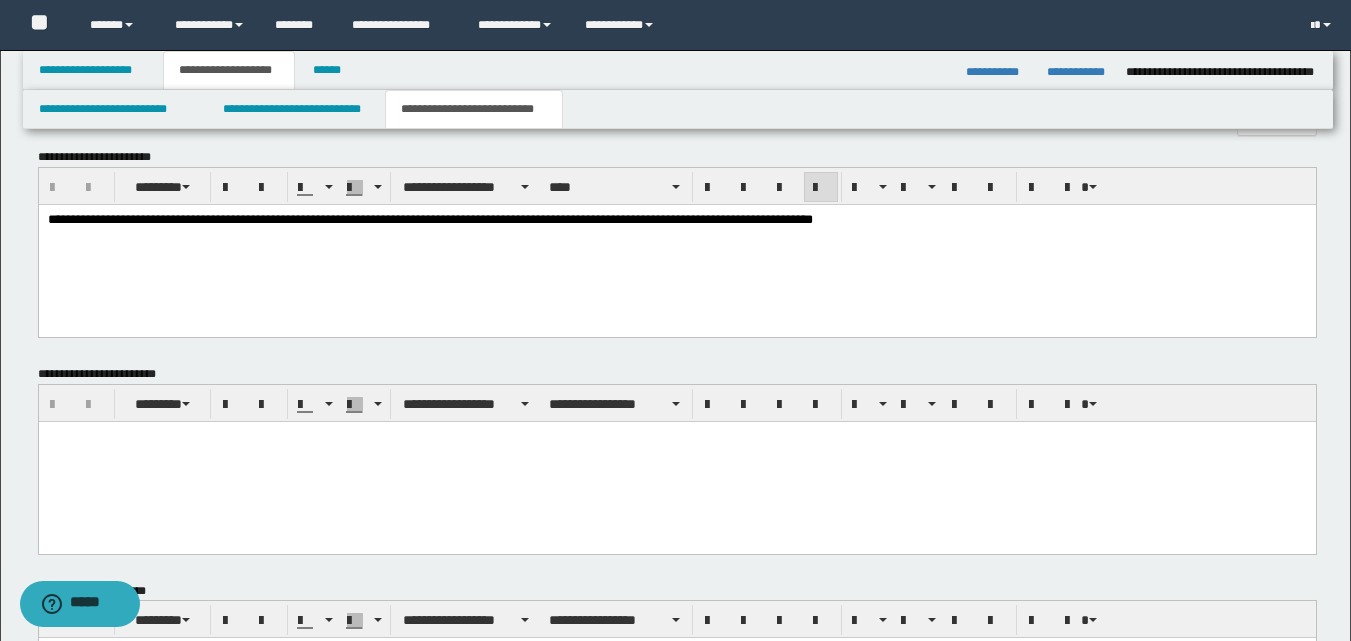click on "**********" at bounding box center (429, 218) 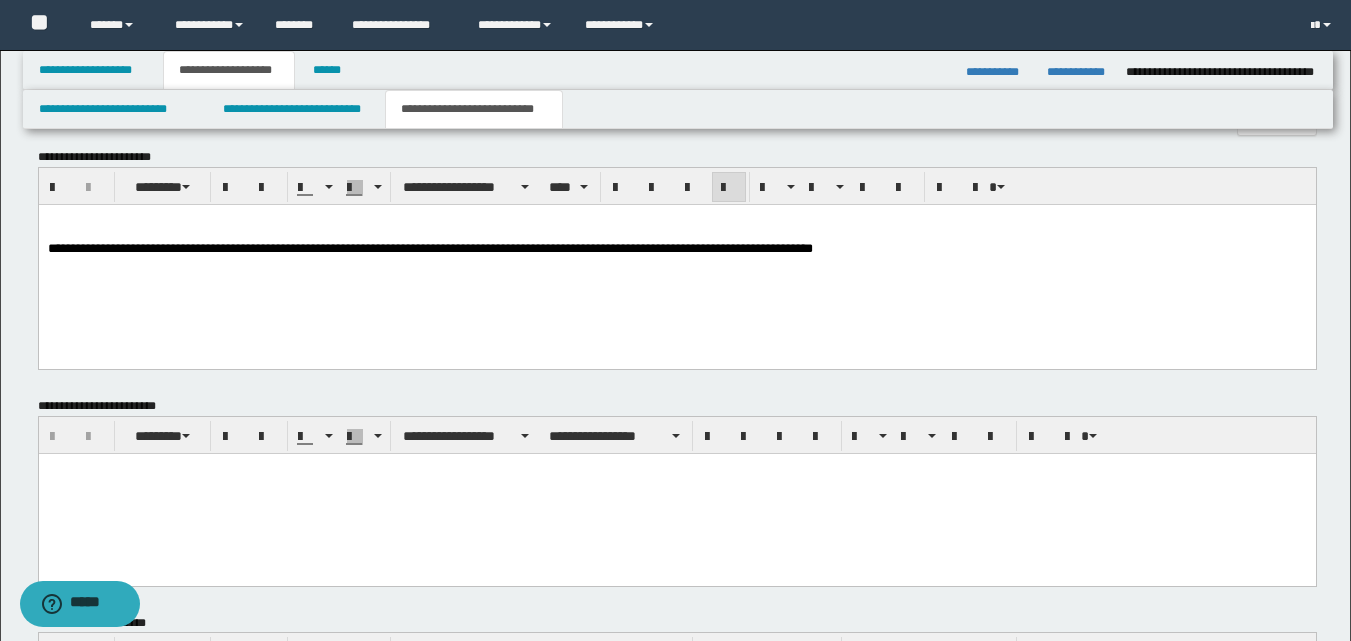 click at bounding box center [676, 219] 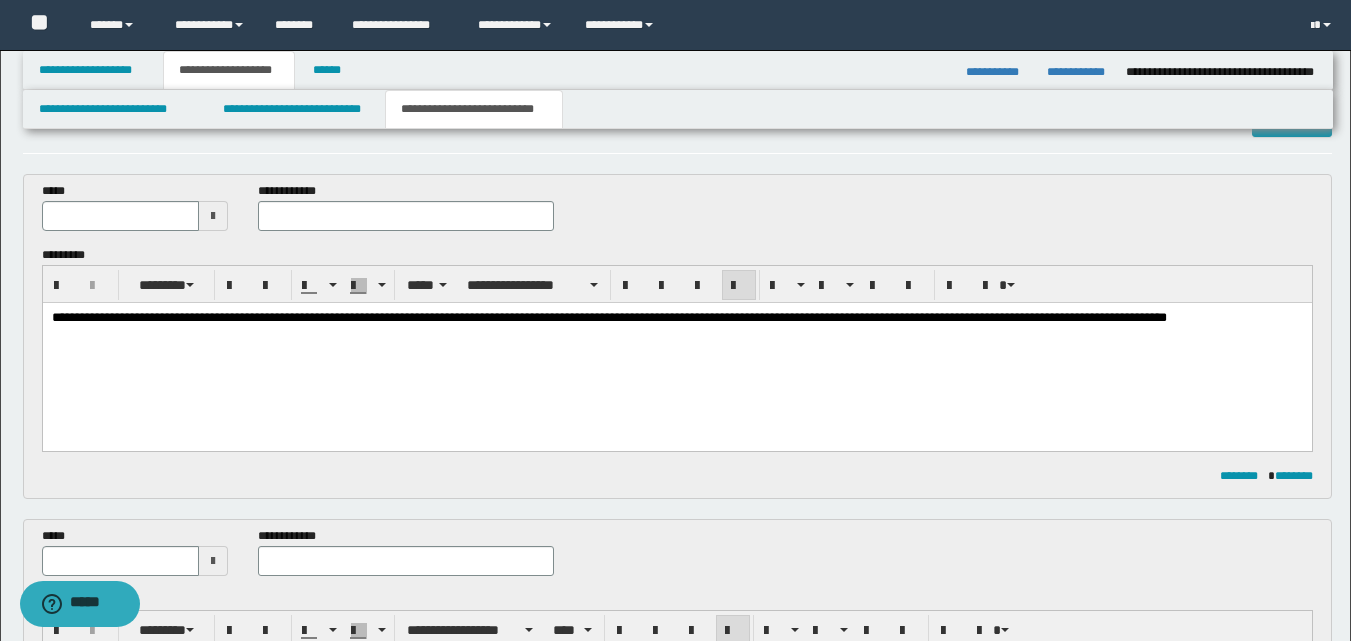 scroll, scrollTop: 0, scrollLeft: 0, axis: both 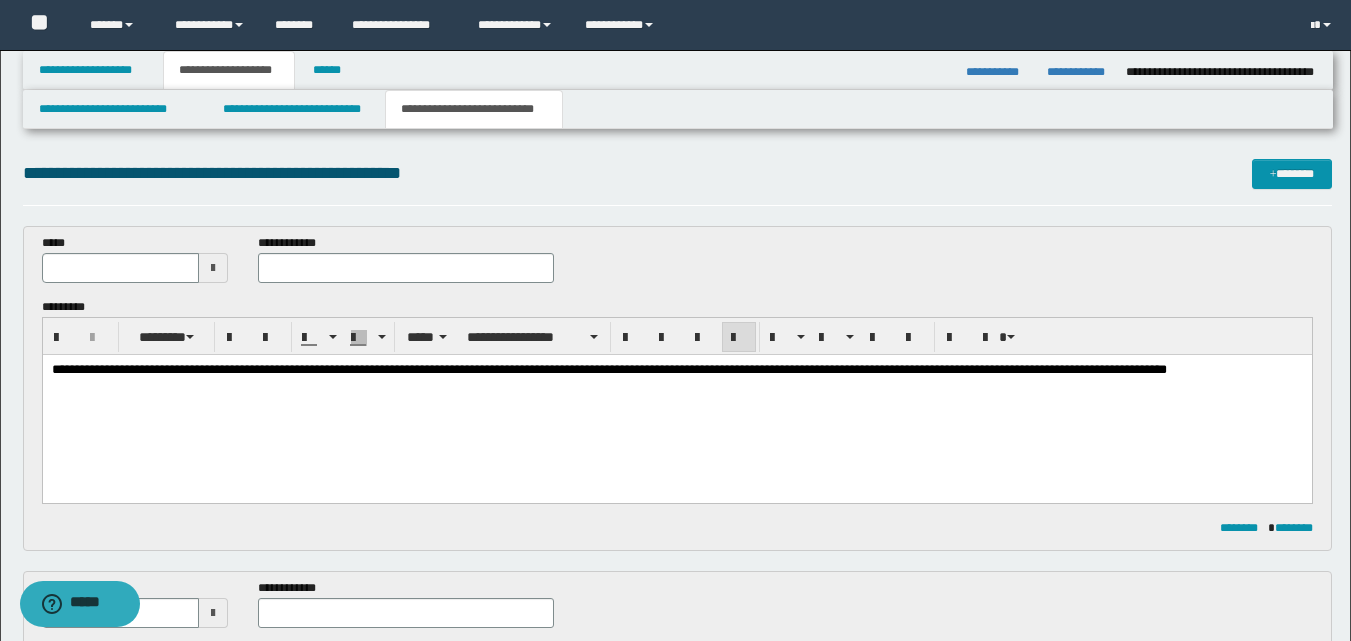 click at bounding box center [213, 268] 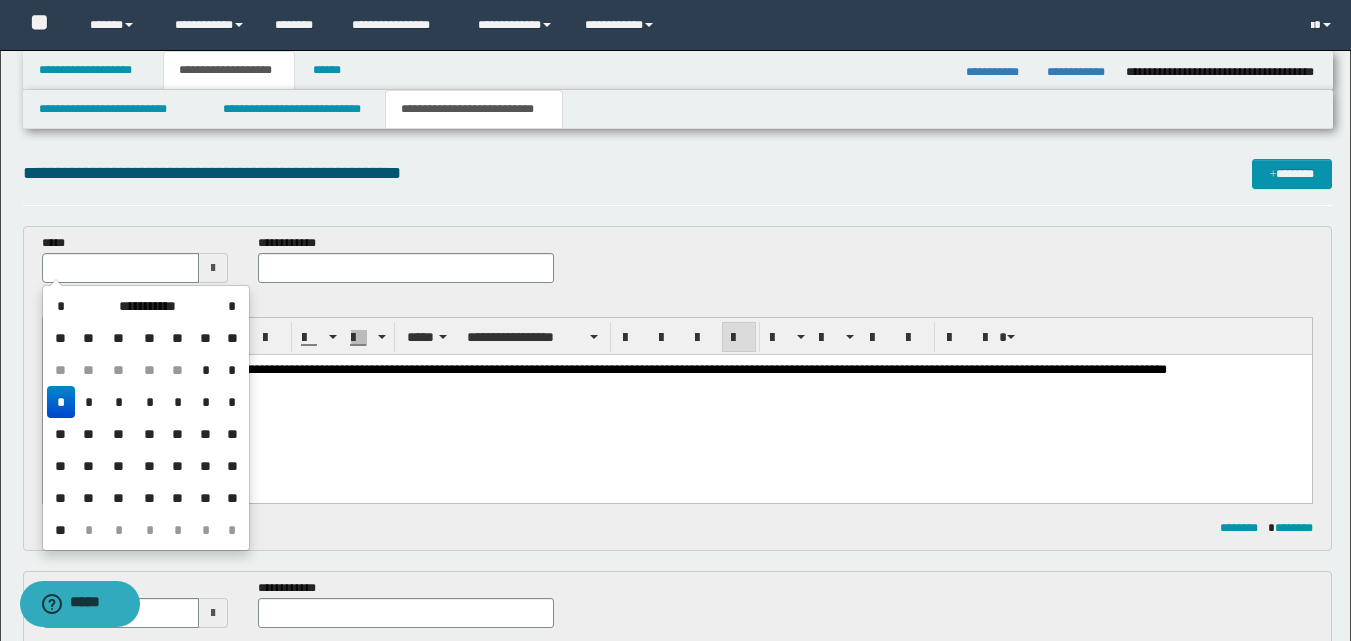 click on "*" at bounding box center [61, 306] 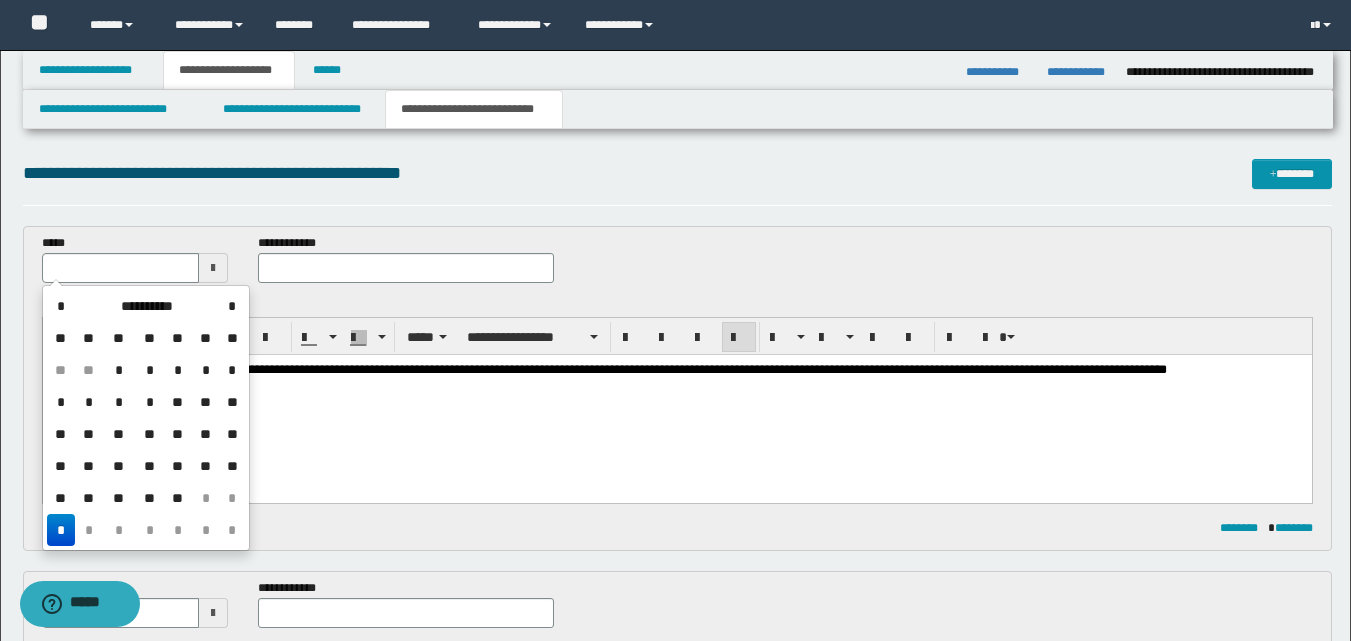 click on "**" at bounding box center [149, 466] 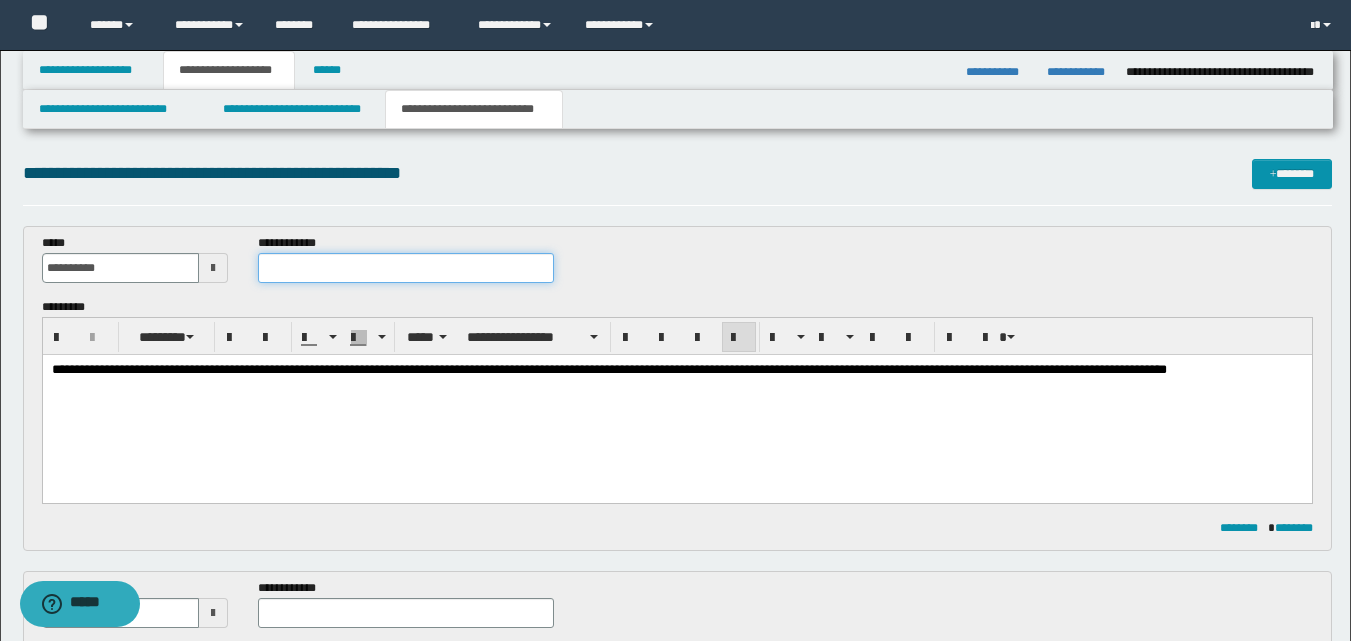 click at bounding box center (405, 268) 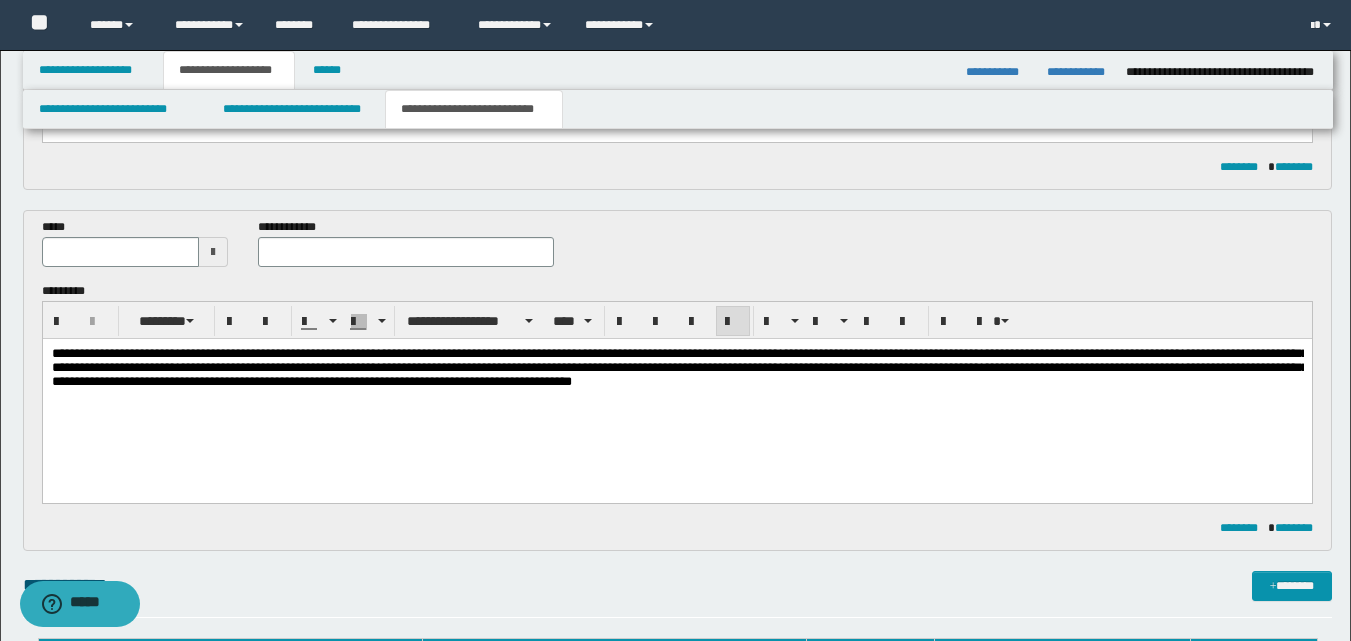 scroll, scrollTop: 400, scrollLeft: 0, axis: vertical 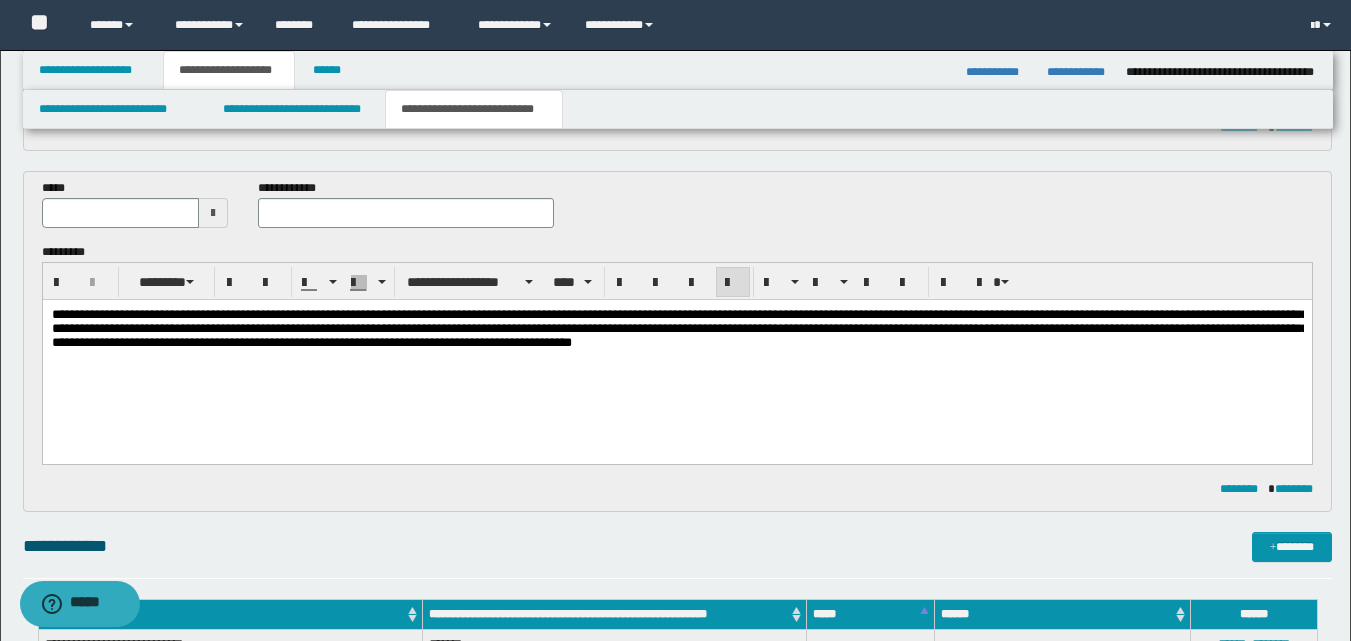 type on "**********" 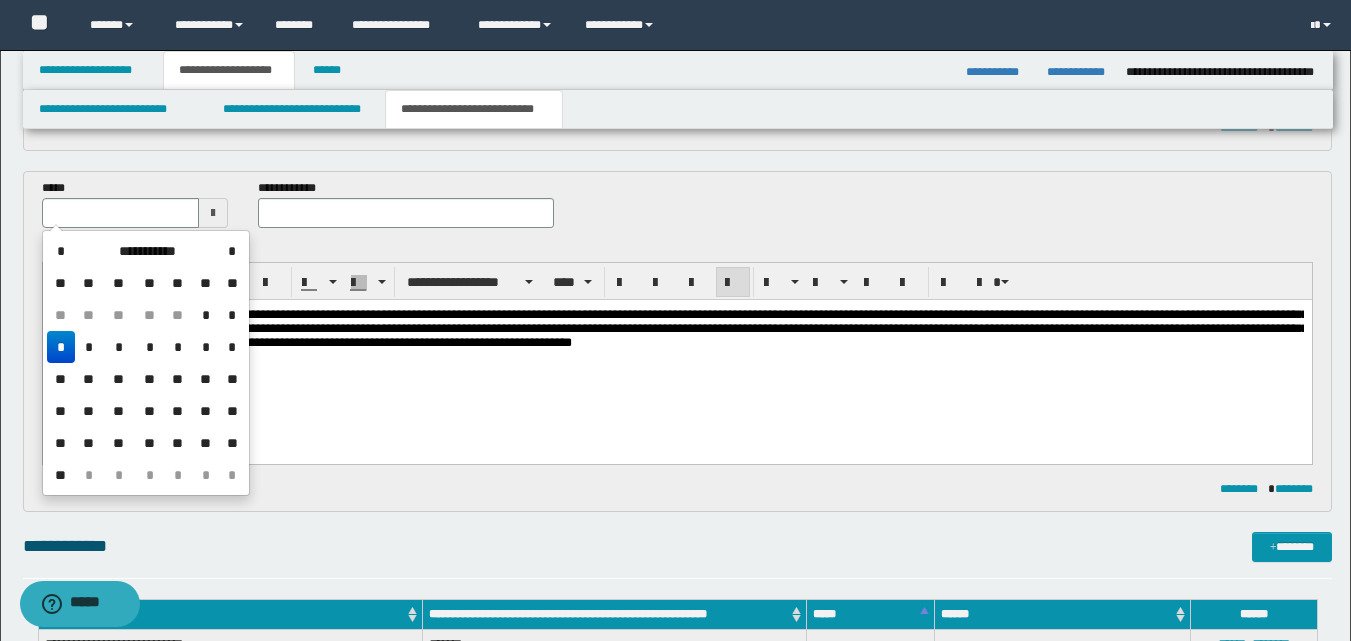 click on "*" at bounding box center [61, 251] 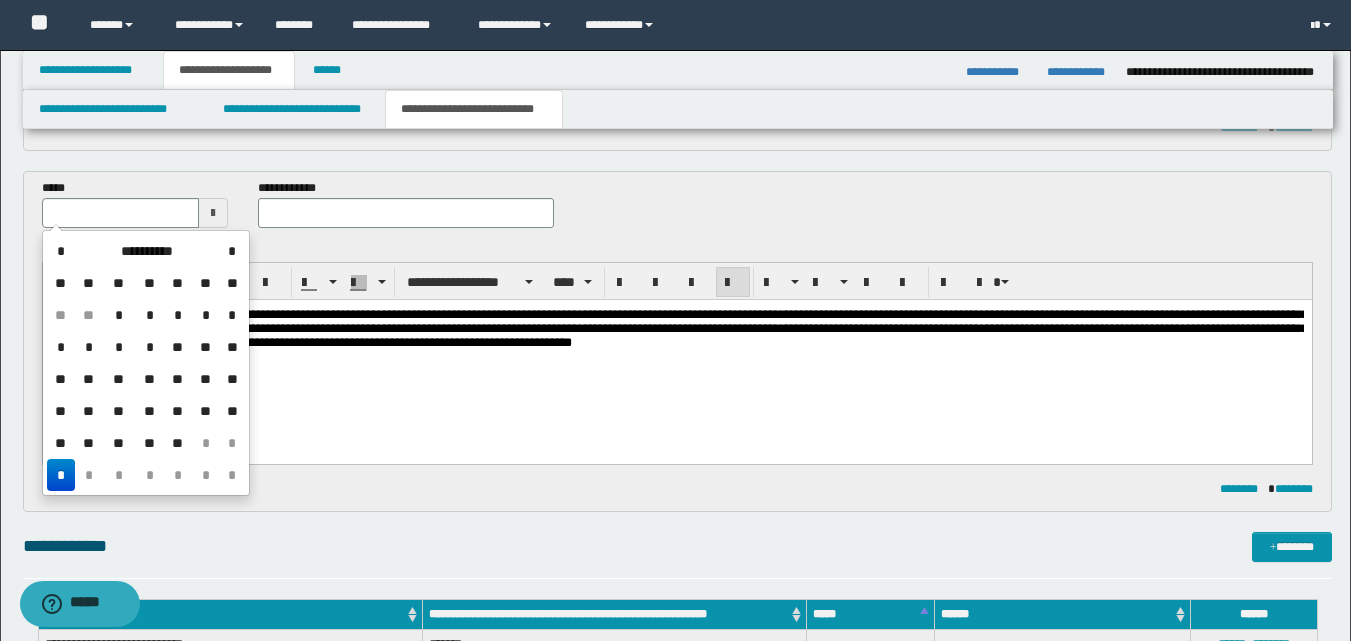 drag, startPoint x: 143, startPoint y: 411, endPoint x: 97, endPoint y: 111, distance: 303.50616 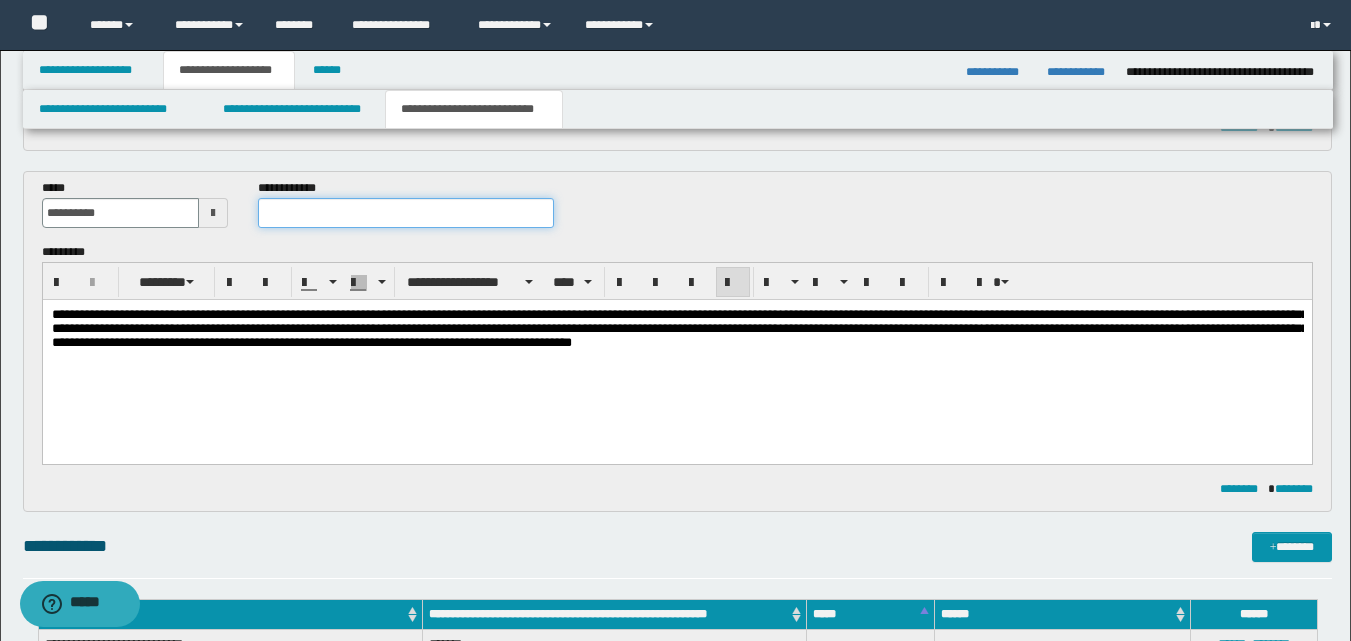 click at bounding box center (405, 213) 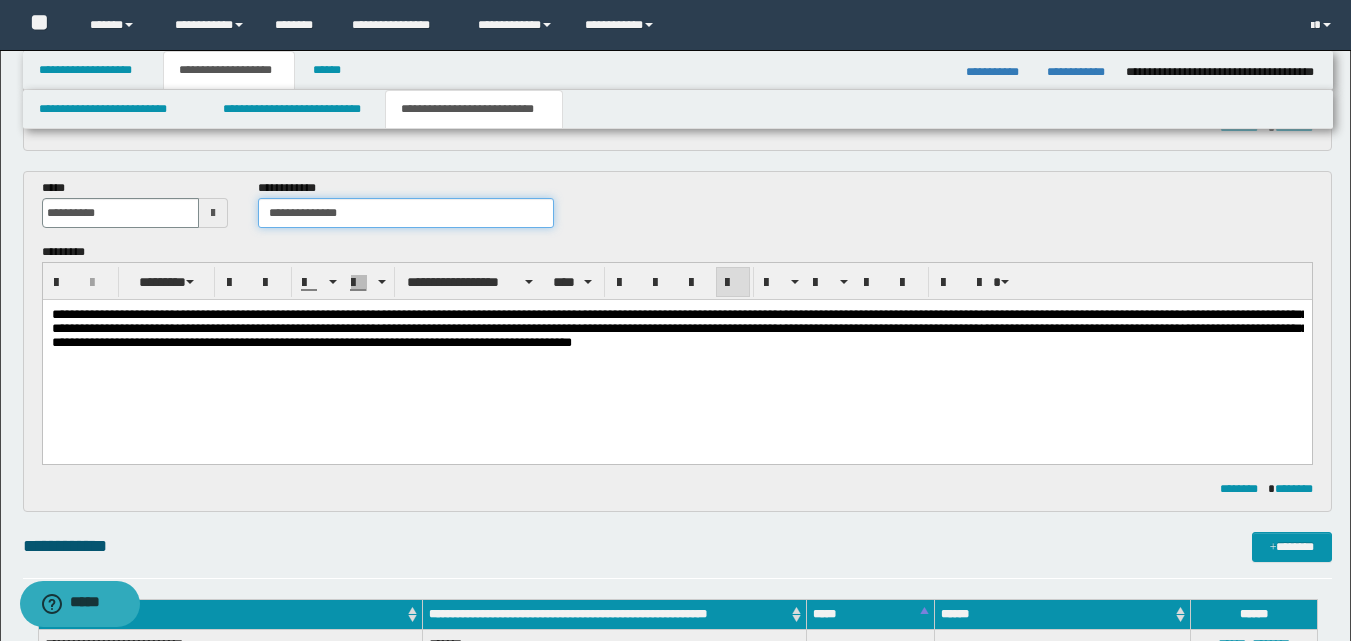 type on "**********" 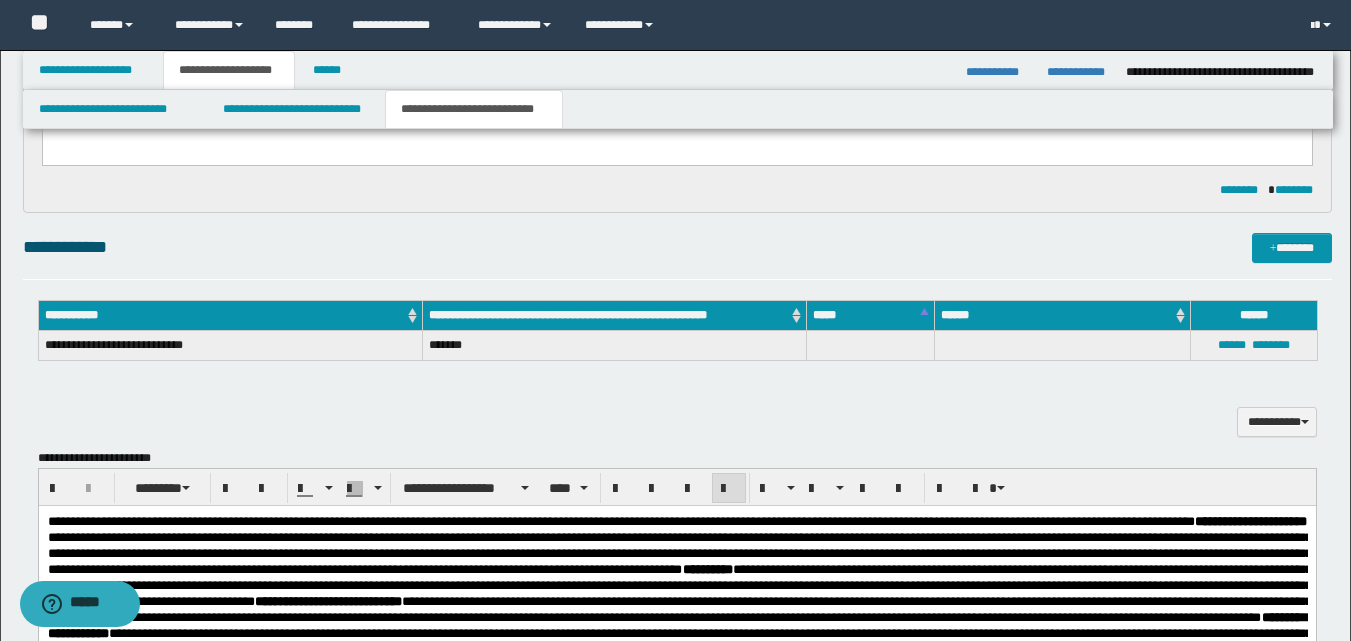 scroll, scrollTop: 700, scrollLeft: 0, axis: vertical 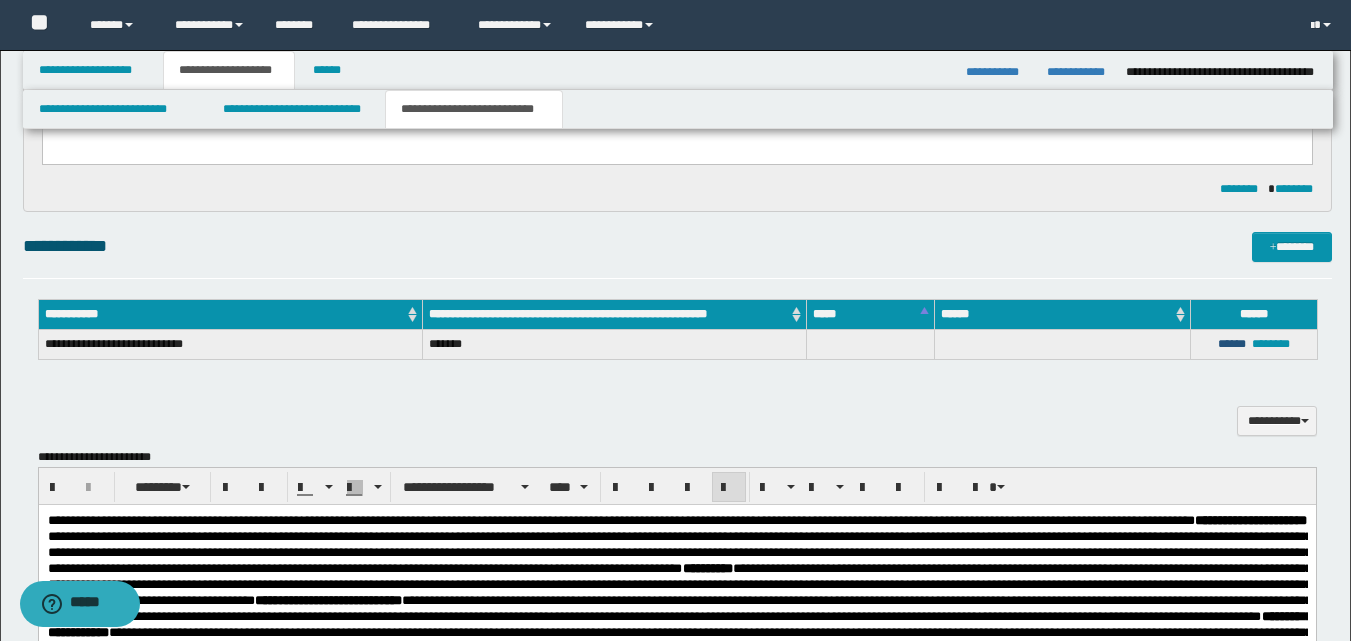 click on "******" at bounding box center [1232, 344] 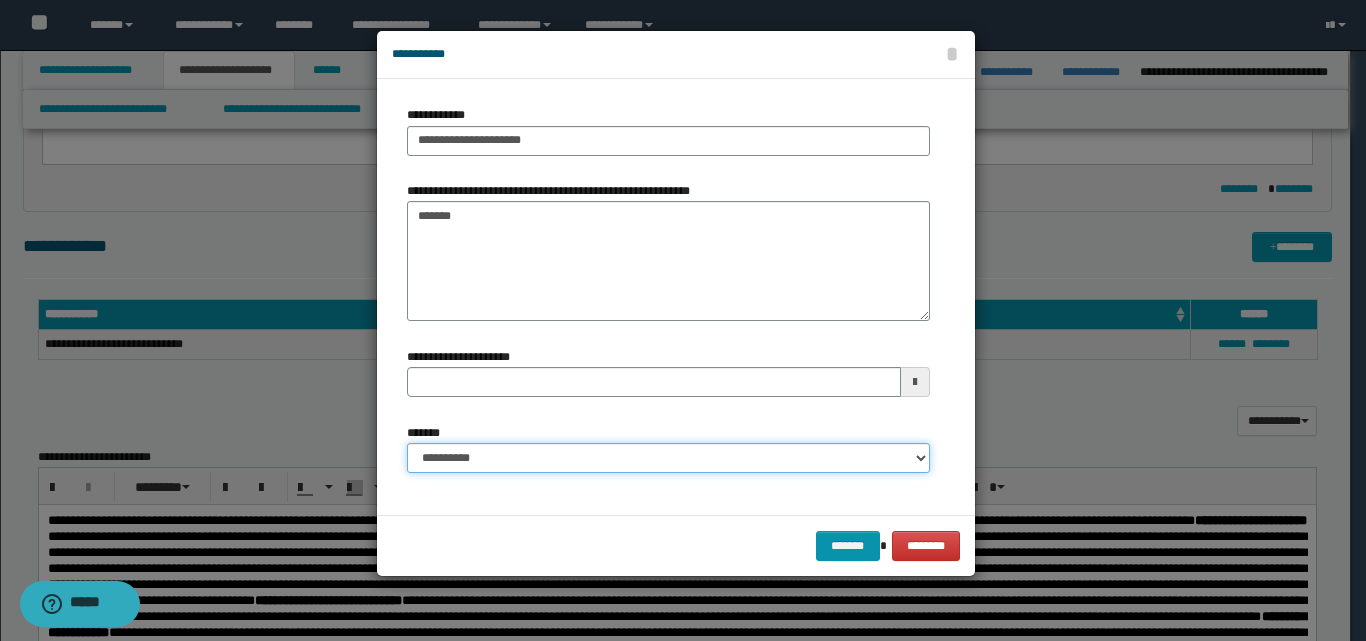 click on "**********" at bounding box center [668, 458] 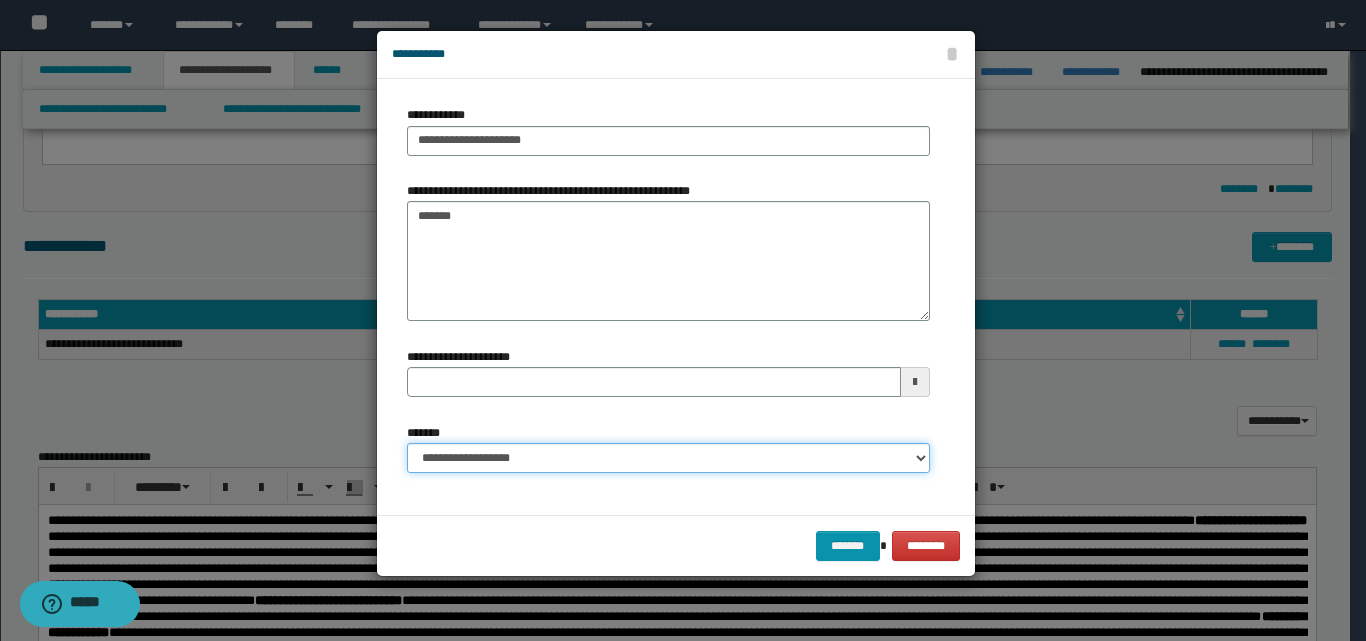 click on "**********" at bounding box center (668, 458) 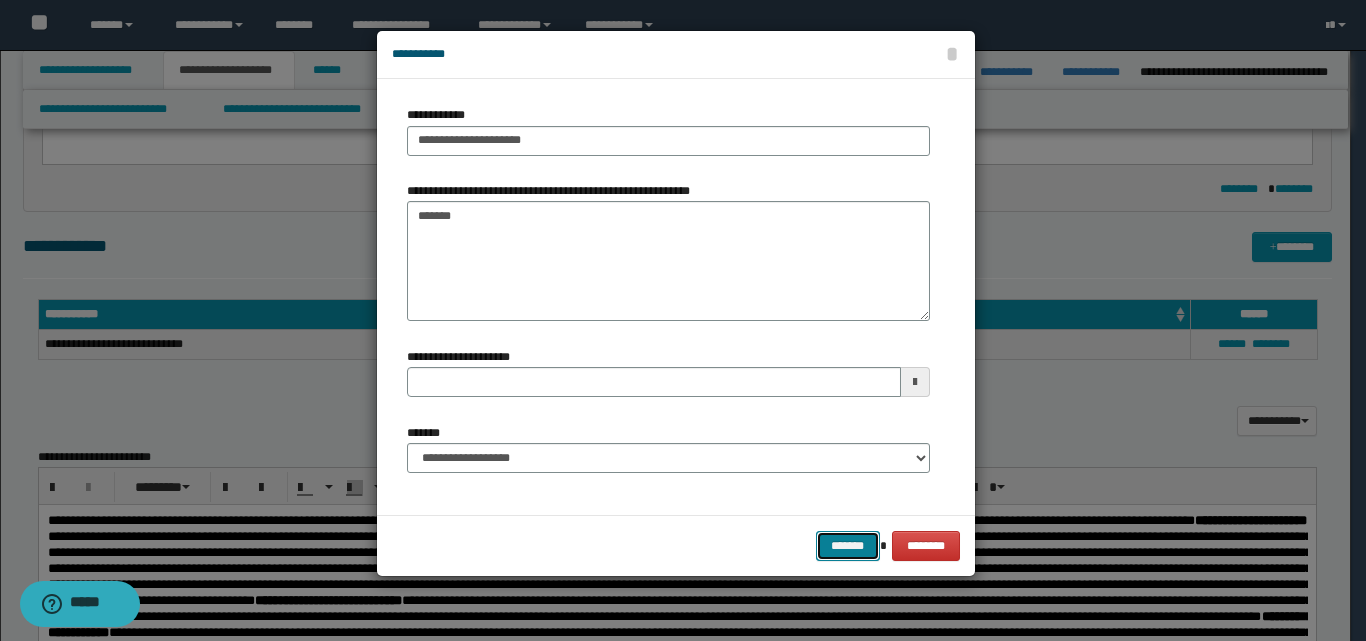 drag, startPoint x: 853, startPoint y: 541, endPoint x: 845, endPoint y: 532, distance: 12.0415945 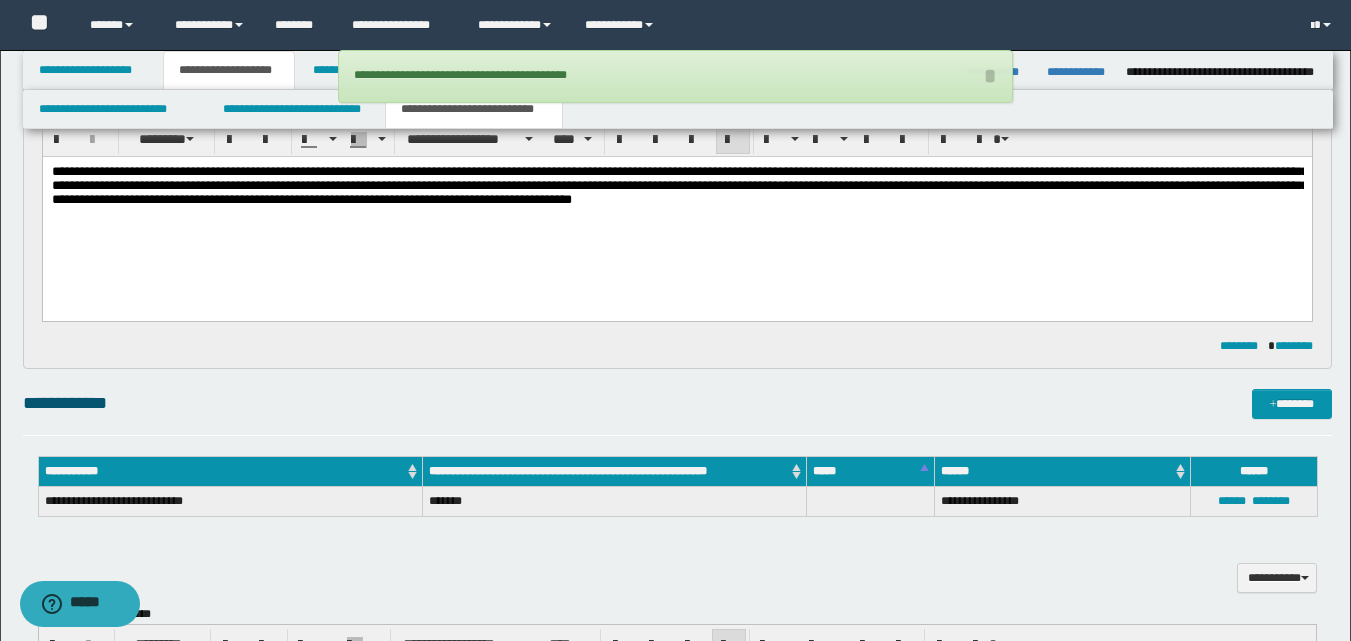 scroll, scrollTop: 300, scrollLeft: 0, axis: vertical 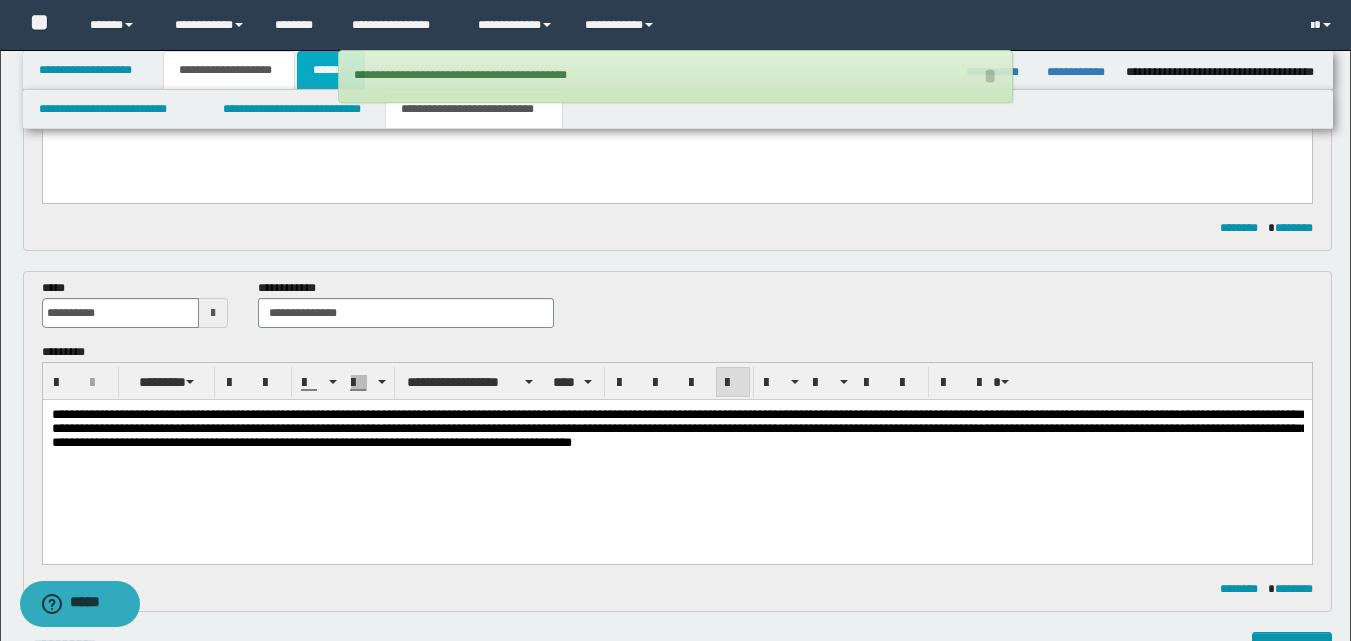 click on "******" at bounding box center (331, 70) 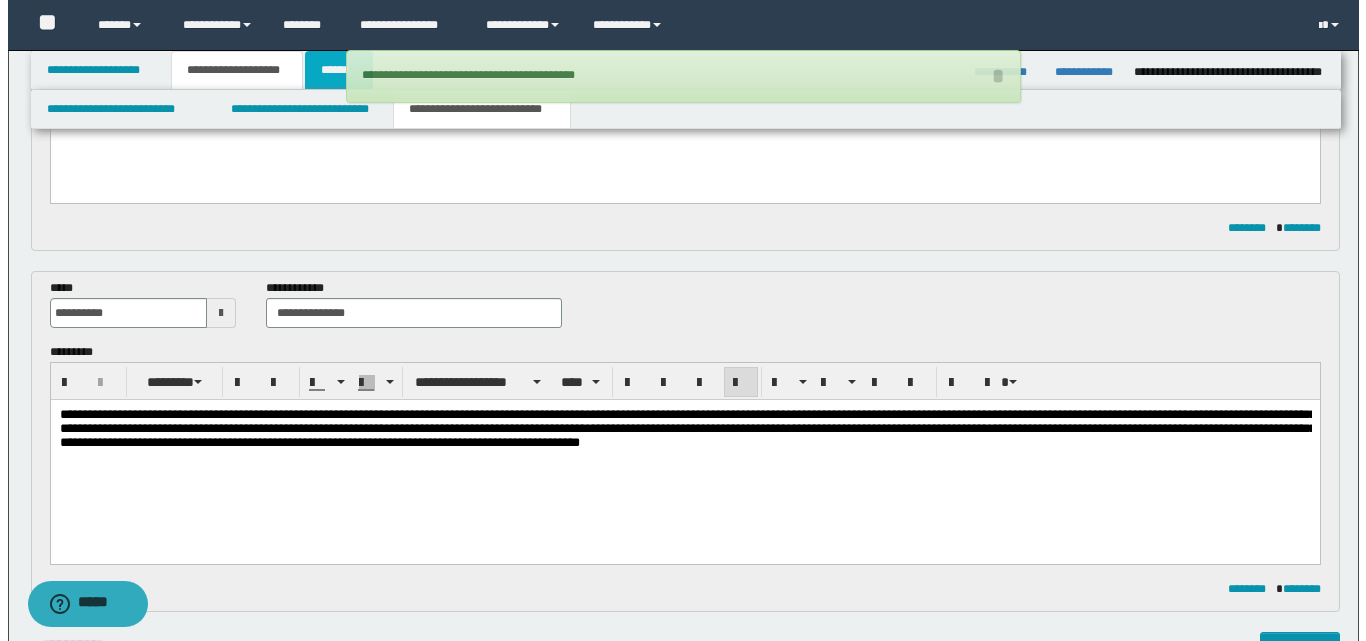 scroll, scrollTop: 0, scrollLeft: 0, axis: both 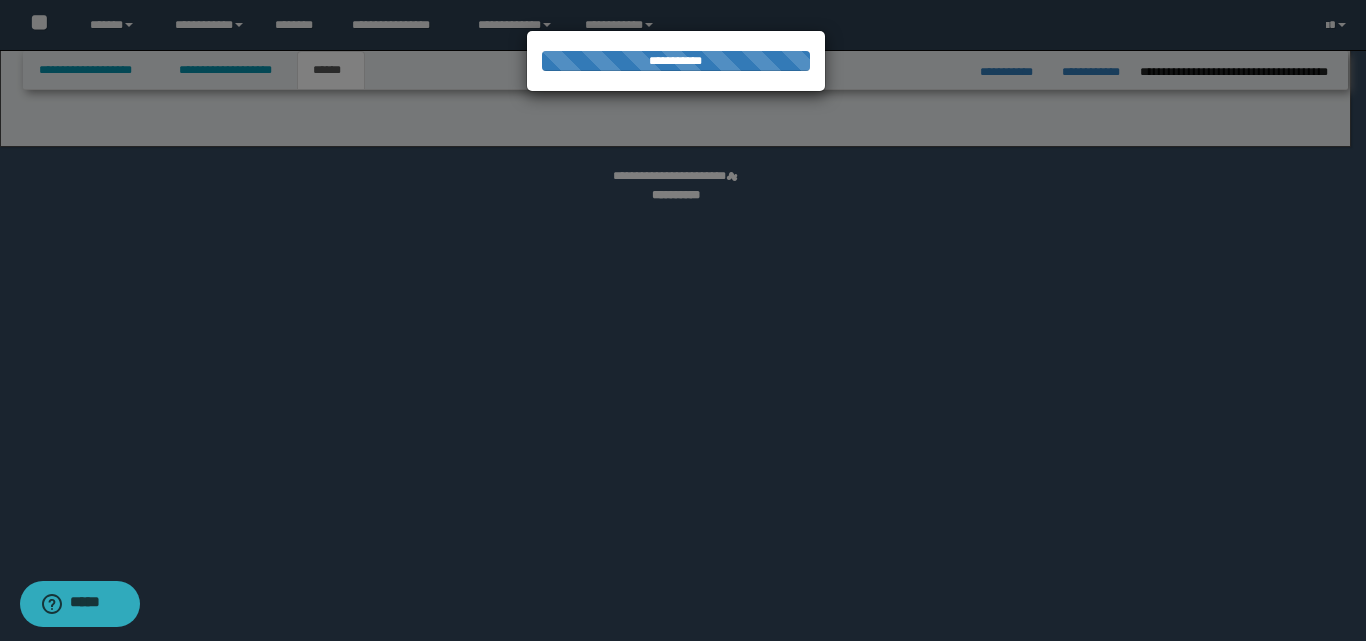 select on "*" 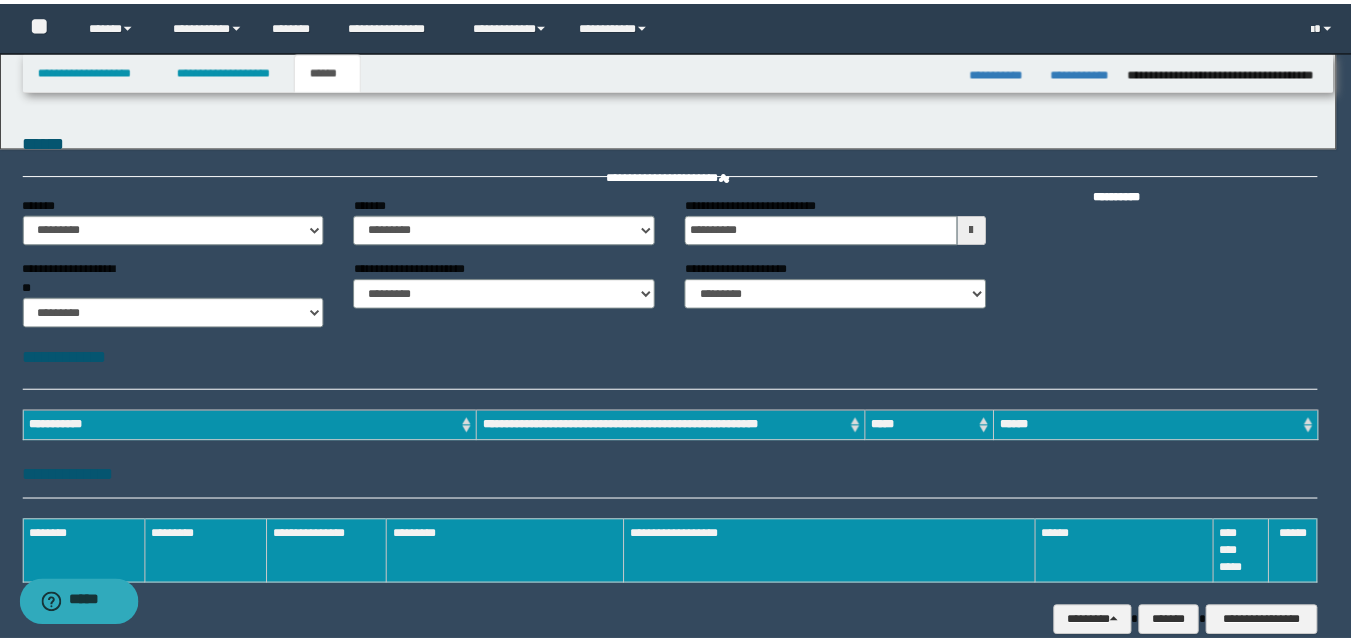 scroll, scrollTop: 0, scrollLeft: 0, axis: both 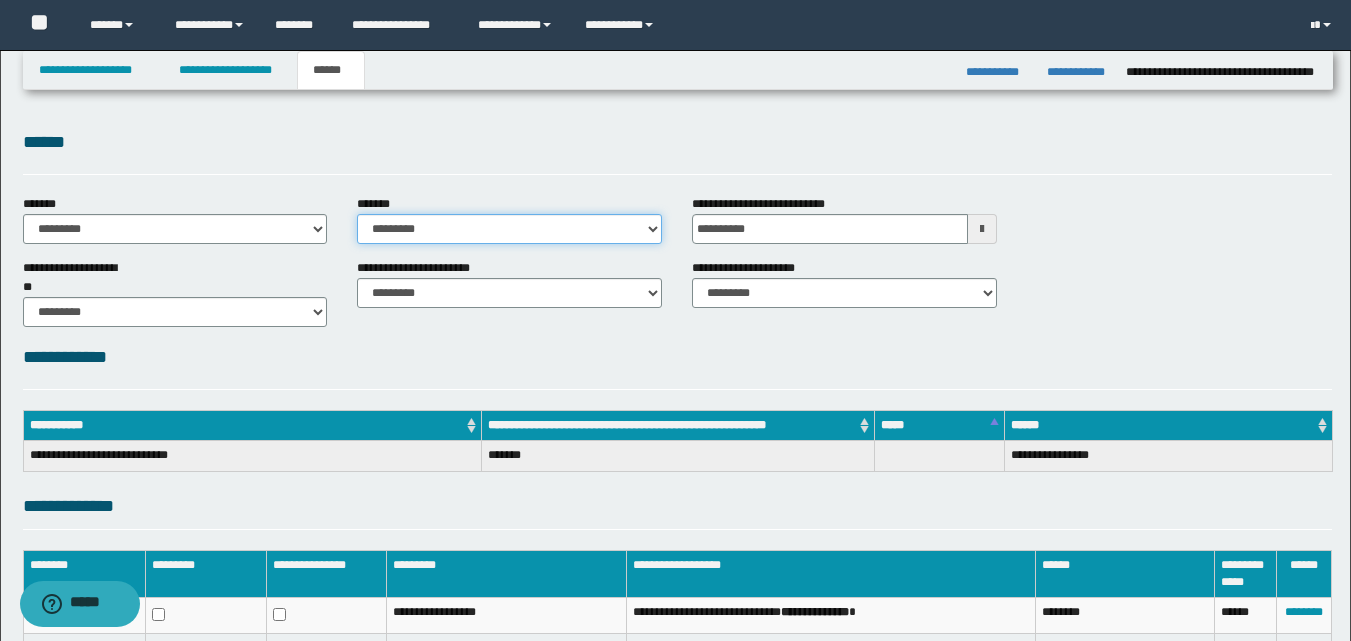 click on "**********" at bounding box center (509, 229) 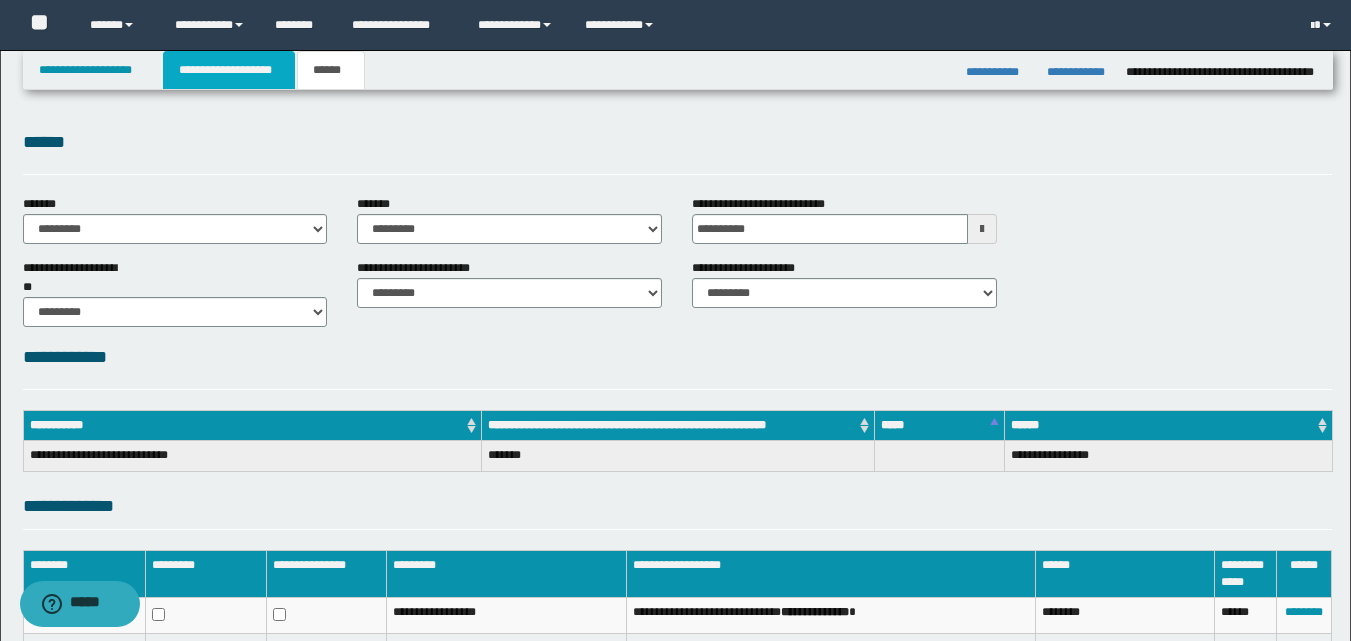 click on "**********" at bounding box center (229, 70) 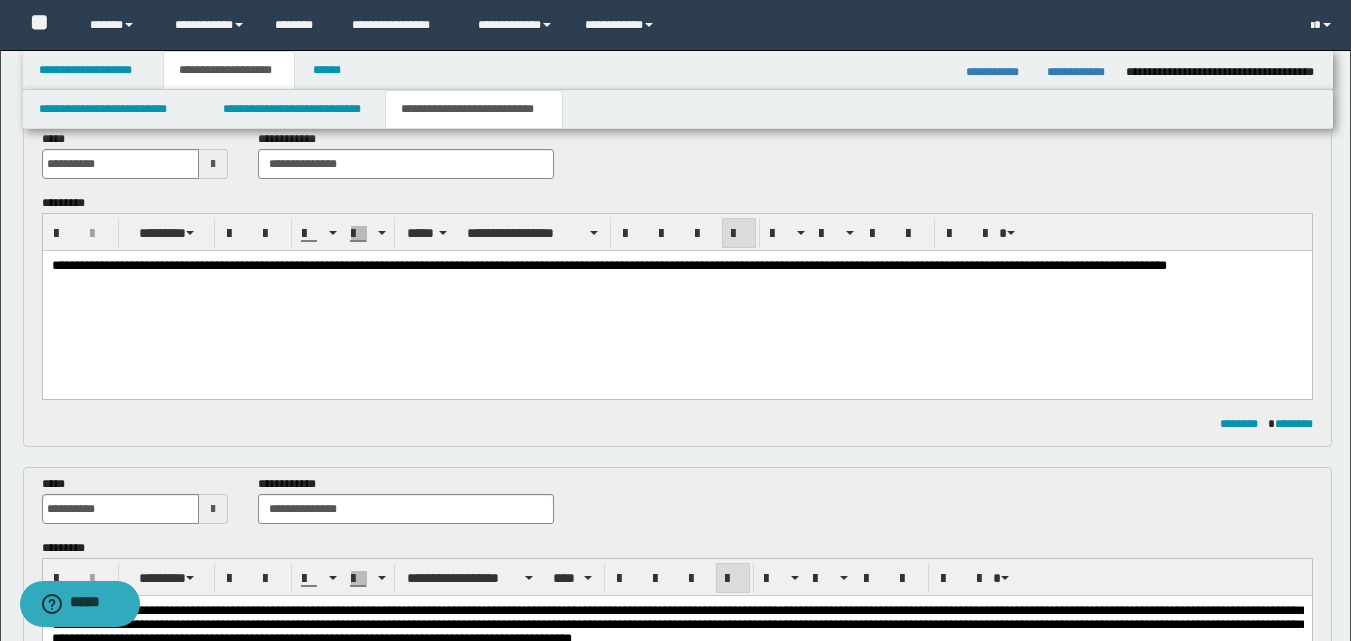scroll, scrollTop: 100, scrollLeft: 0, axis: vertical 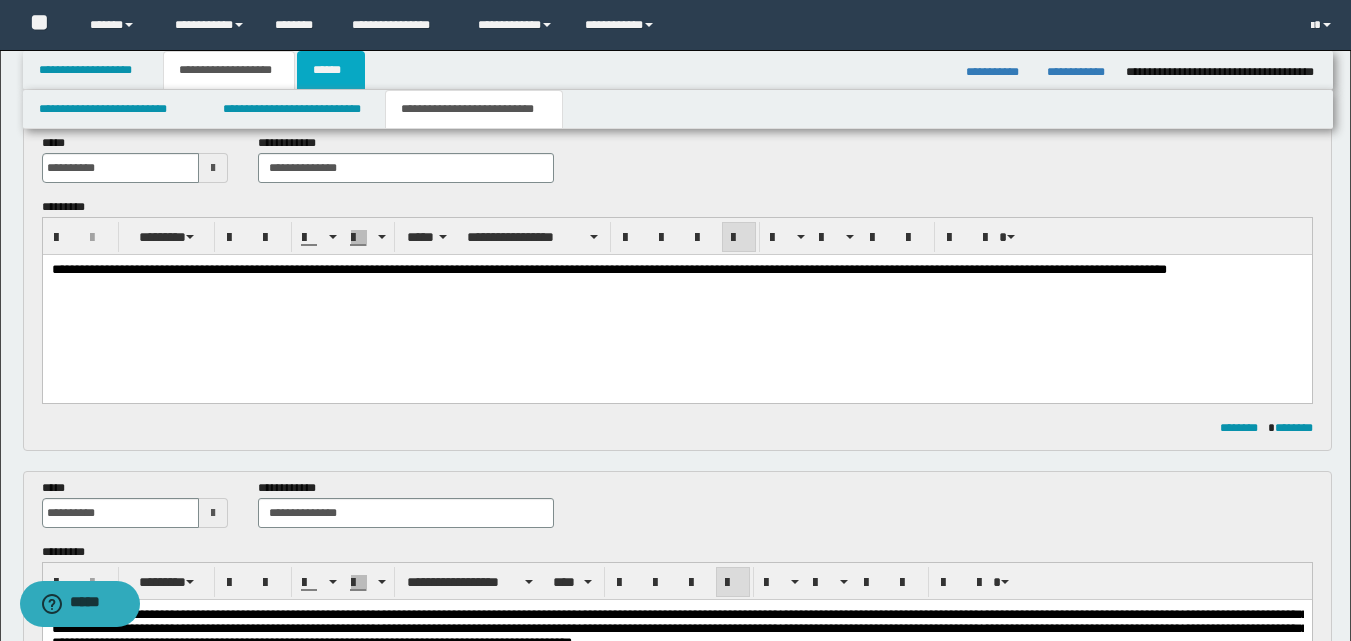 click on "******" at bounding box center [331, 70] 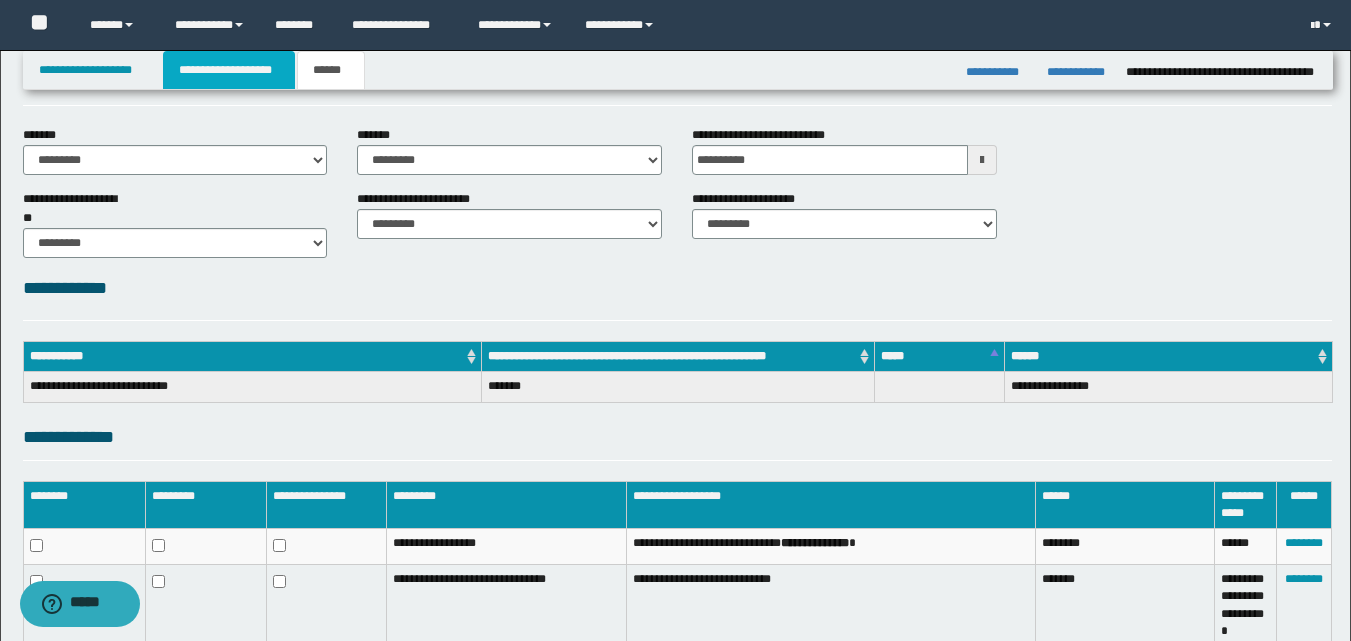 drag, startPoint x: 214, startPoint y: 73, endPoint x: 224, endPoint y: 80, distance: 12.206555 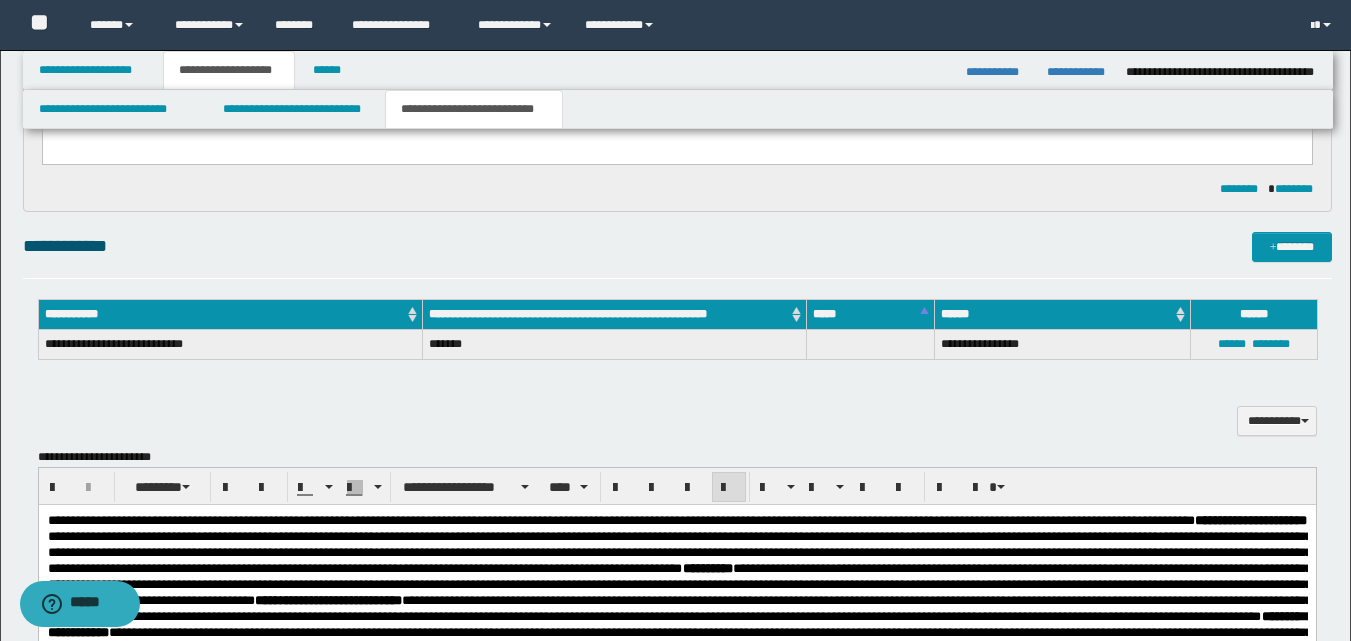 scroll, scrollTop: 200, scrollLeft: 0, axis: vertical 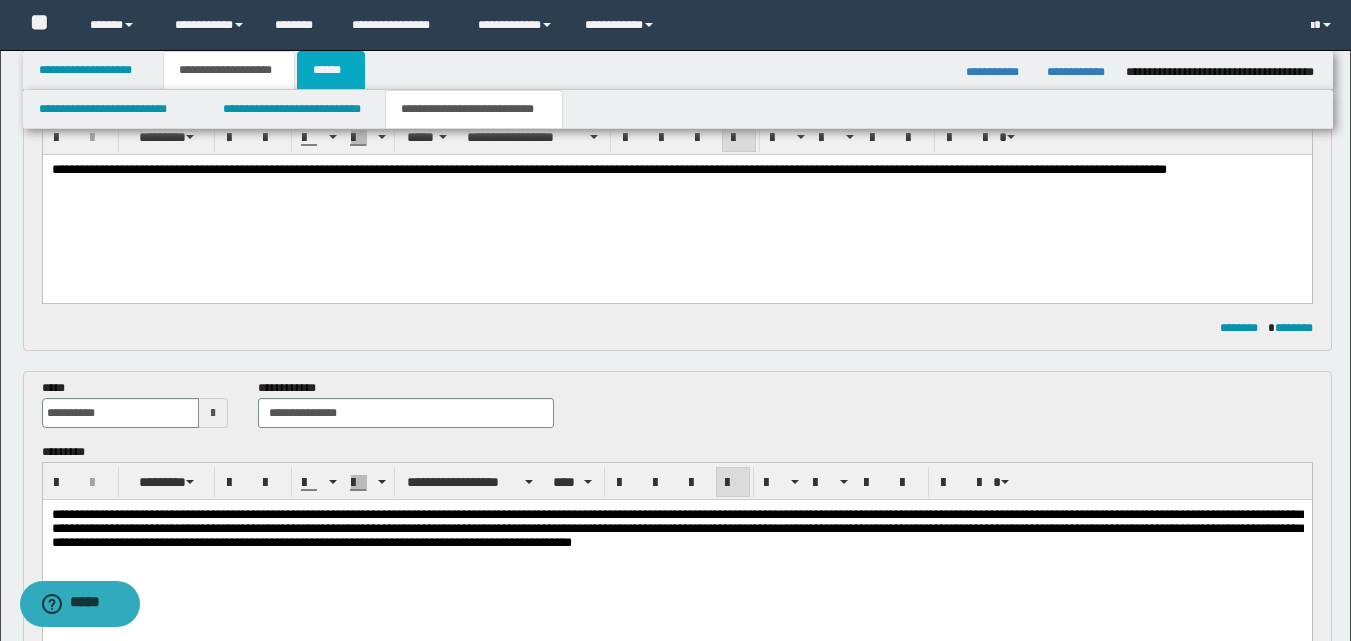 click on "******" at bounding box center [331, 70] 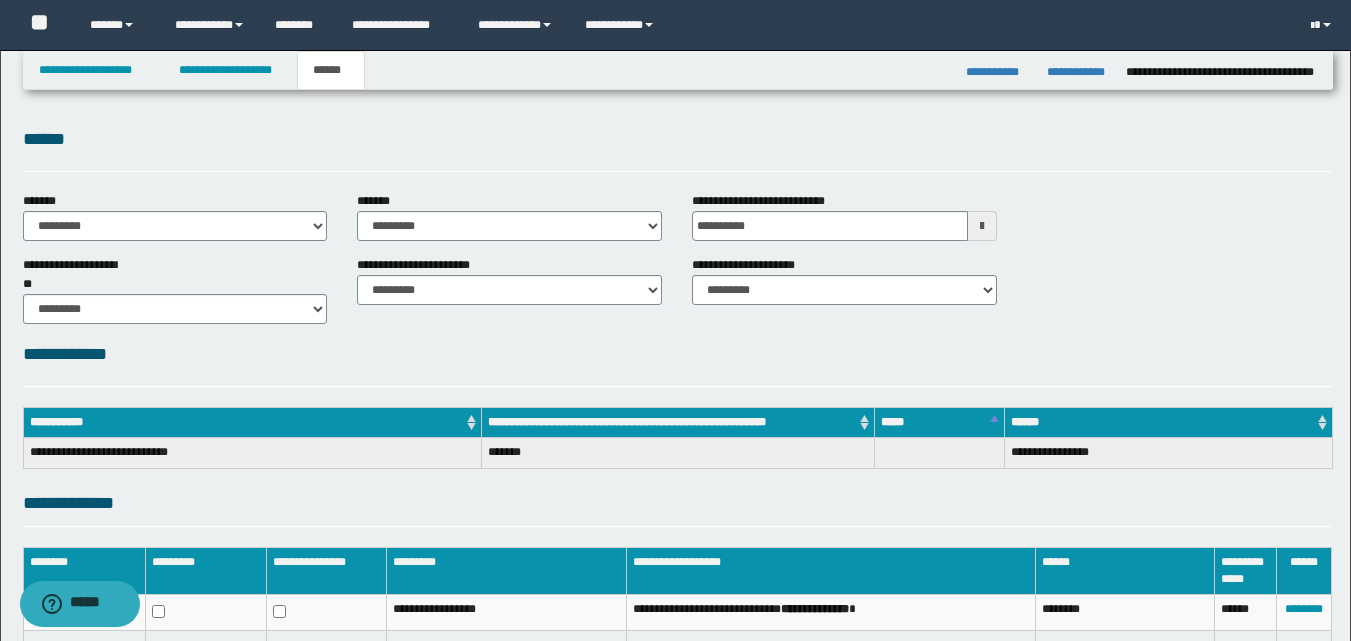 scroll, scrollTop: 0, scrollLeft: 0, axis: both 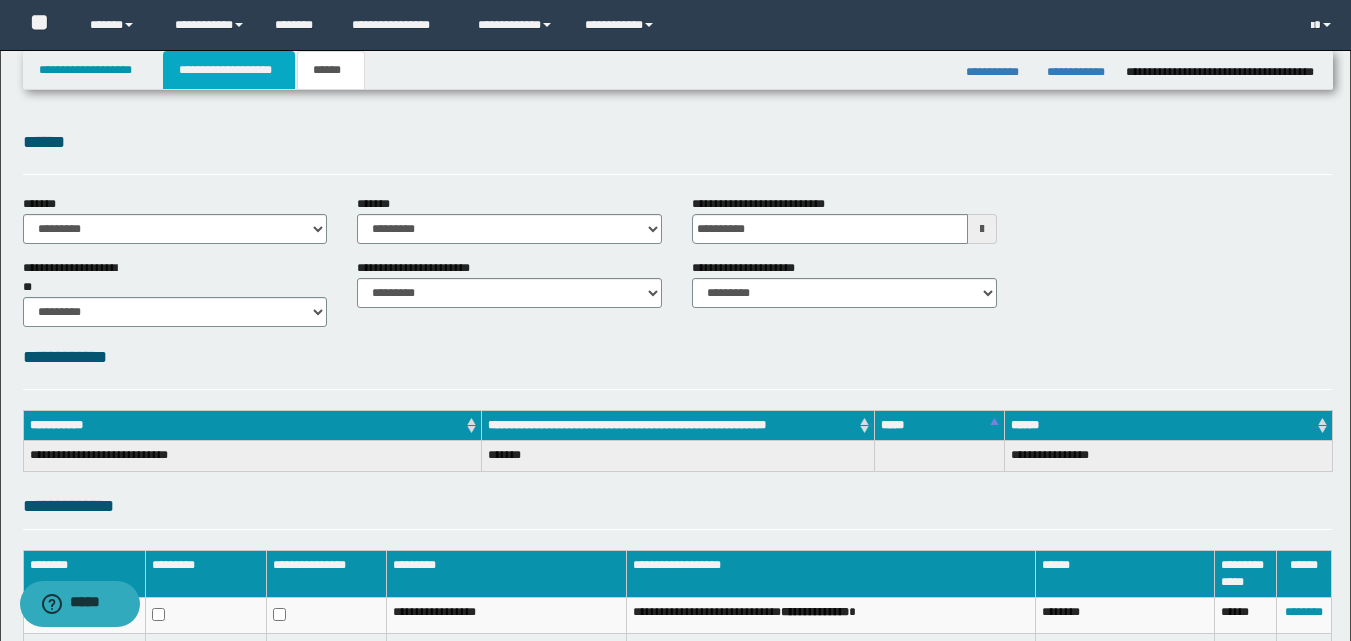click on "**********" at bounding box center (229, 70) 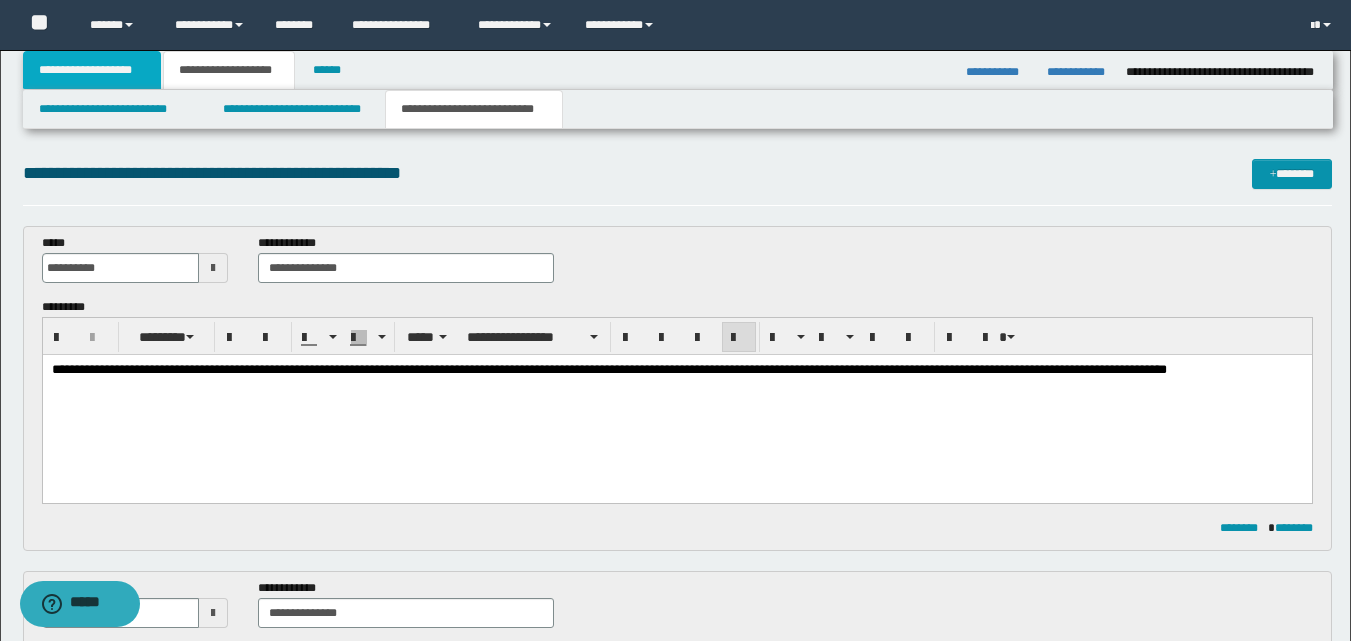 click on "**********" at bounding box center (92, 70) 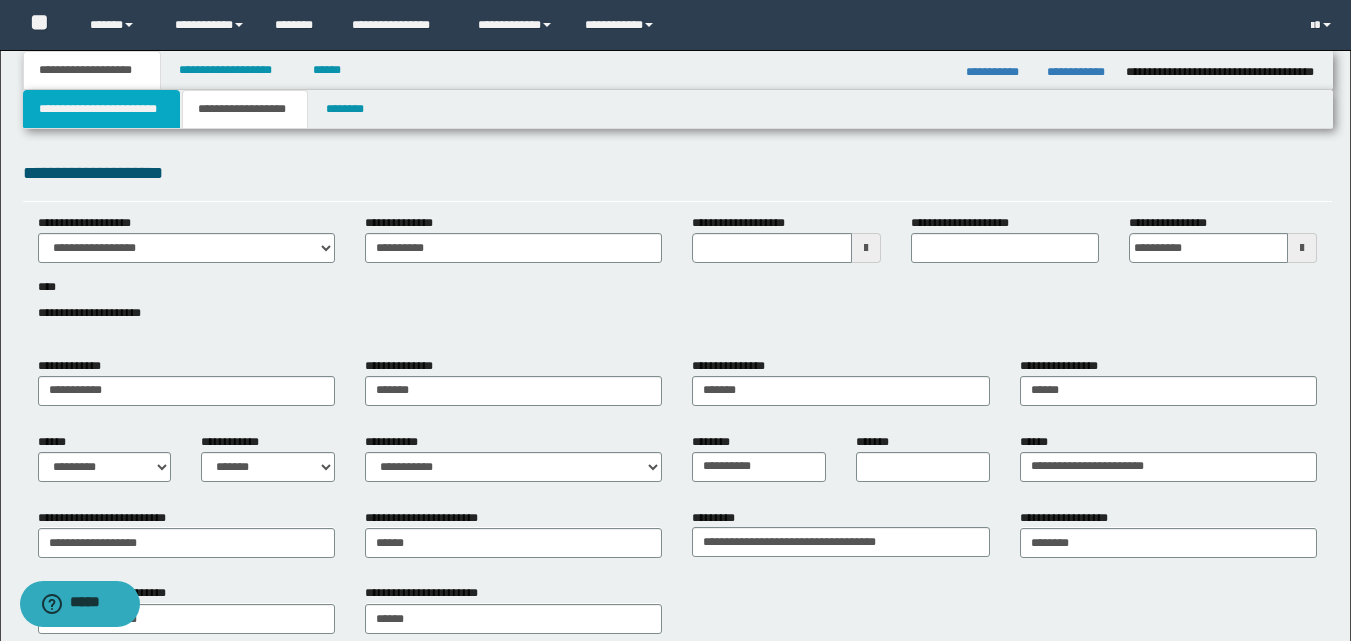 click on "**********" at bounding box center (101, 109) 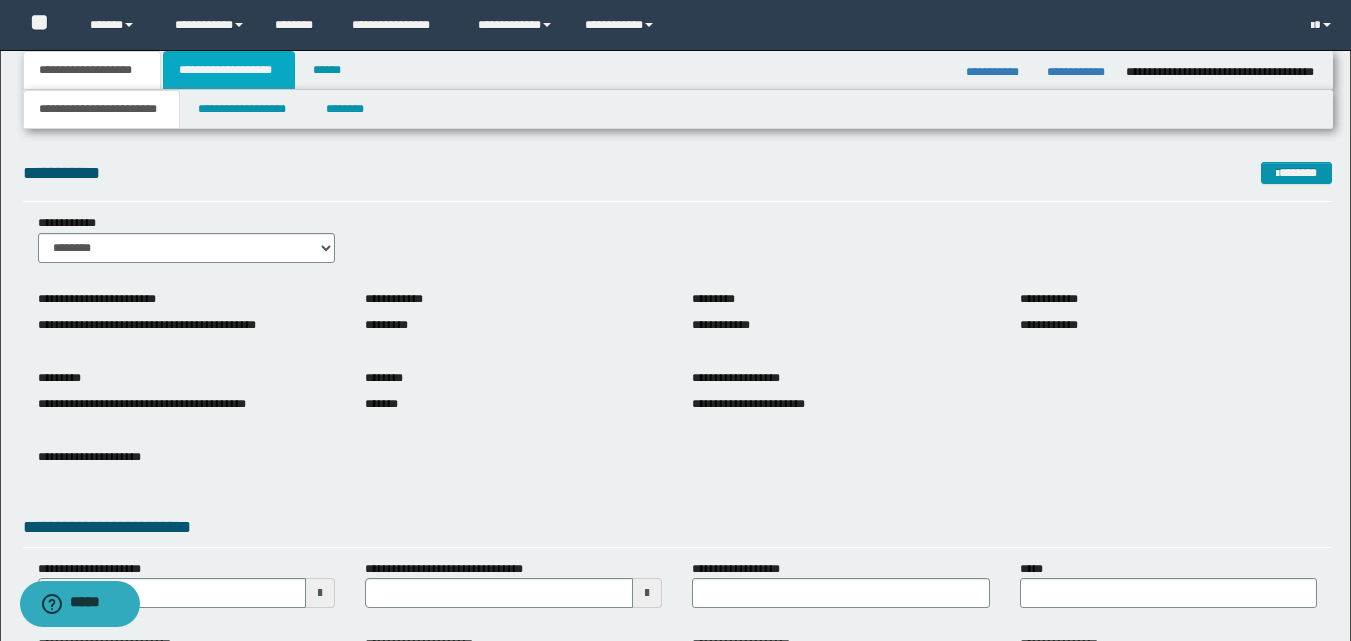 click on "**********" at bounding box center (229, 70) 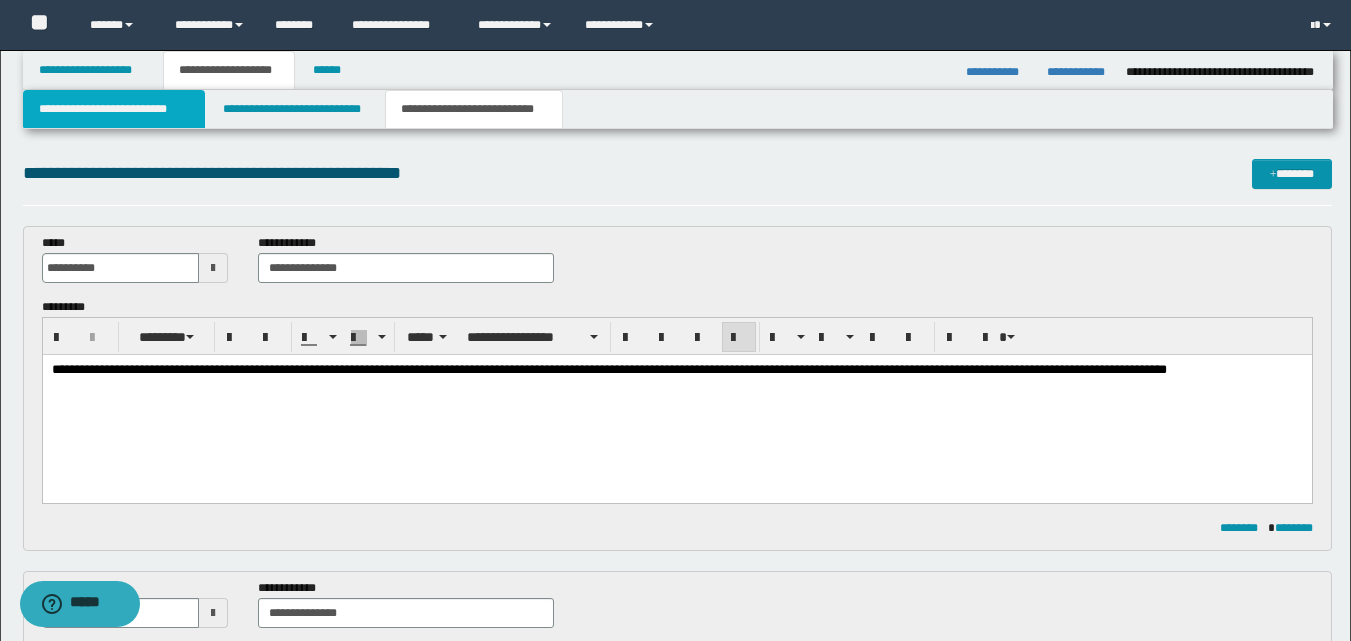 click on "**********" at bounding box center [114, 109] 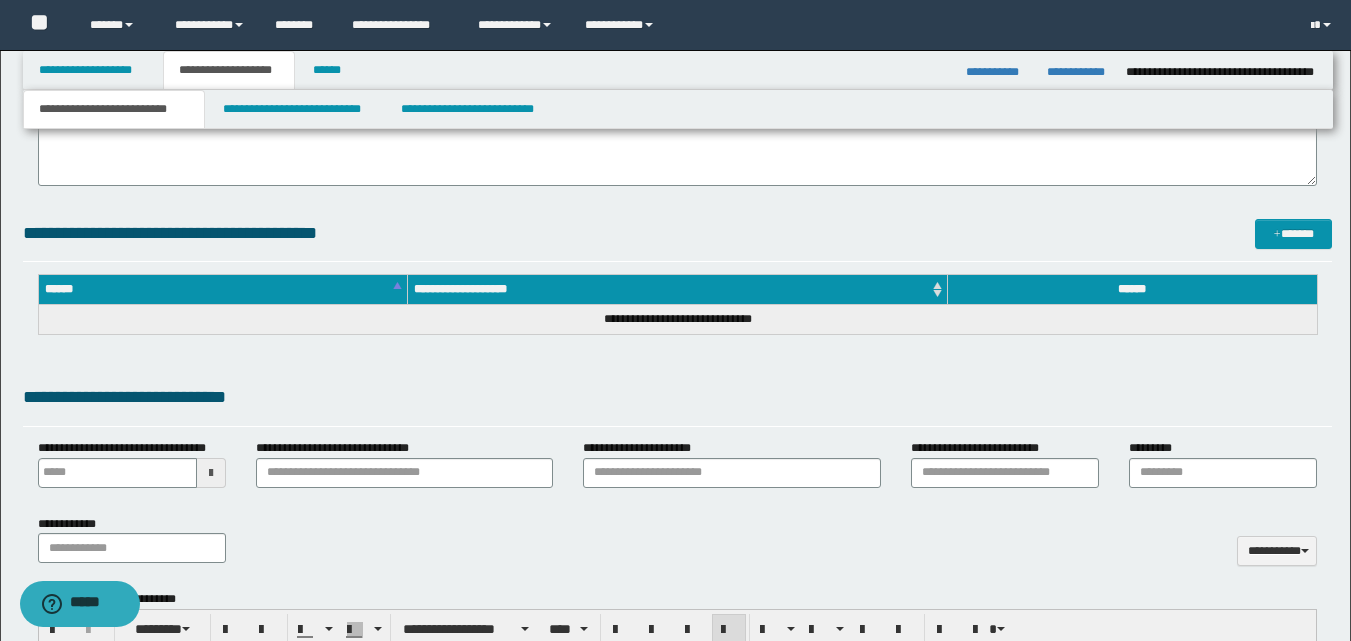 scroll, scrollTop: 600, scrollLeft: 0, axis: vertical 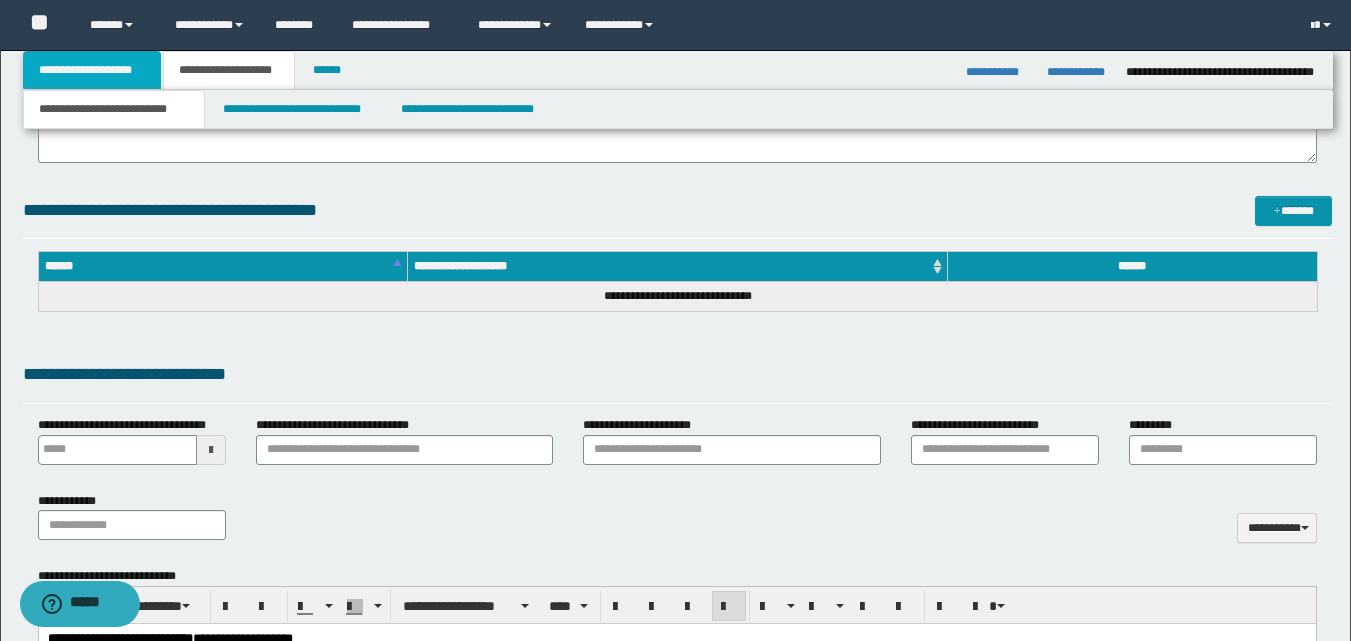 click on "**********" at bounding box center [92, 70] 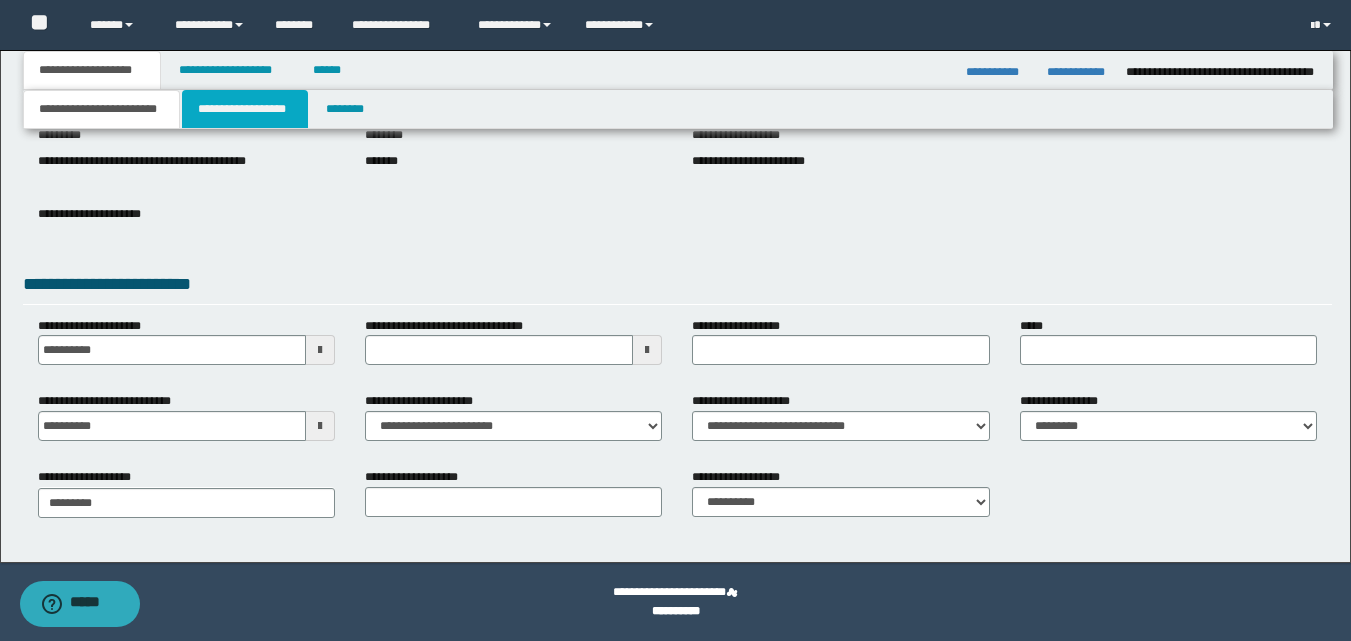 click on "**********" at bounding box center (245, 109) 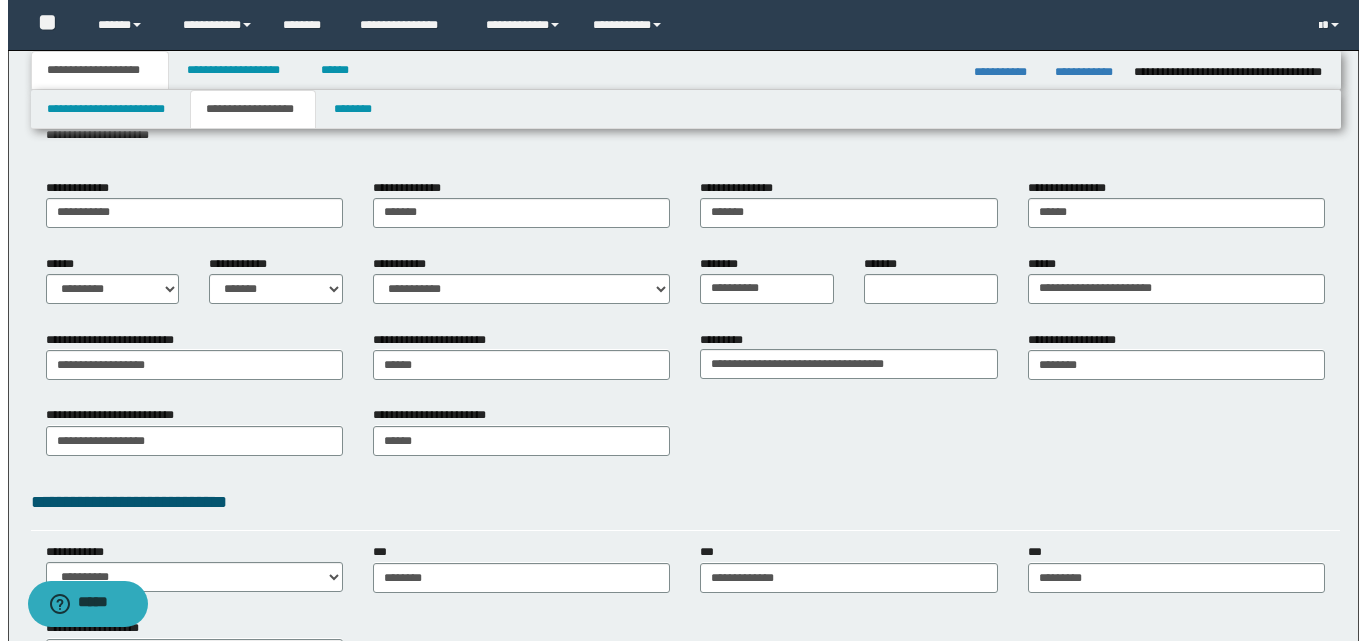 scroll, scrollTop: 143, scrollLeft: 0, axis: vertical 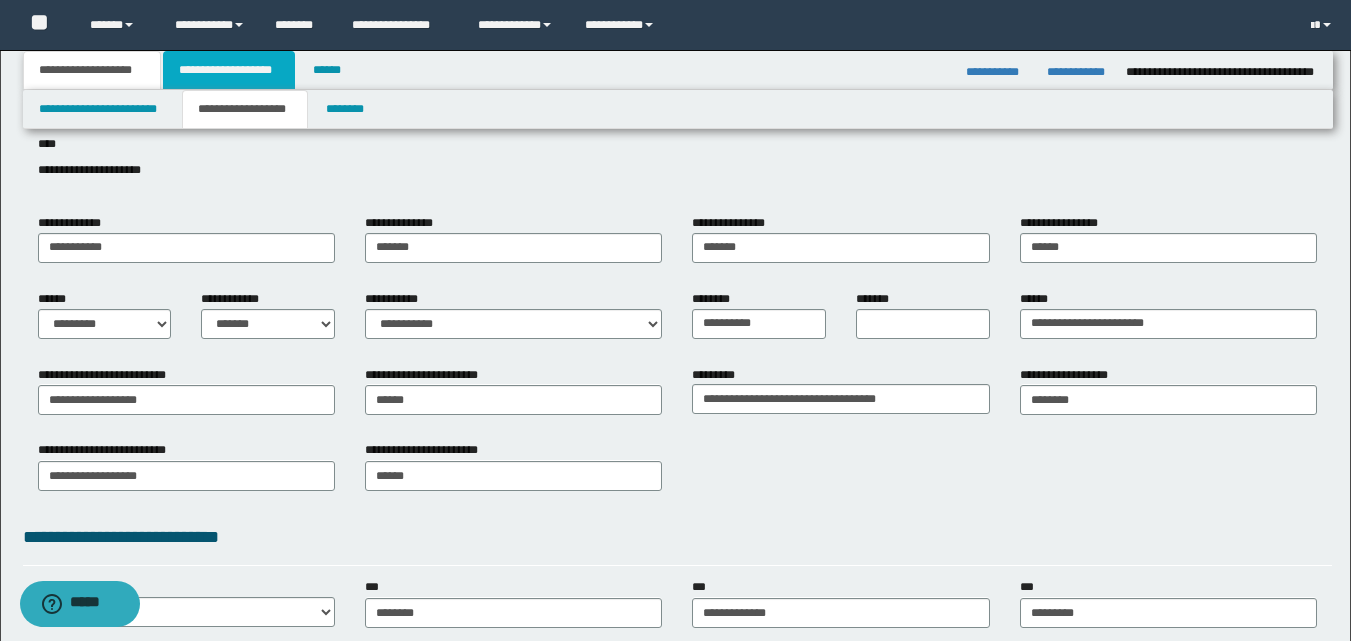 drag, startPoint x: 258, startPoint y: 78, endPoint x: 281, endPoint y: 95, distance: 28.600698 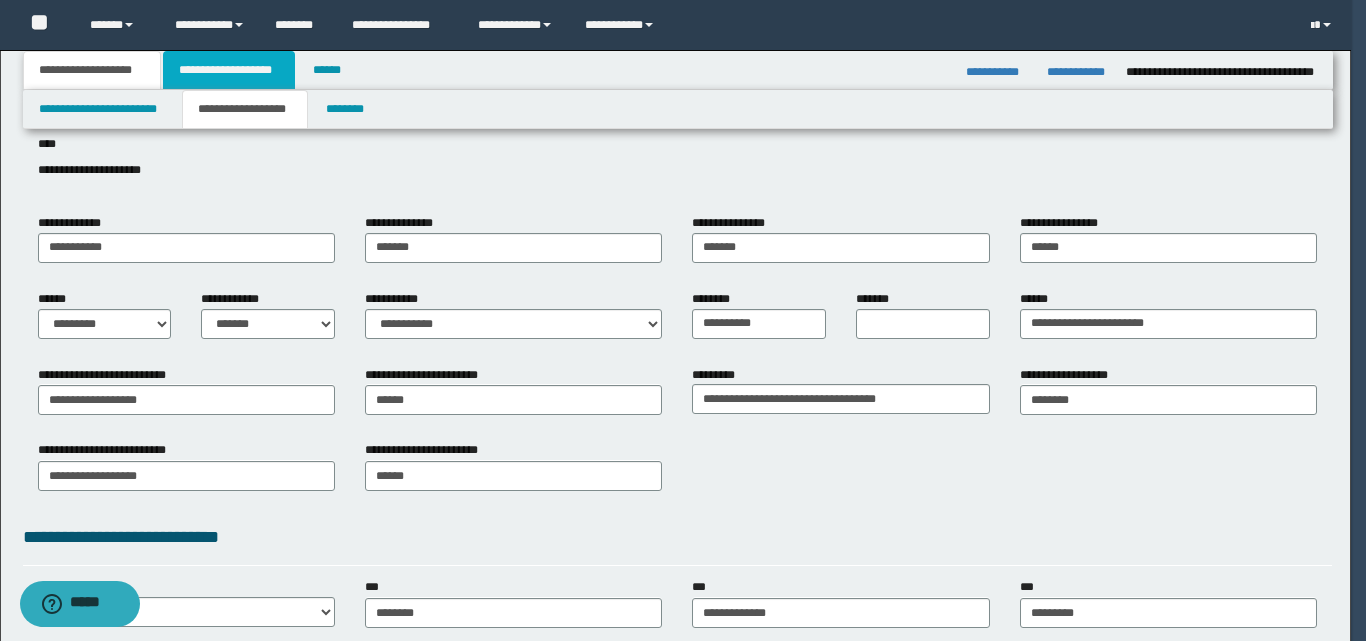 type 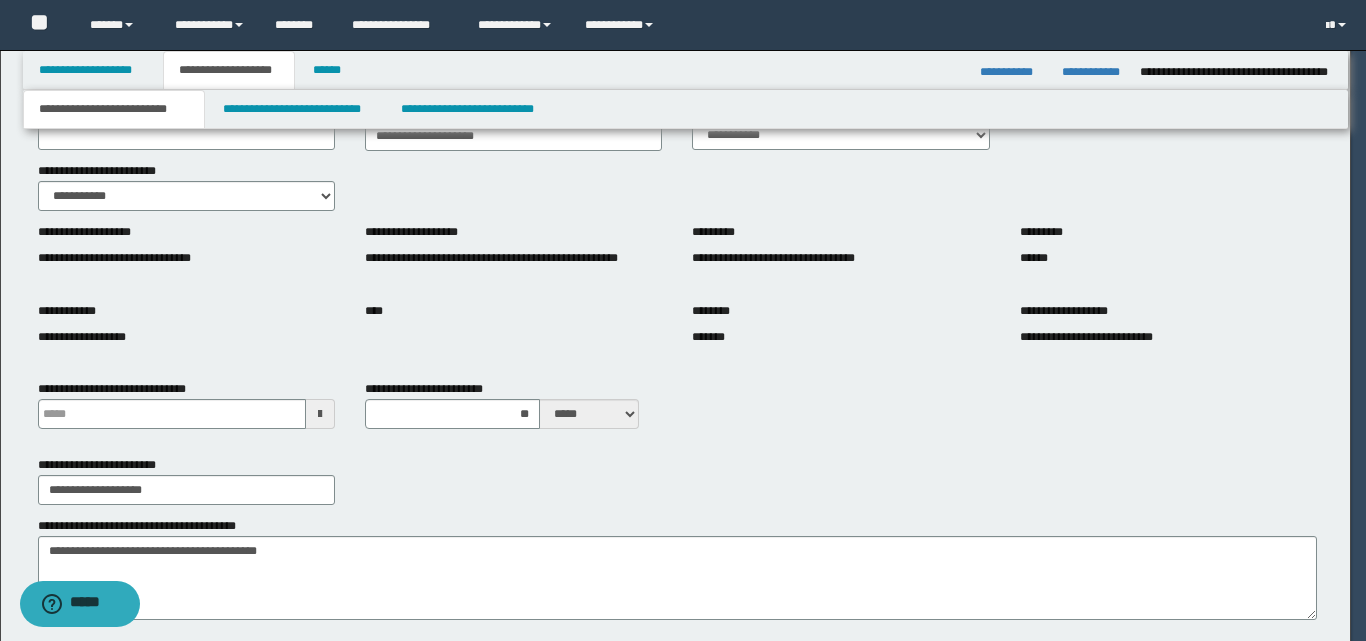 type 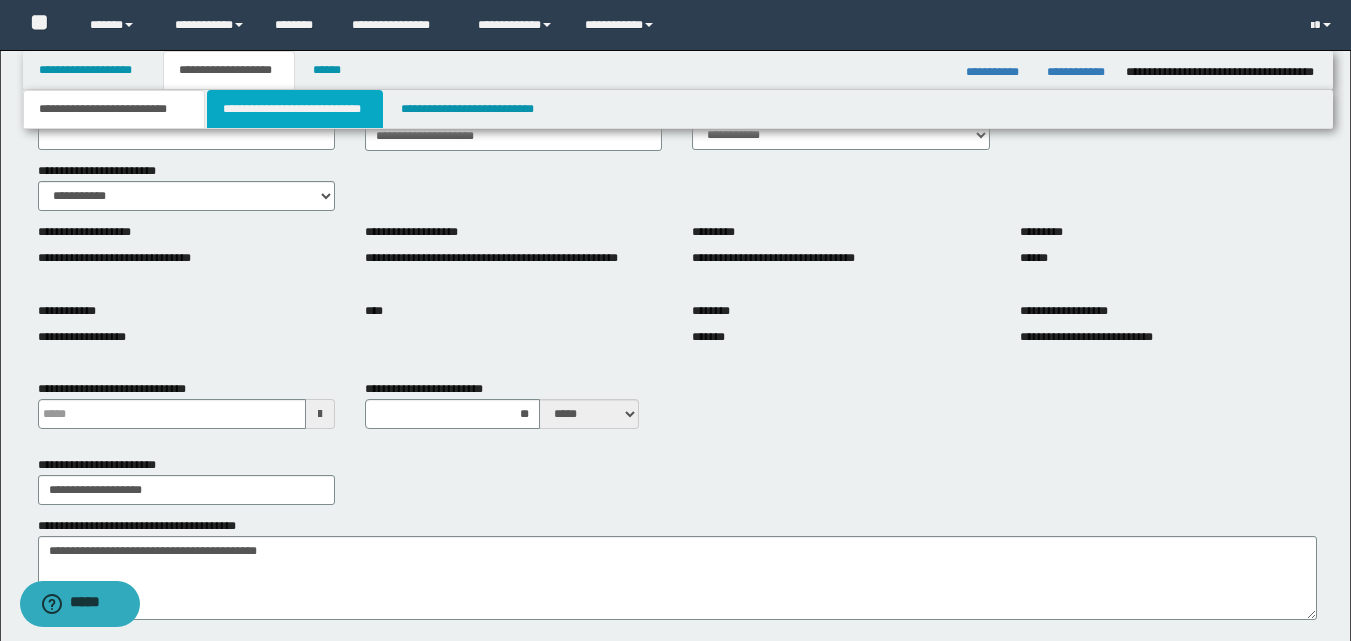 drag, startPoint x: 322, startPoint y: 110, endPoint x: 339, endPoint y: 125, distance: 22.671568 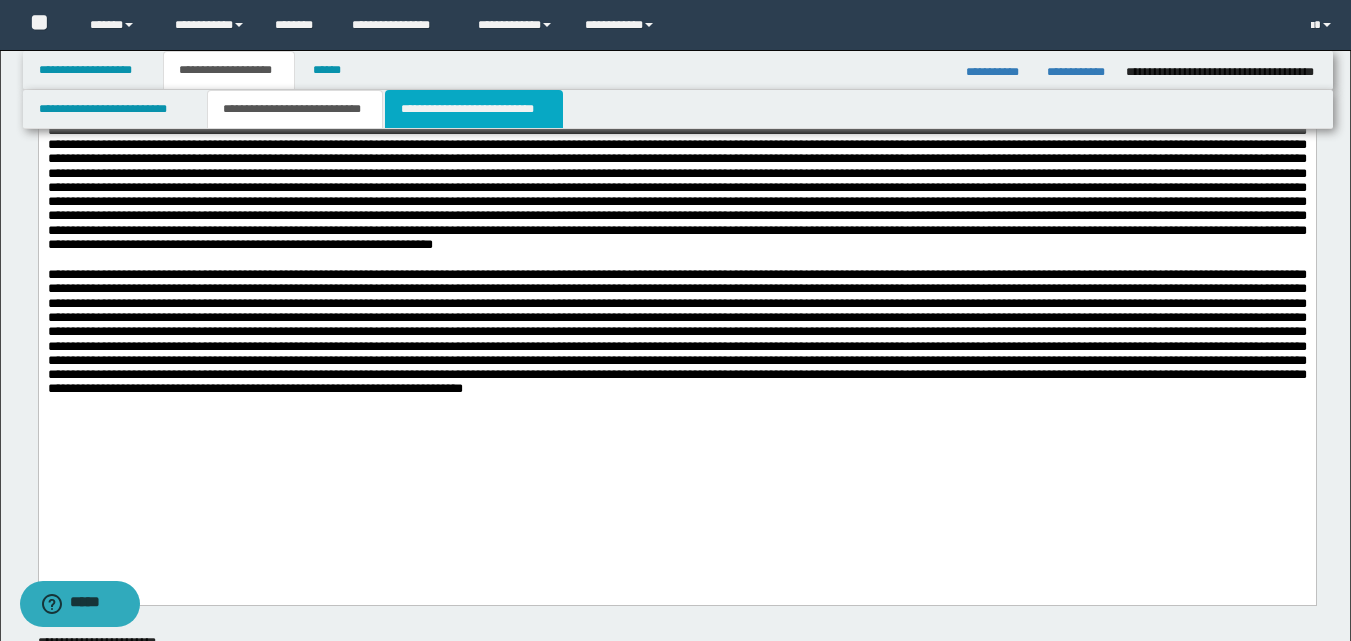 click on "**********" at bounding box center (474, 109) 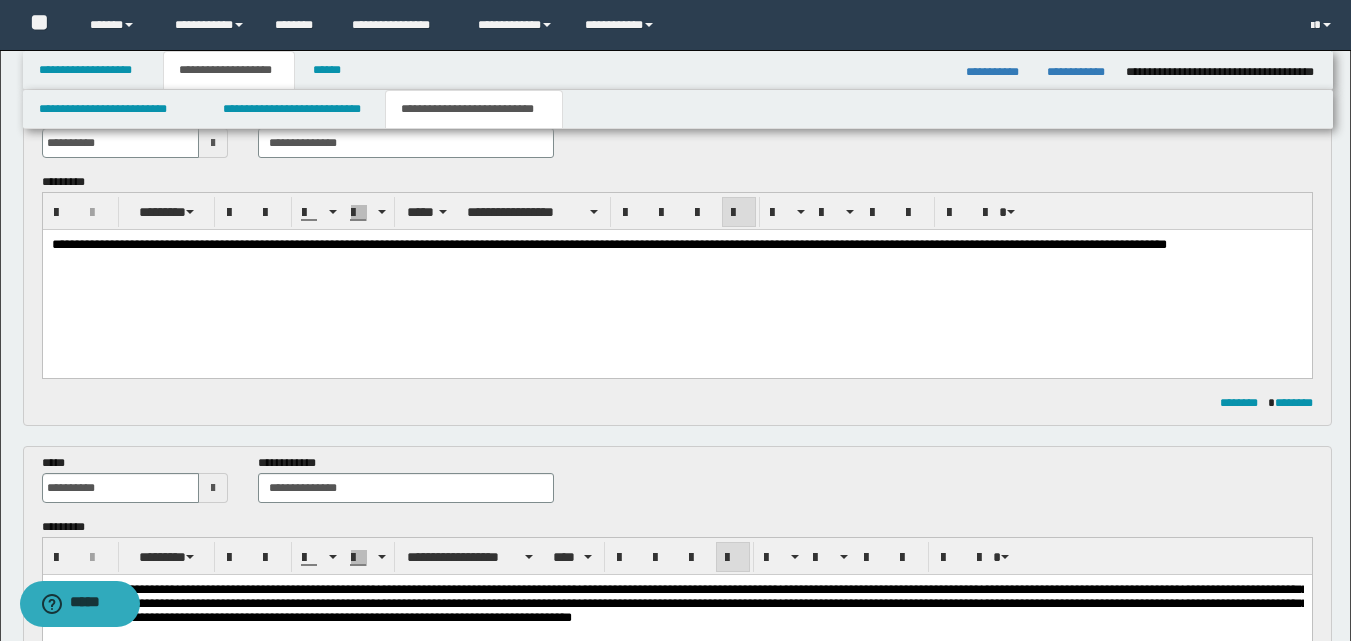 scroll, scrollTop: 43, scrollLeft: 0, axis: vertical 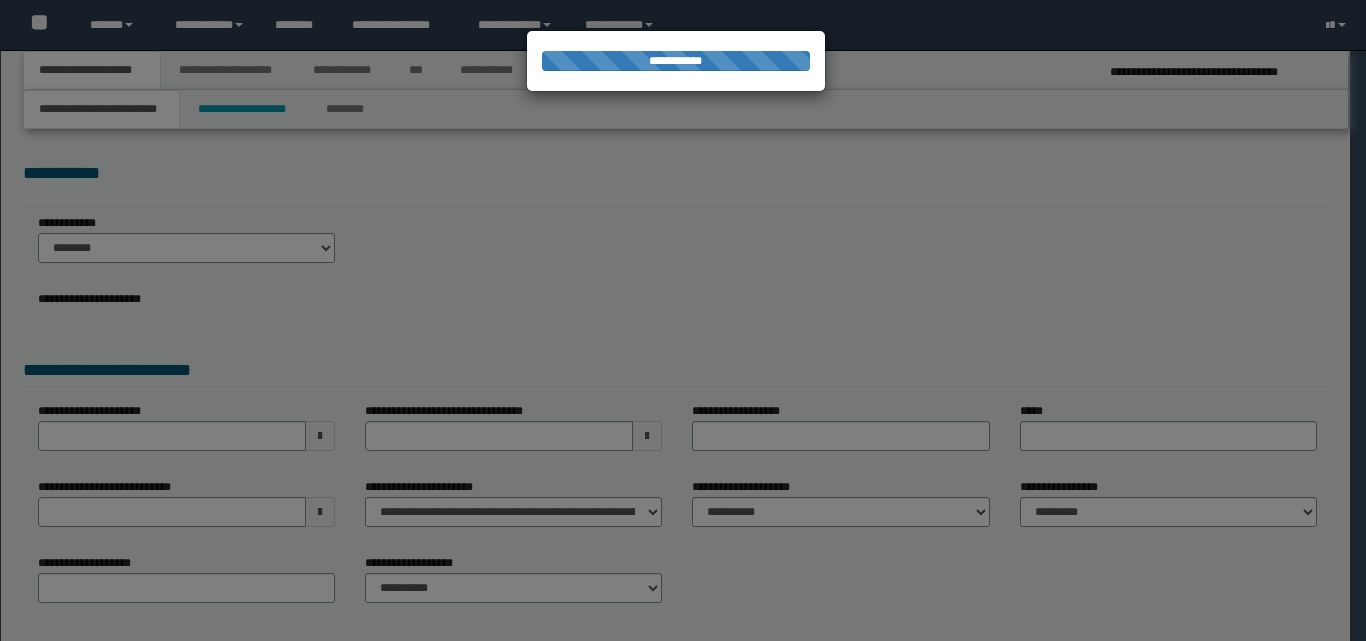 select on "*" 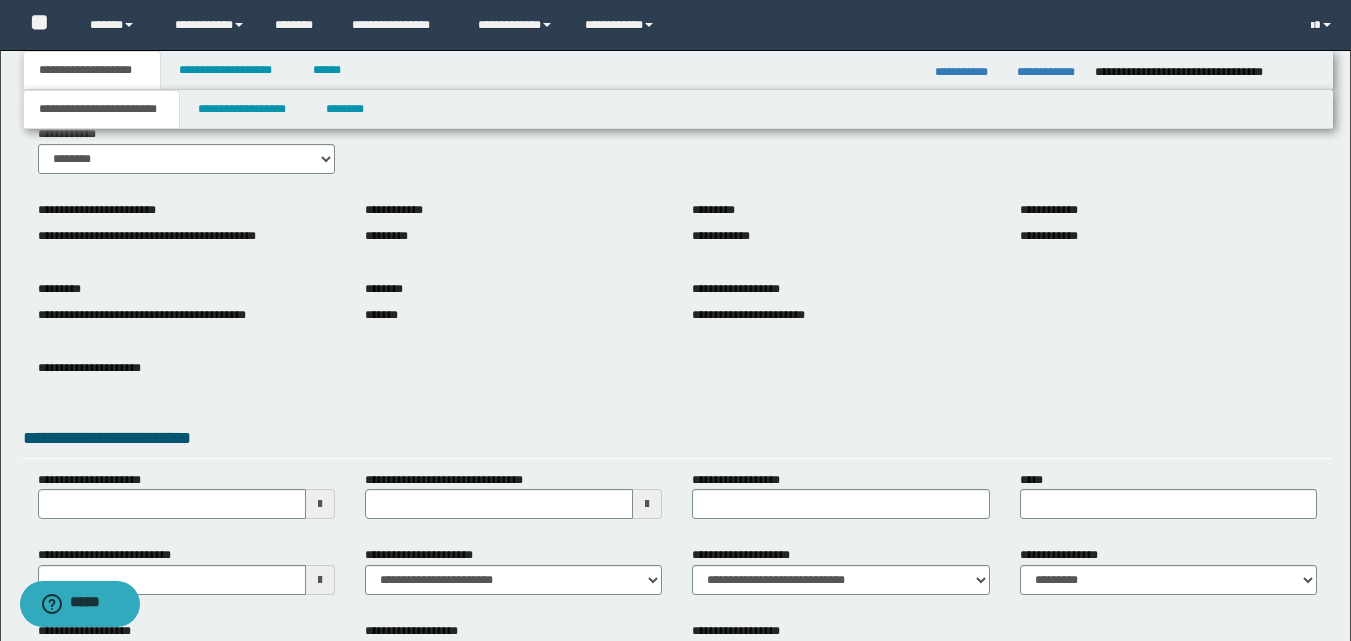 scroll, scrollTop: 243, scrollLeft: 0, axis: vertical 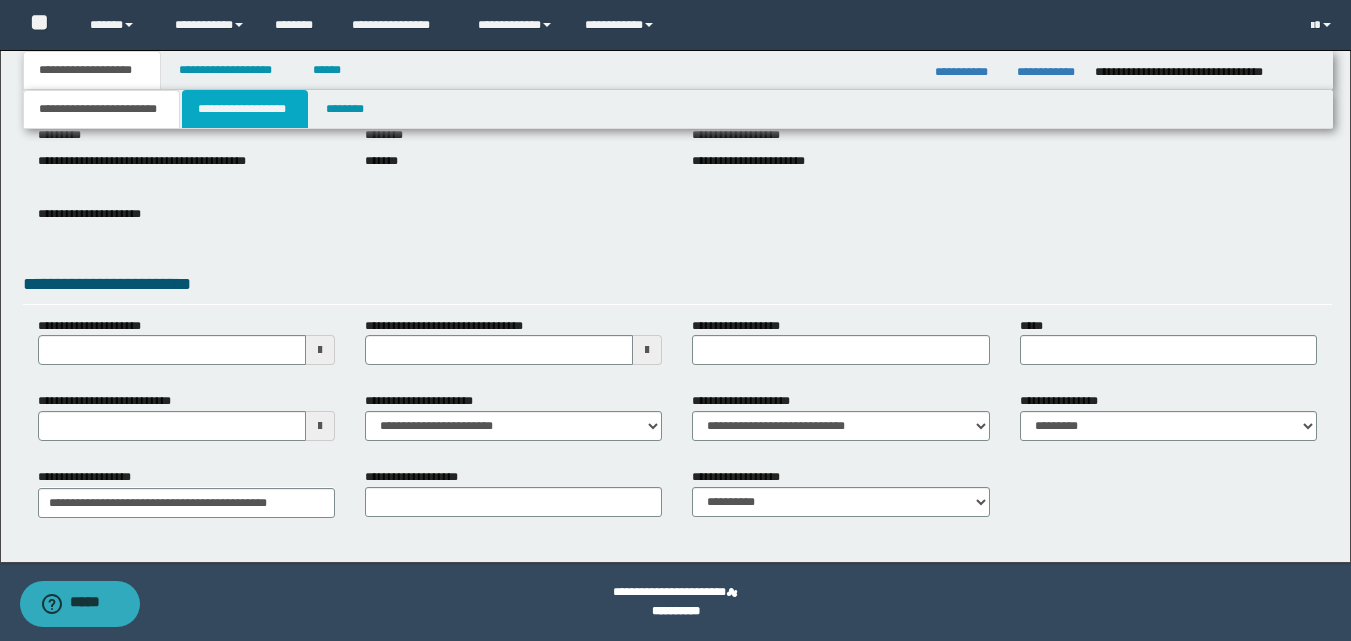 click on "**********" at bounding box center (245, 109) 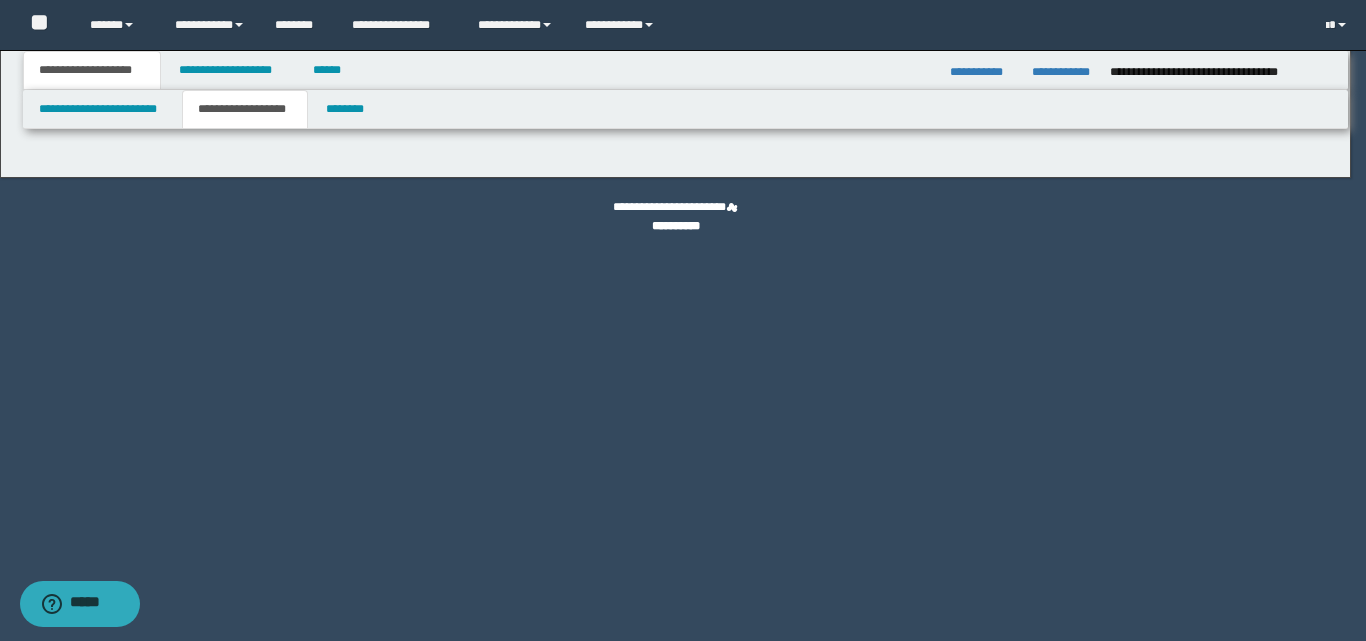 type on "********" 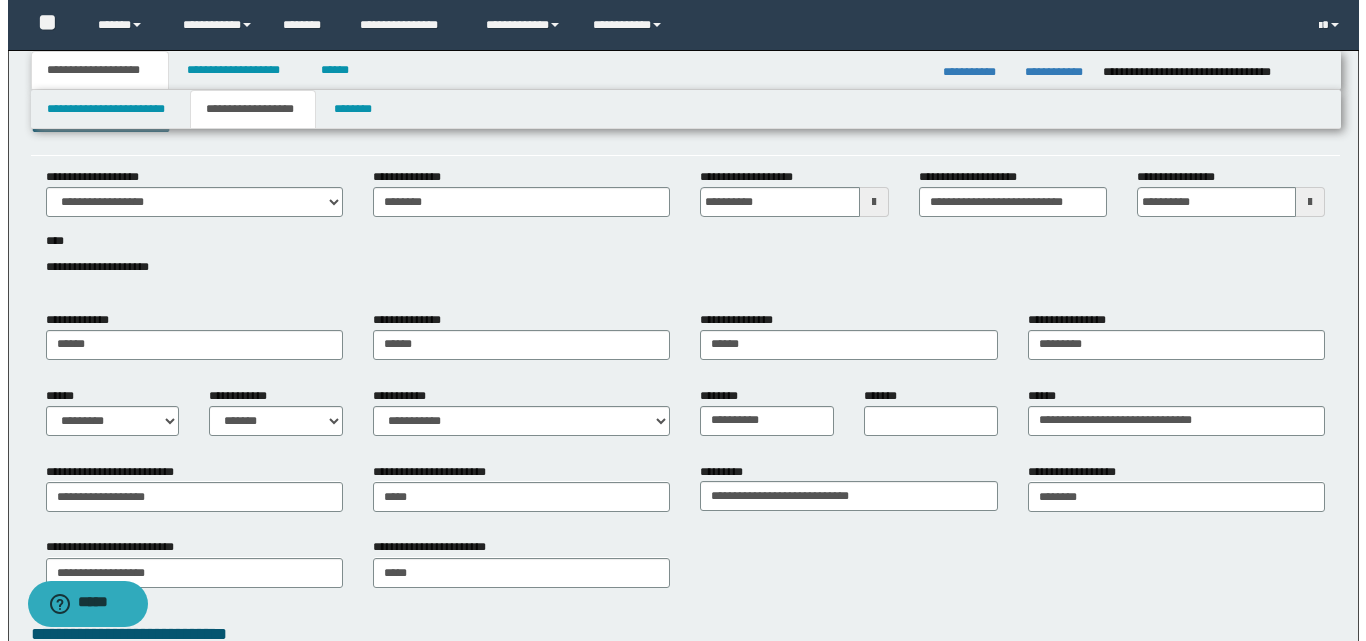 scroll, scrollTop: 0, scrollLeft: 0, axis: both 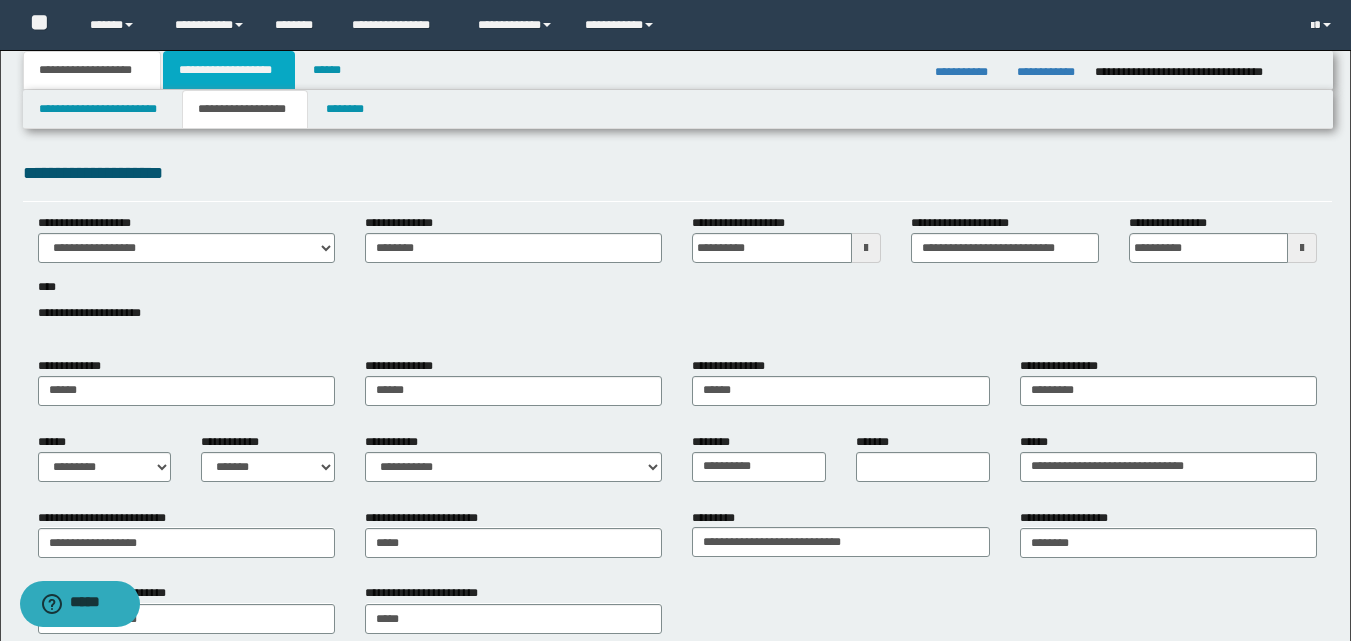 click on "**********" at bounding box center (229, 70) 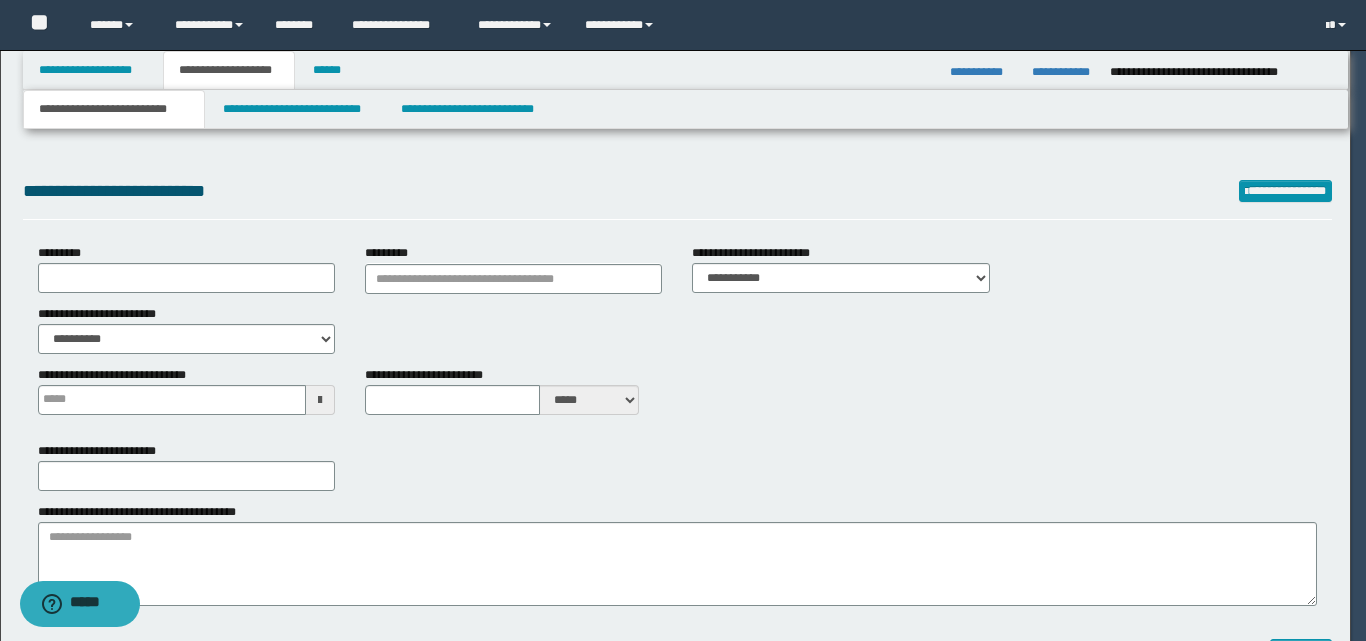 select on "*" 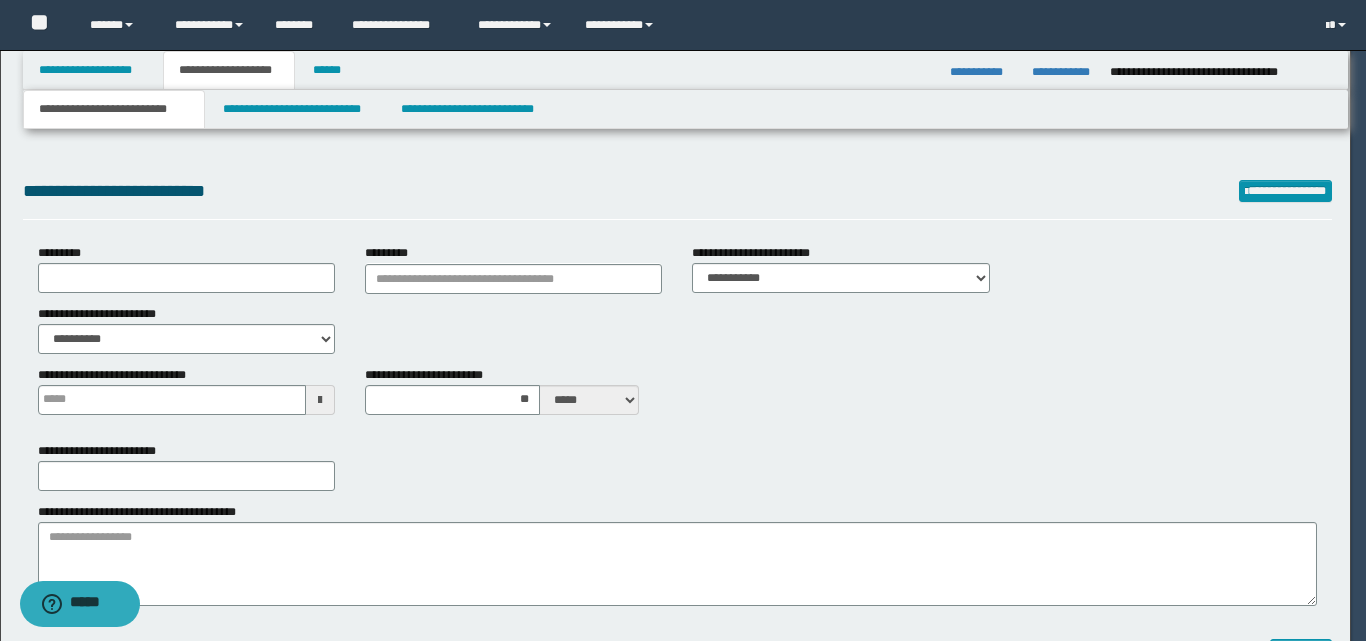 type on "**********" 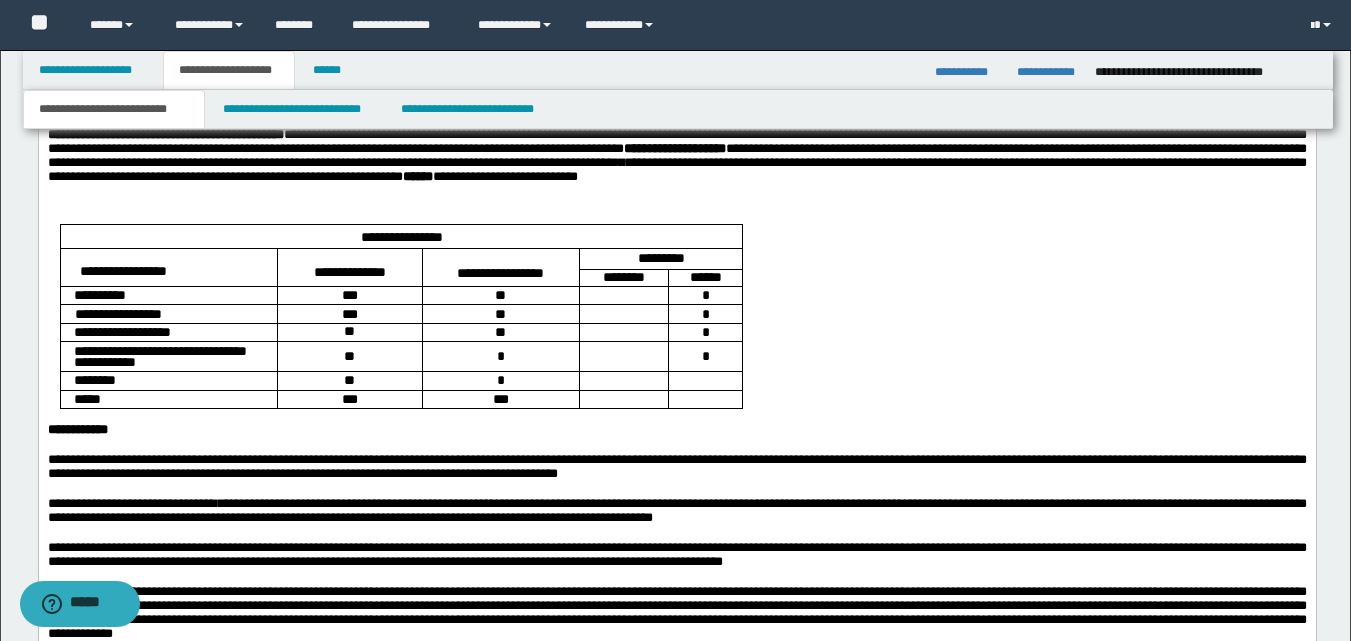 scroll, scrollTop: 2000, scrollLeft: 0, axis: vertical 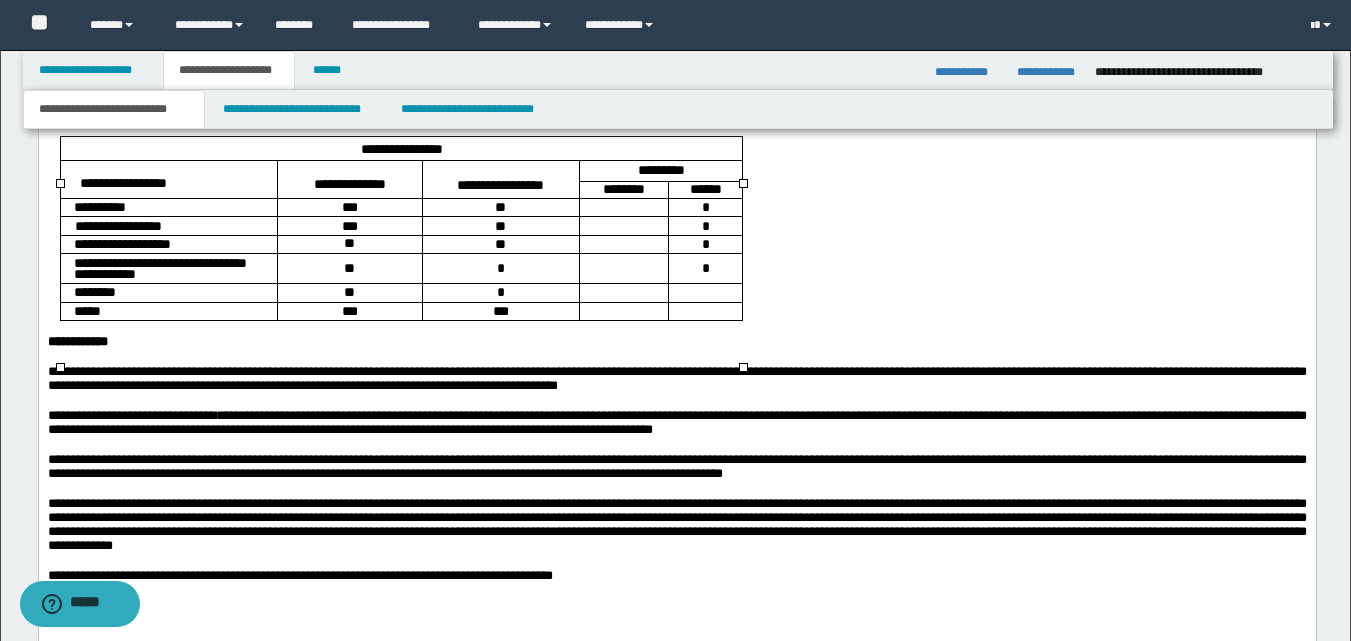click on "**" at bounding box center (500, 227) 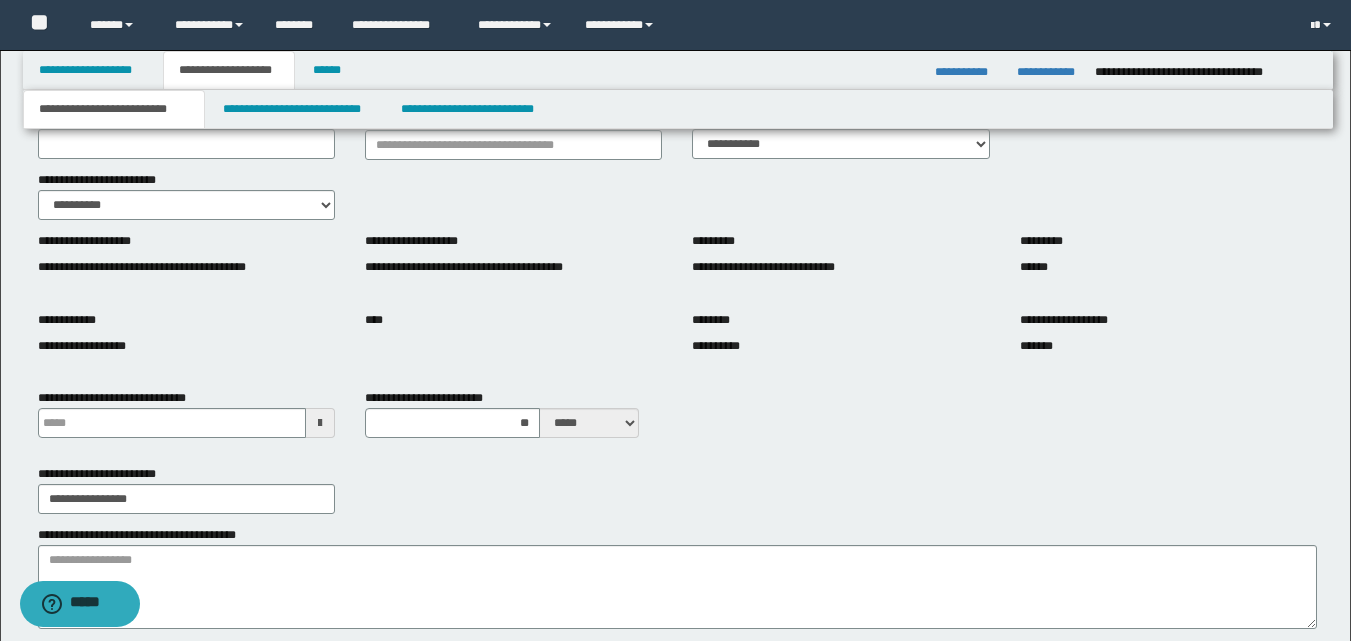 scroll, scrollTop: 130, scrollLeft: 0, axis: vertical 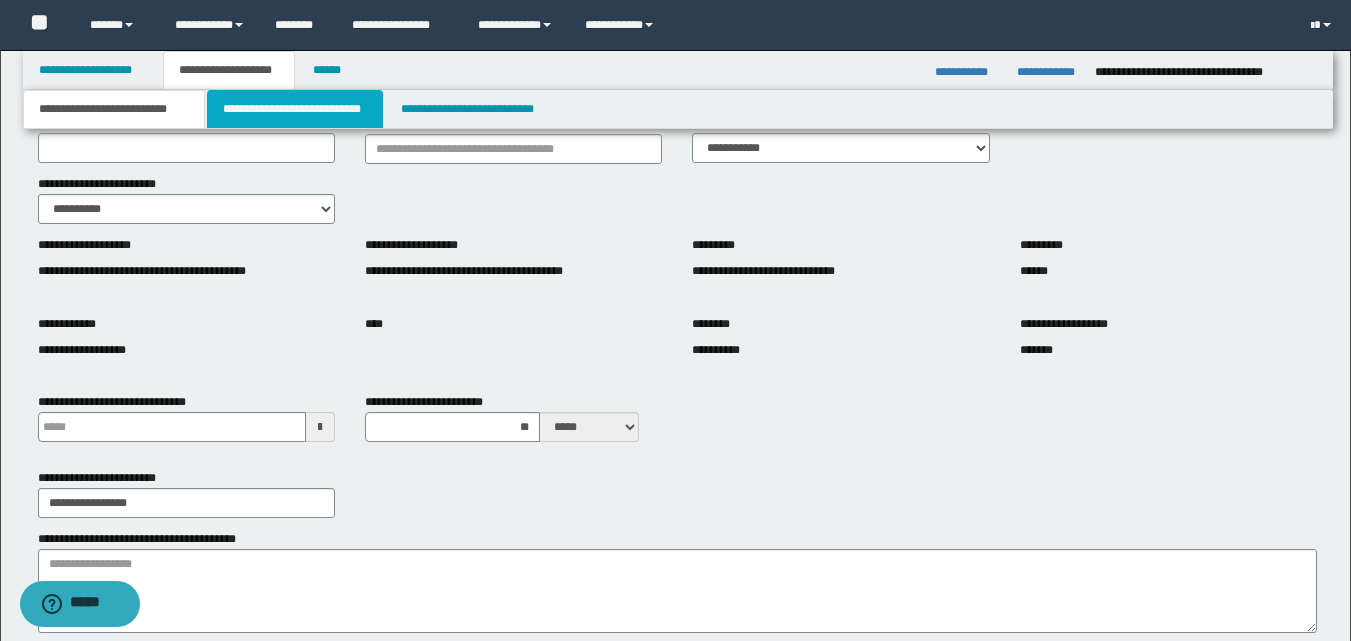 click on "**********" at bounding box center [295, 109] 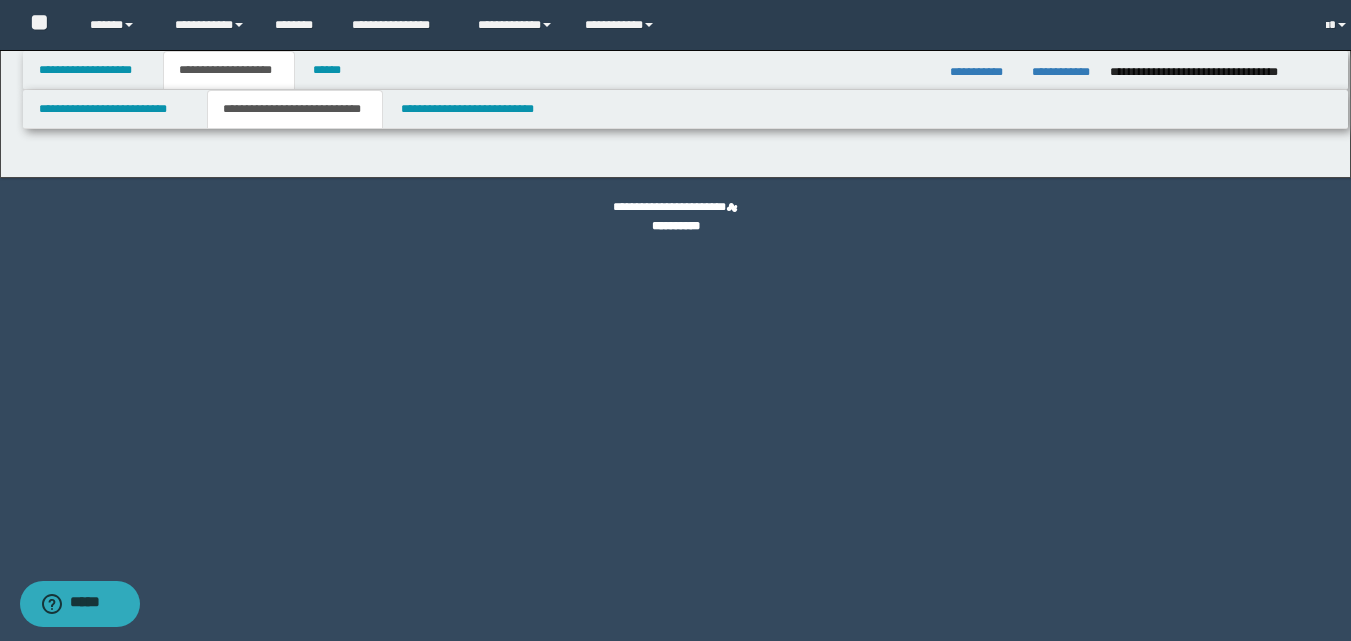 scroll, scrollTop: 0, scrollLeft: 0, axis: both 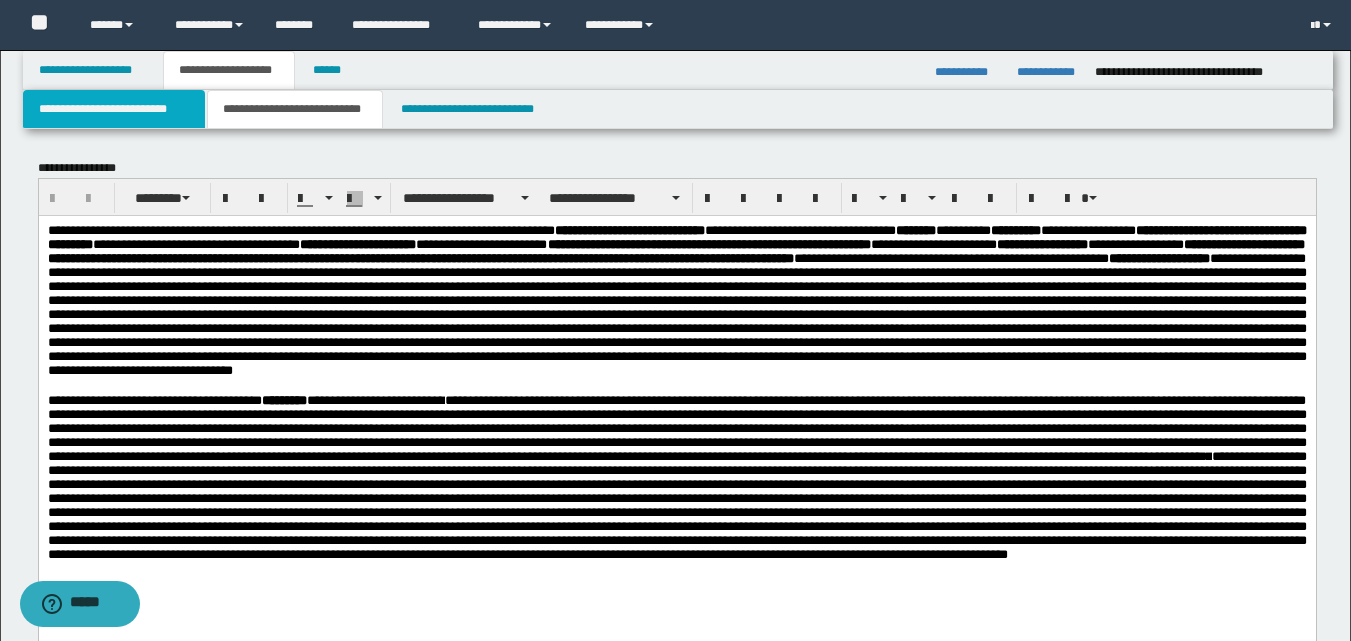 click on "**********" at bounding box center (114, 109) 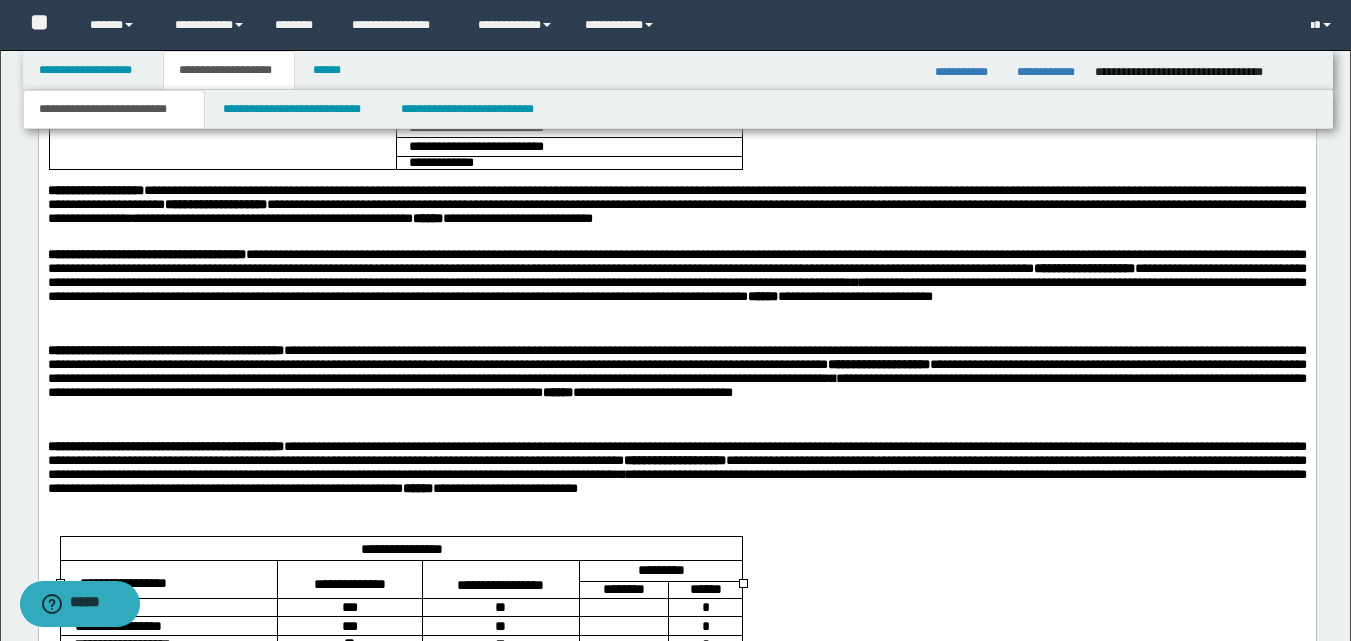scroll, scrollTop: 1700, scrollLeft: 0, axis: vertical 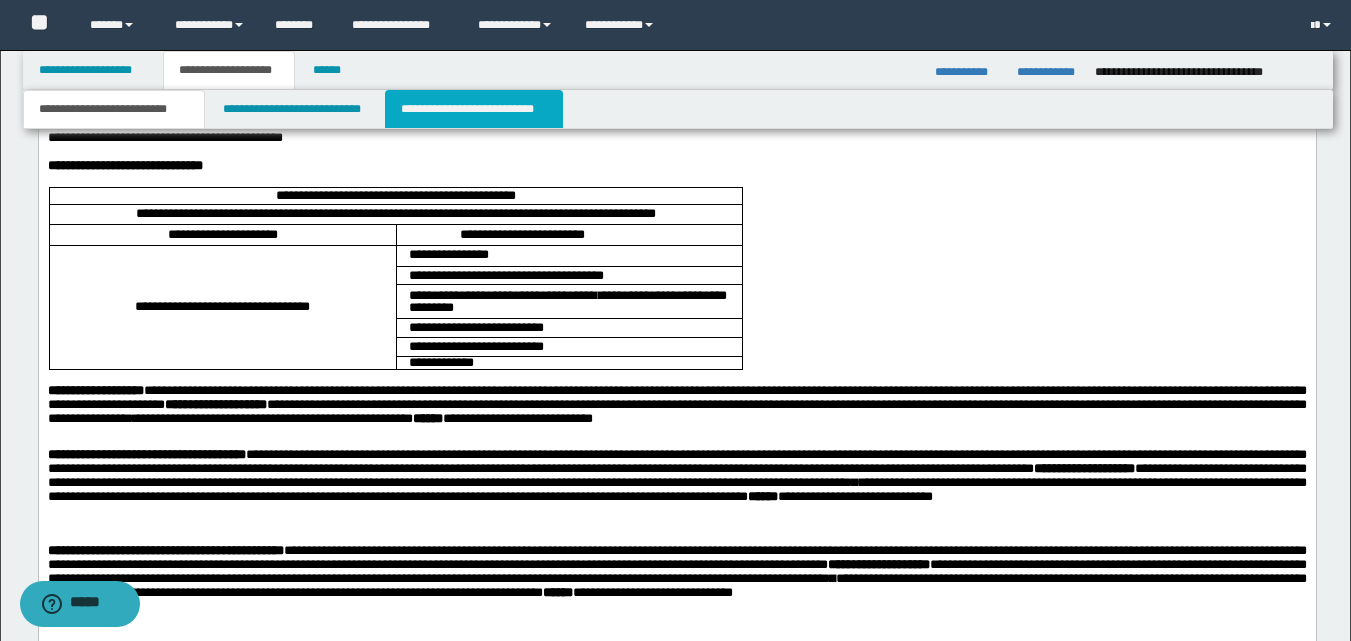 drag, startPoint x: 468, startPoint y: 110, endPoint x: 472, endPoint y: 150, distance: 40.1995 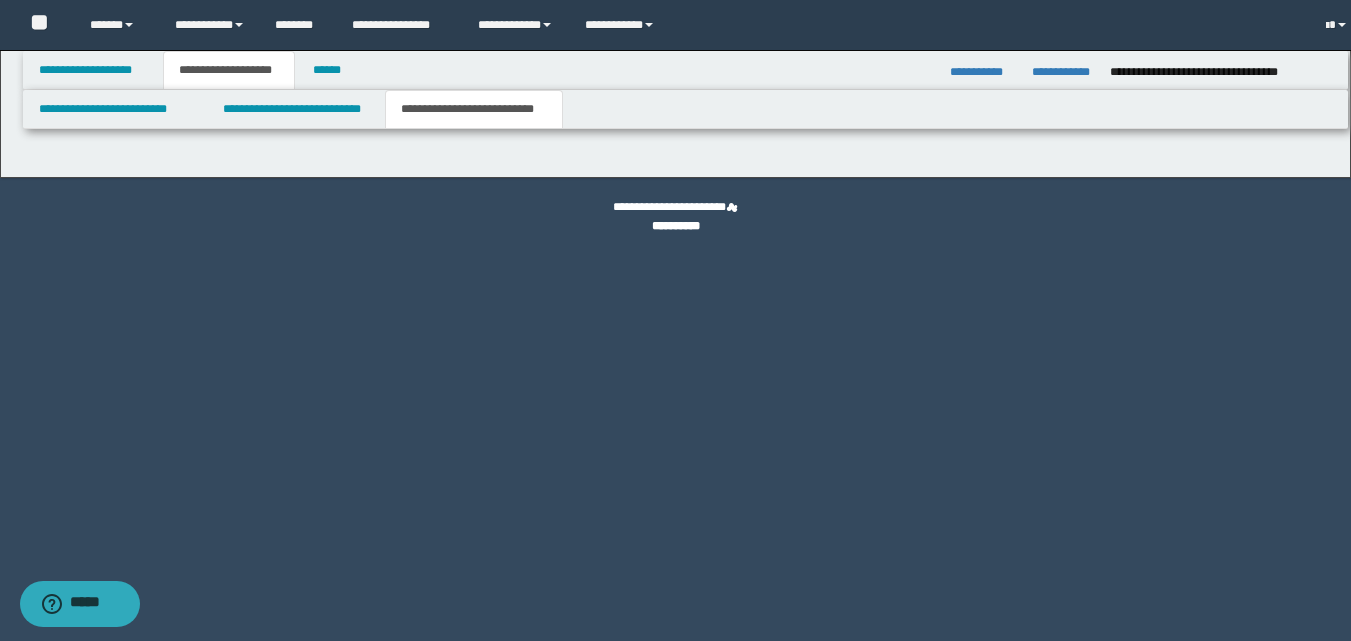 scroll, scrollTop: 0, scrollLeft: 0, axis: both 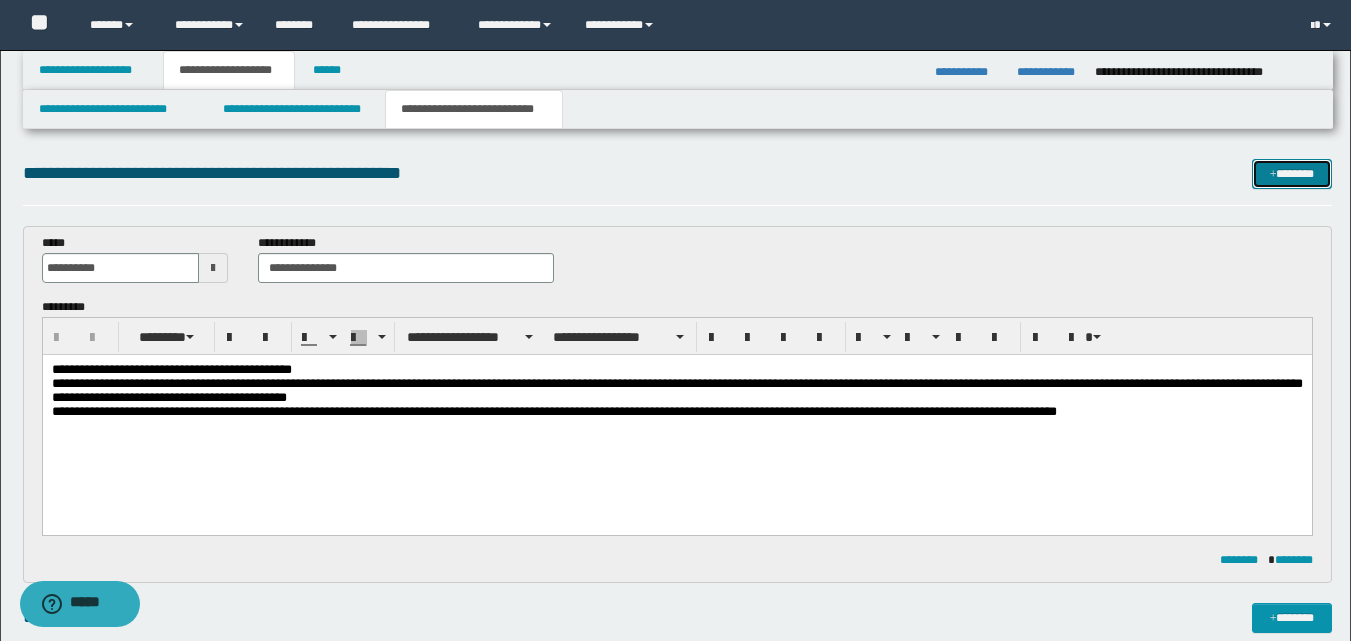 click on "*******" at bounding box center (1292, 174) 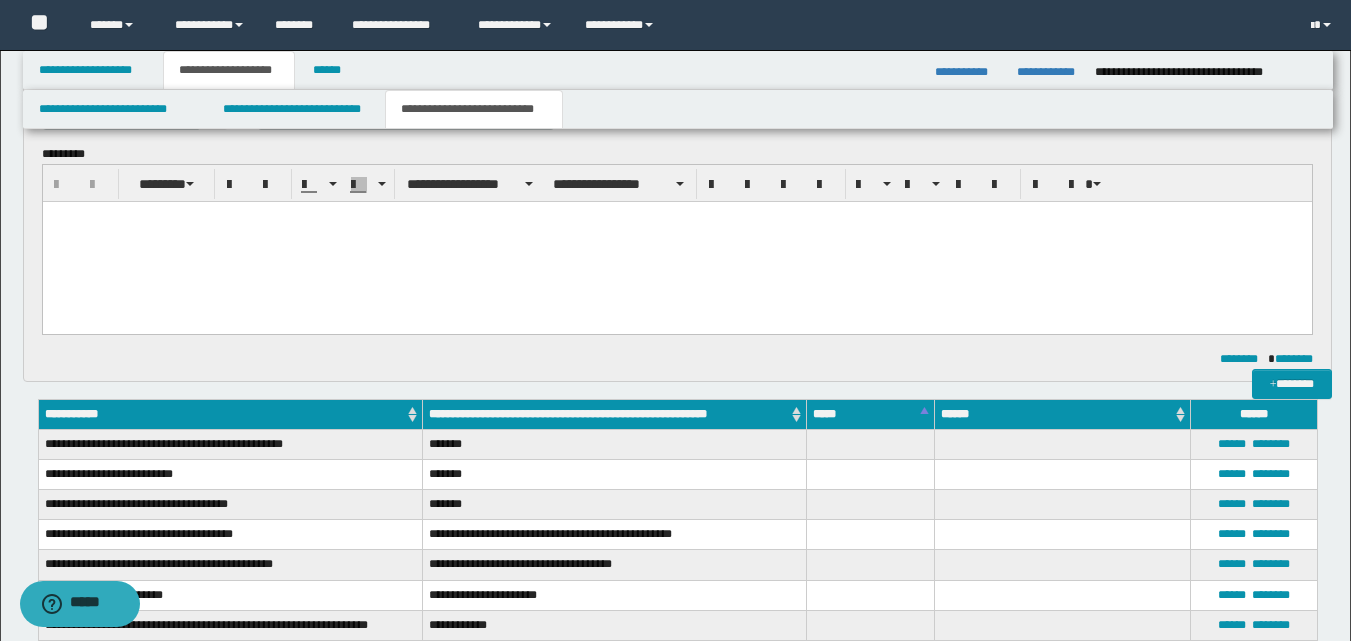 scroll, scrollTop: 0, scrollLeft: 0, axis: both 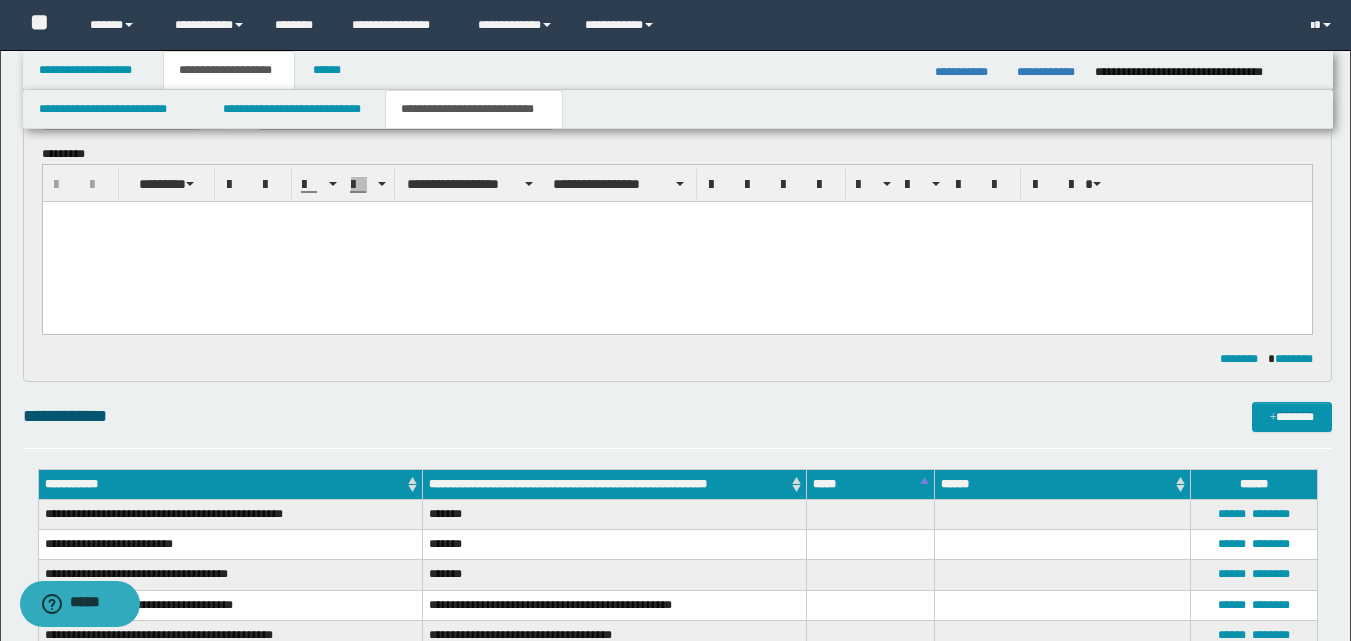 type 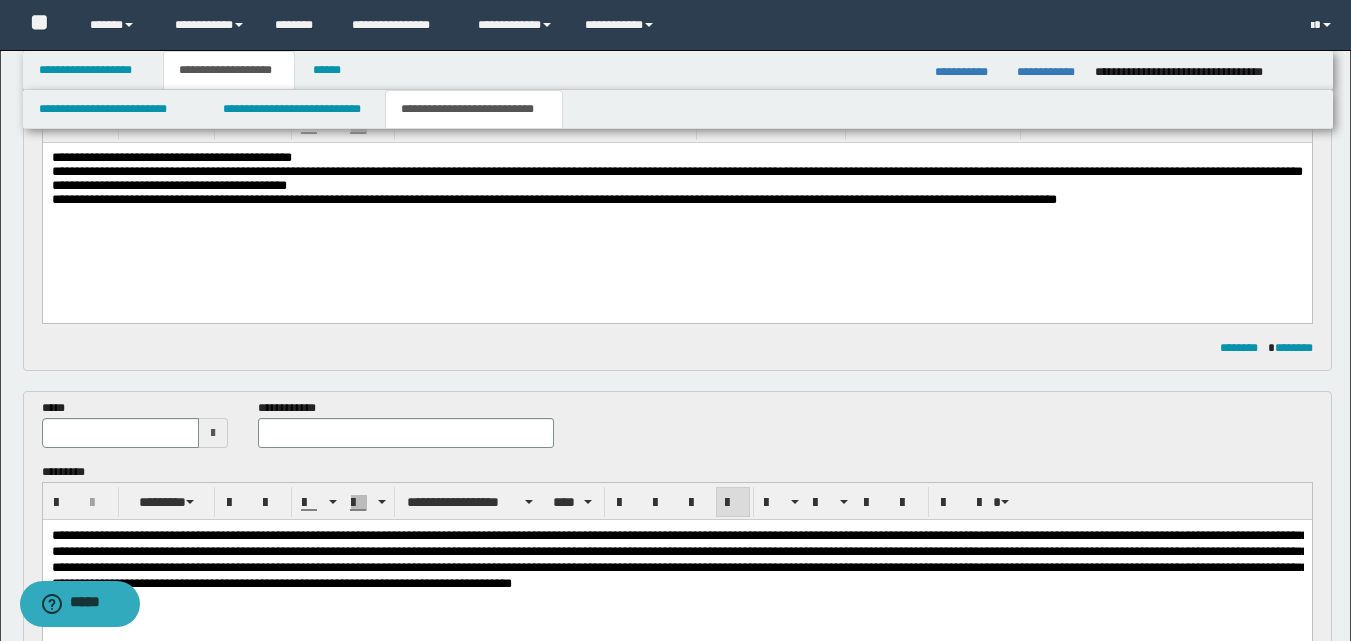 scroll, scrollTop: 230, scrollLeft: 0, axis: vertical 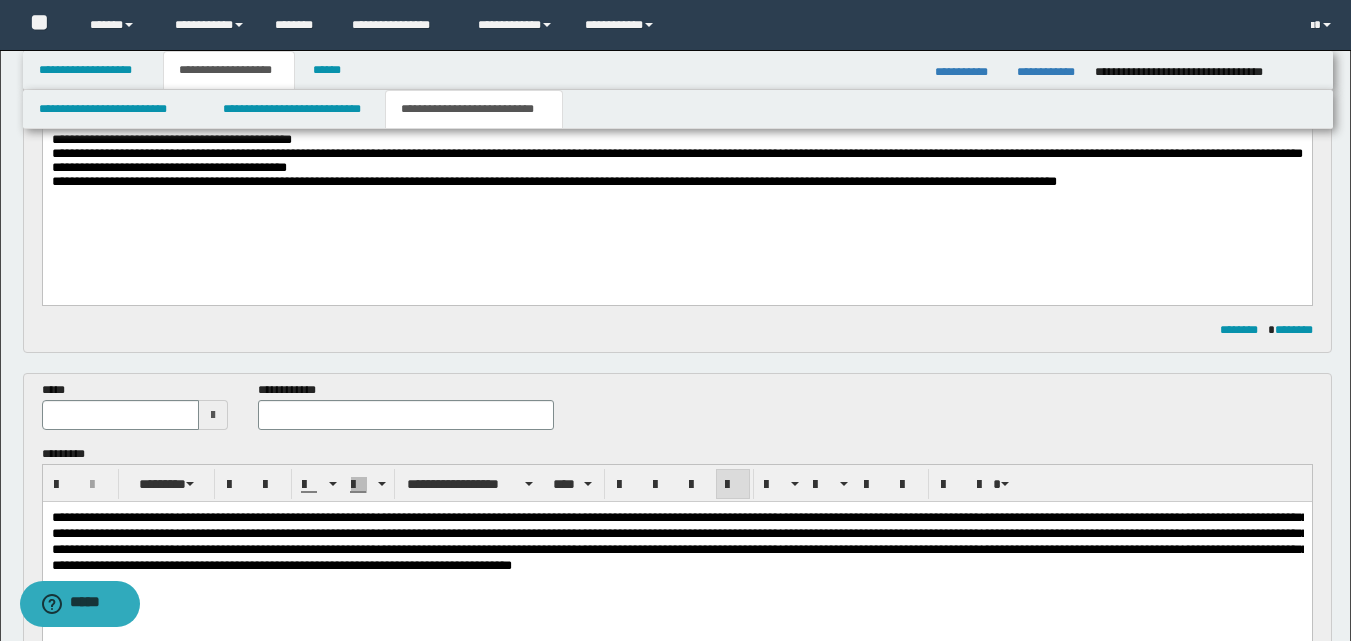 click at bounding box center [213, 415] 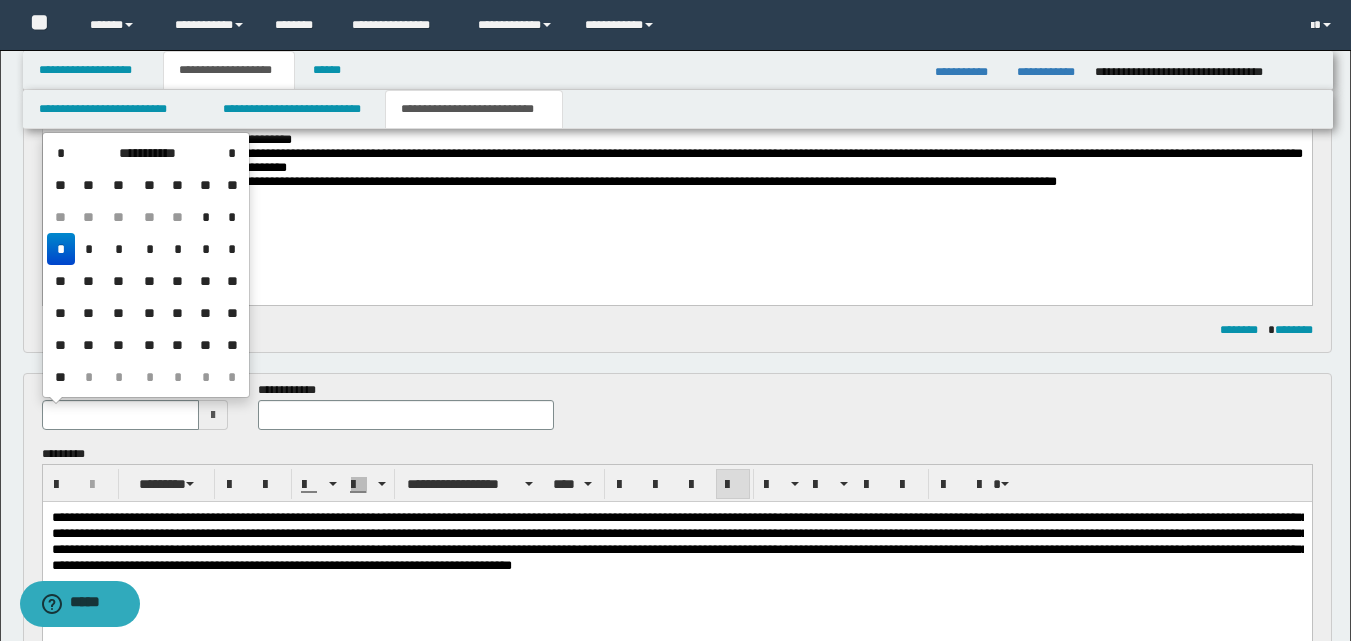 click on "*" at bounding box center (61, 153) 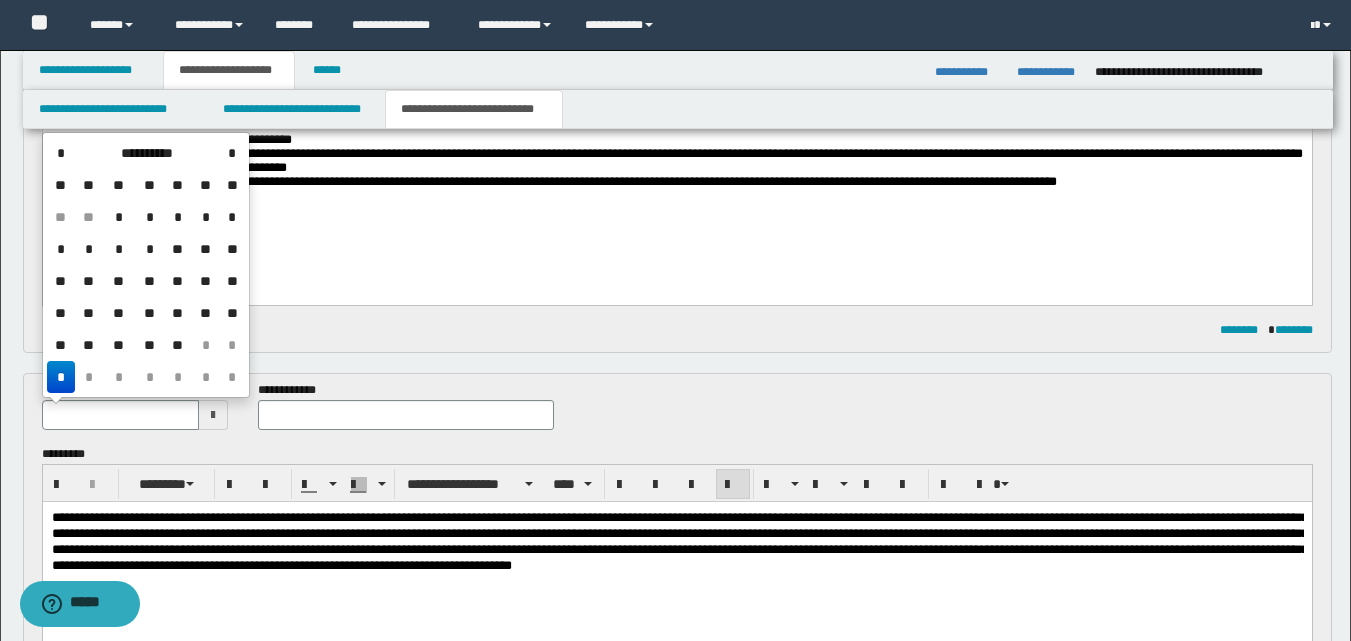 click on "**" at bounding box center (89, 345) 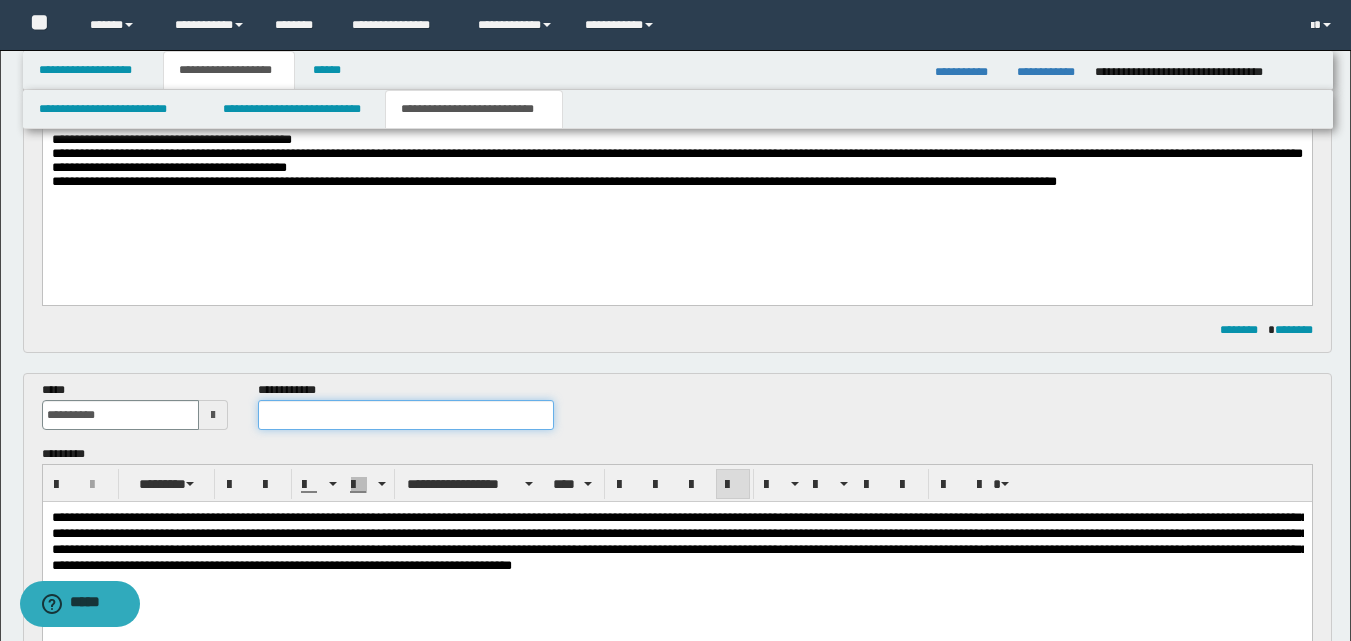click at bounding box center [405, 415] 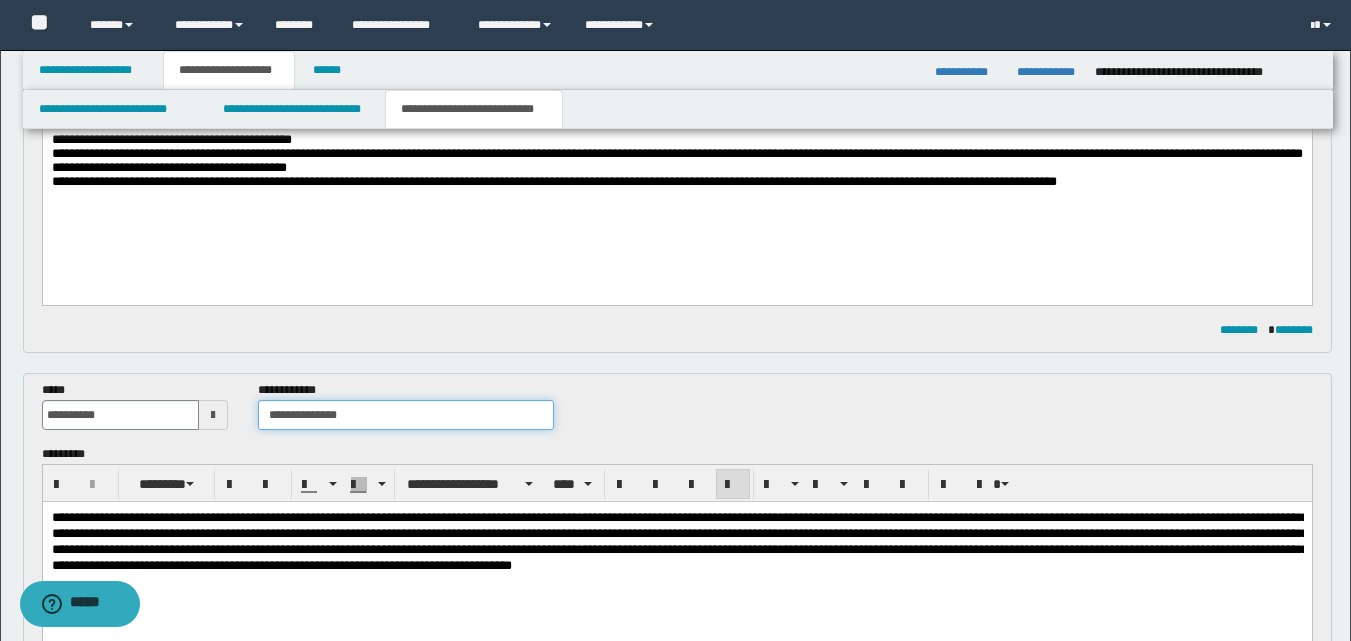 type on "**********" 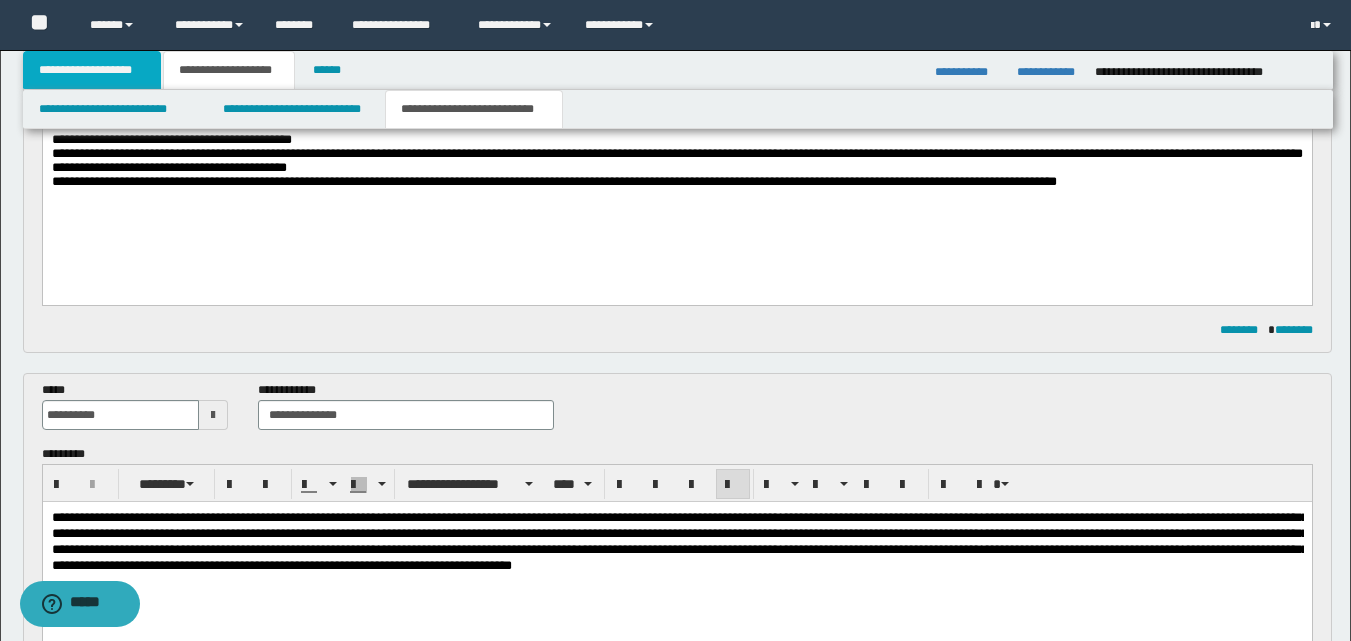 click on "**********" at bounding box center [92, 70] 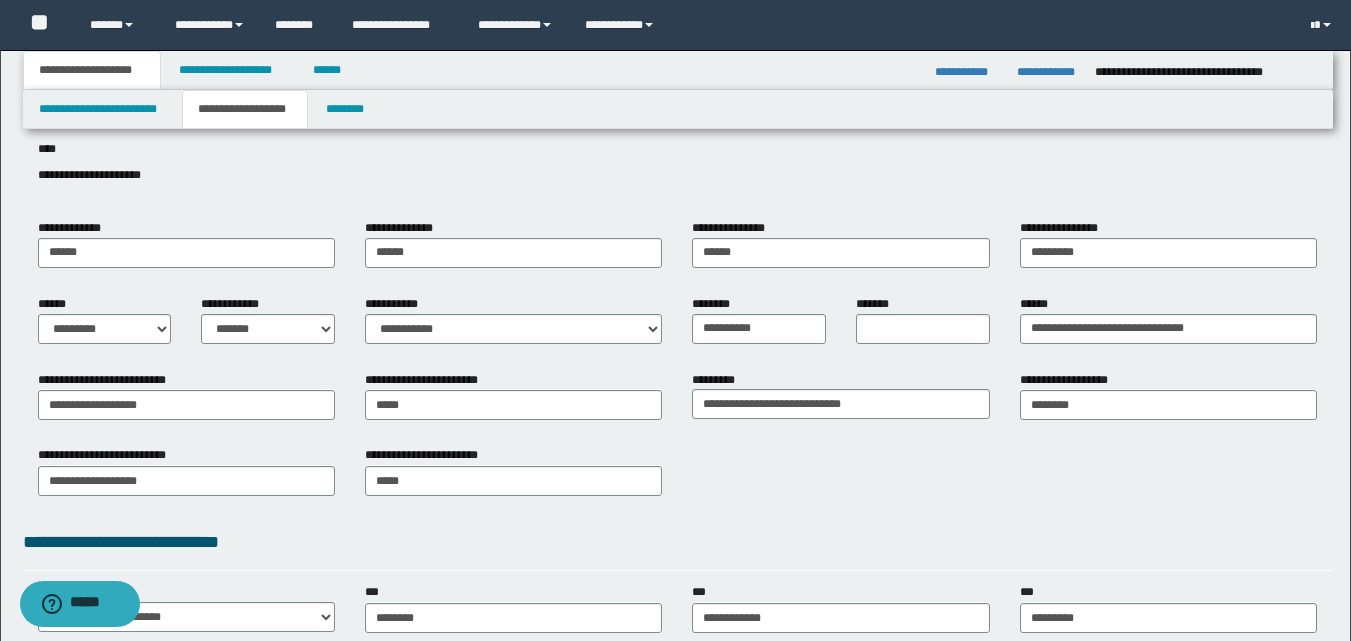 scroll, scrollTop: 30, scrollLeft: 0, axis: vertical 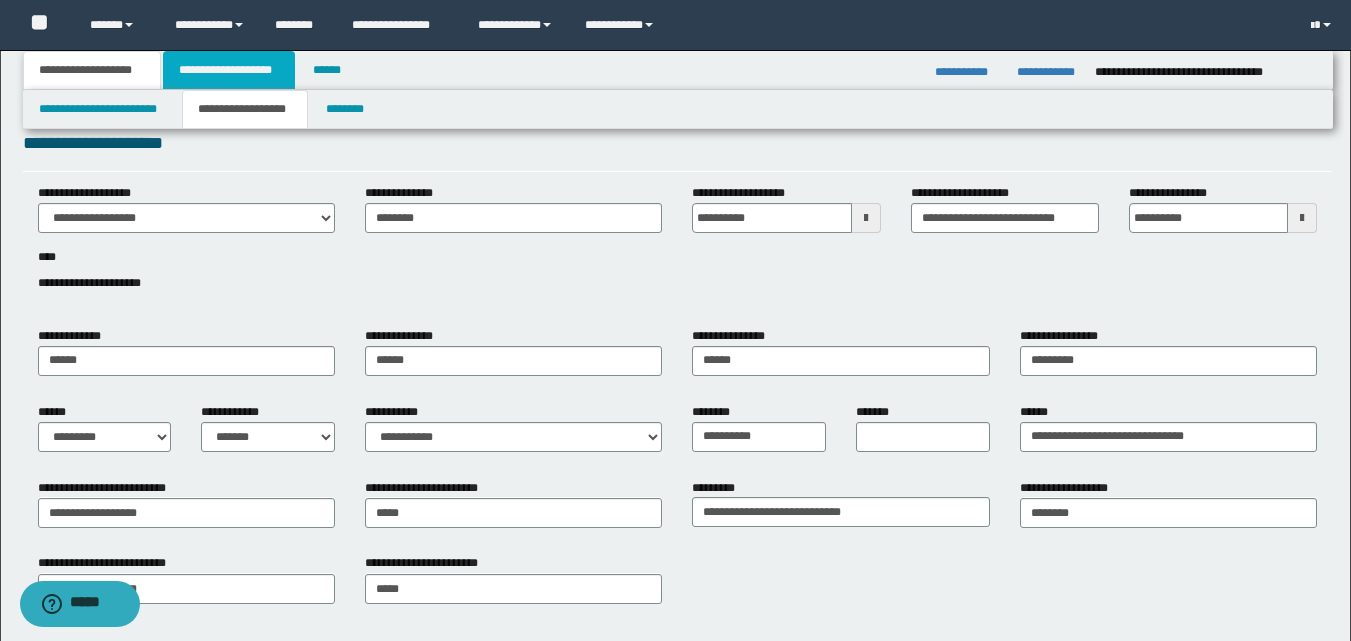 click on "**********" at bounding box center [229, 70] 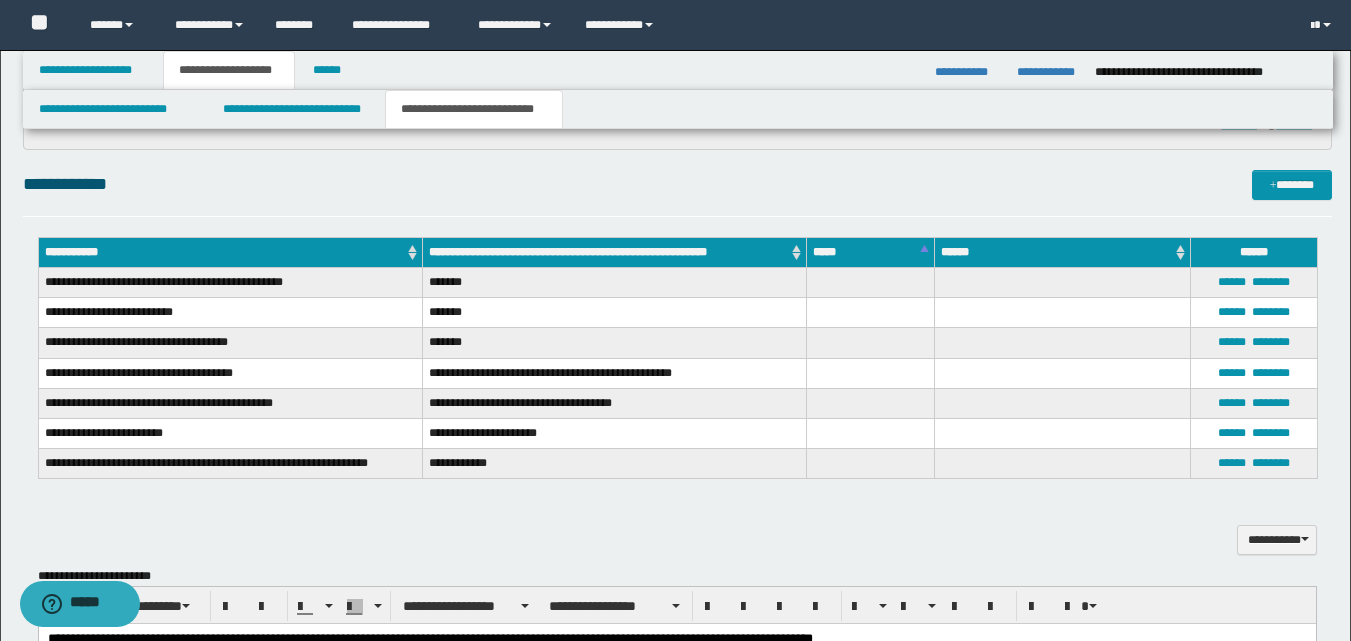 scroll, scrollTop: 830, scrollLeft: 0, axis: vertical 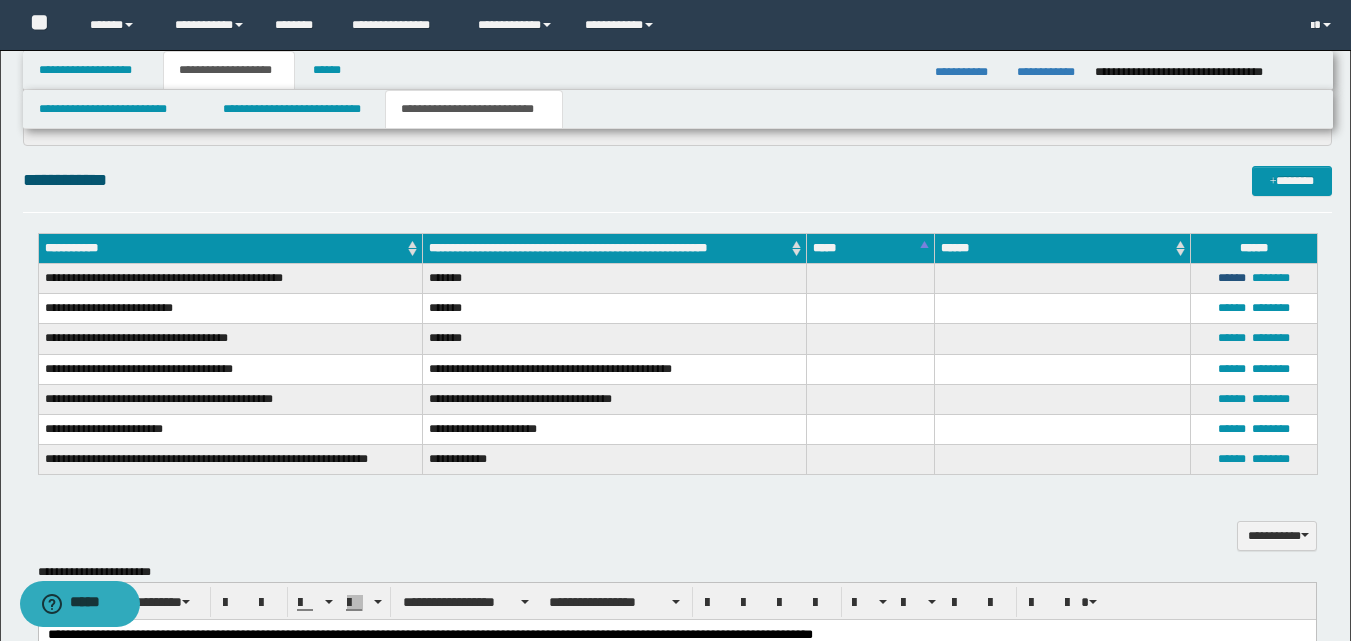 click on "******" at bounding box center (1232, 278) 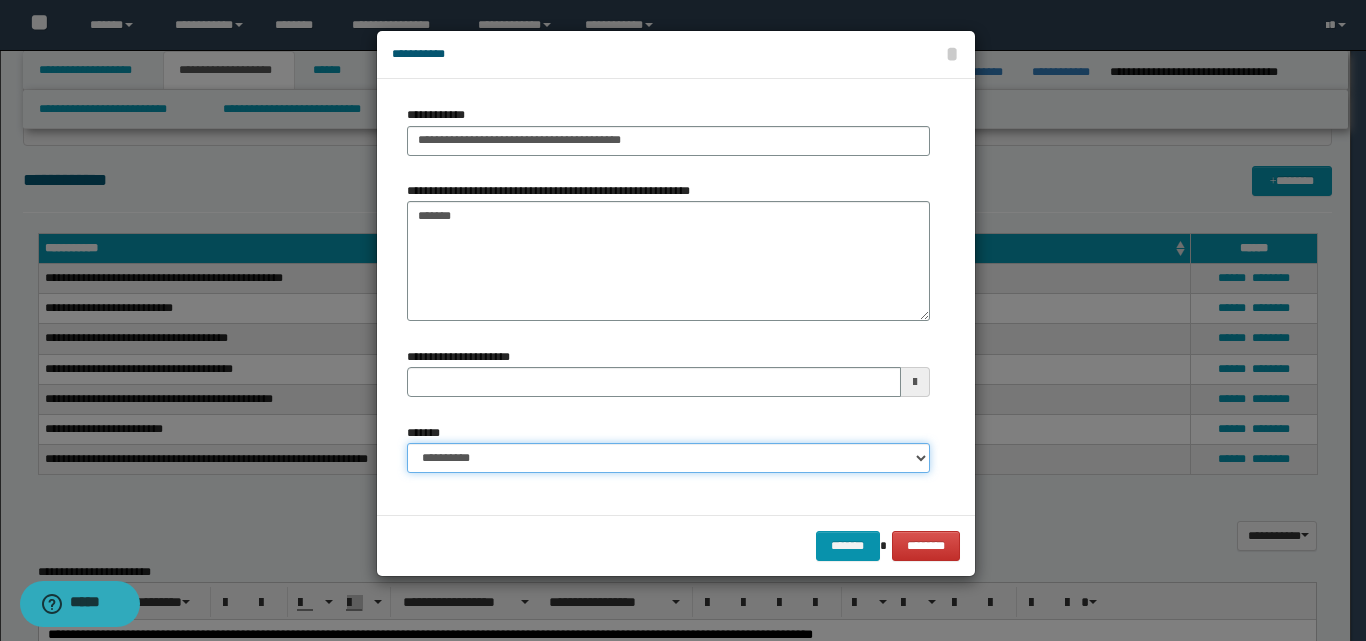click on "**********" at bounding box center (668, 458) 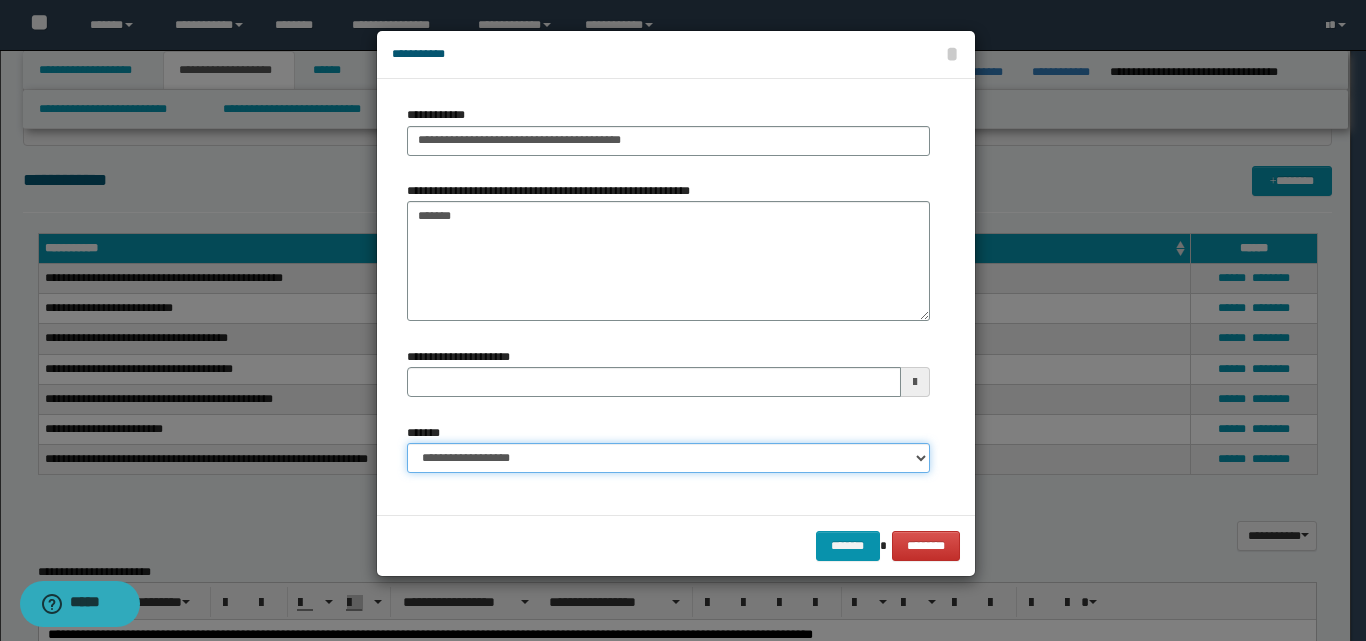 click on "**********" at bounding box center [668, 458] 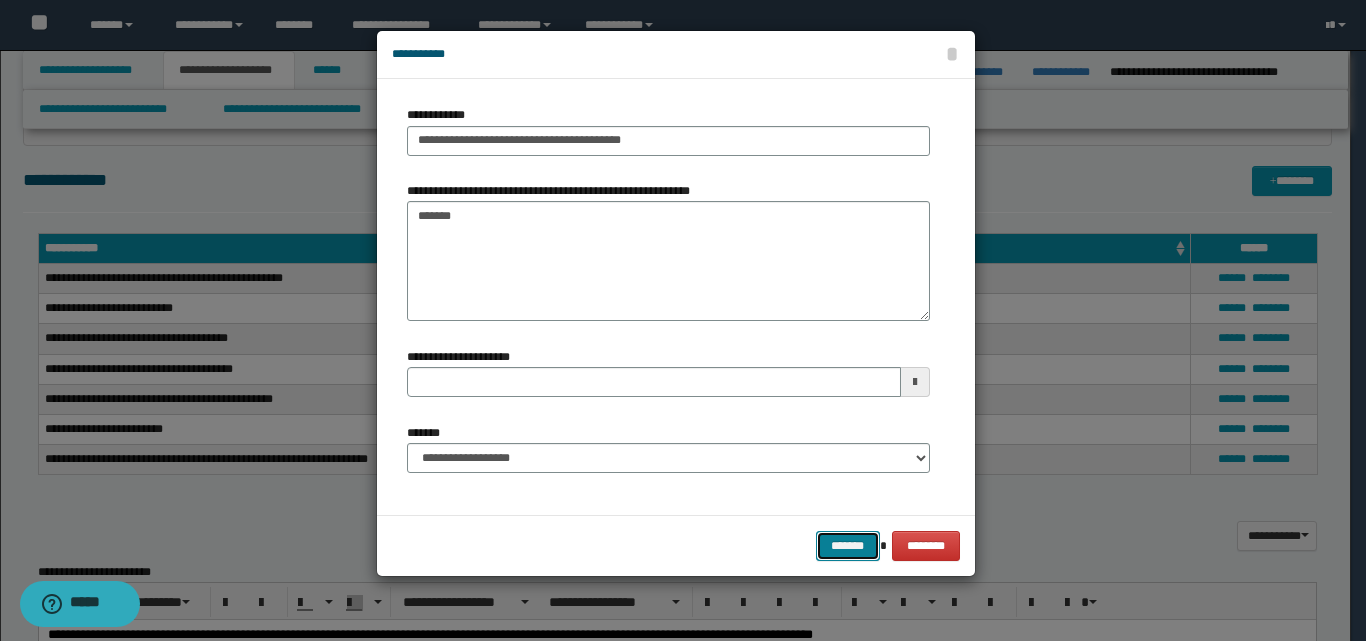 click on "*******" at bounding box center [848, 546] 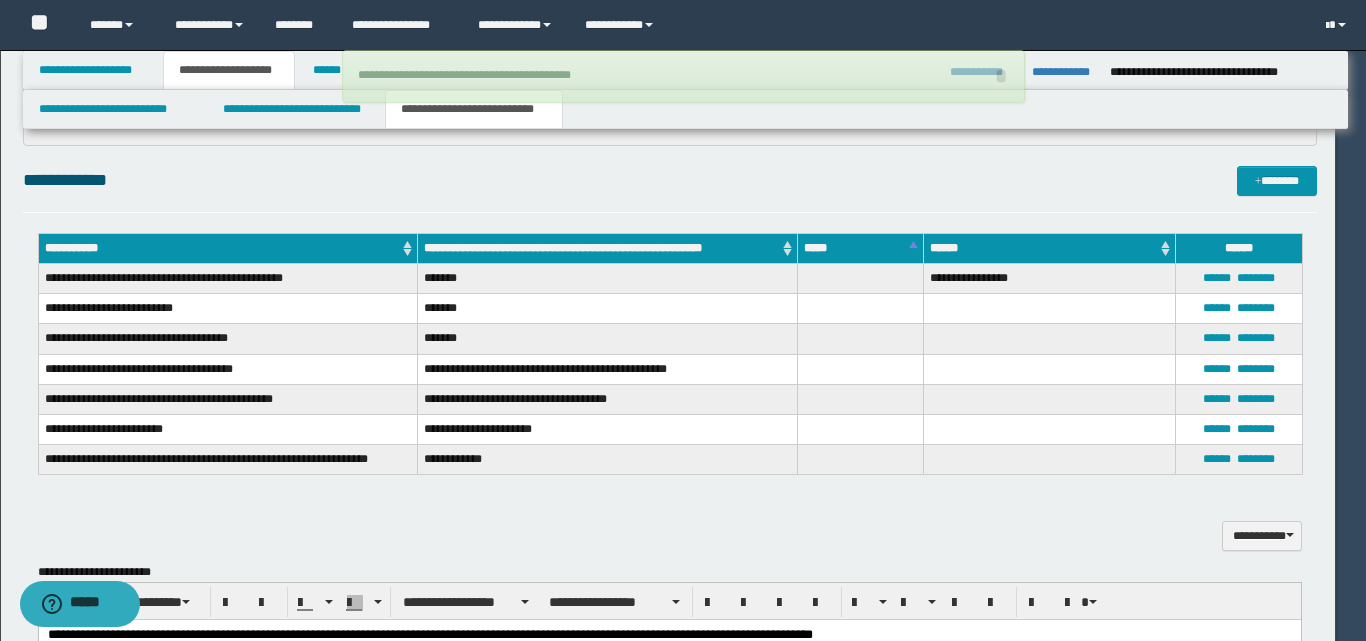 type 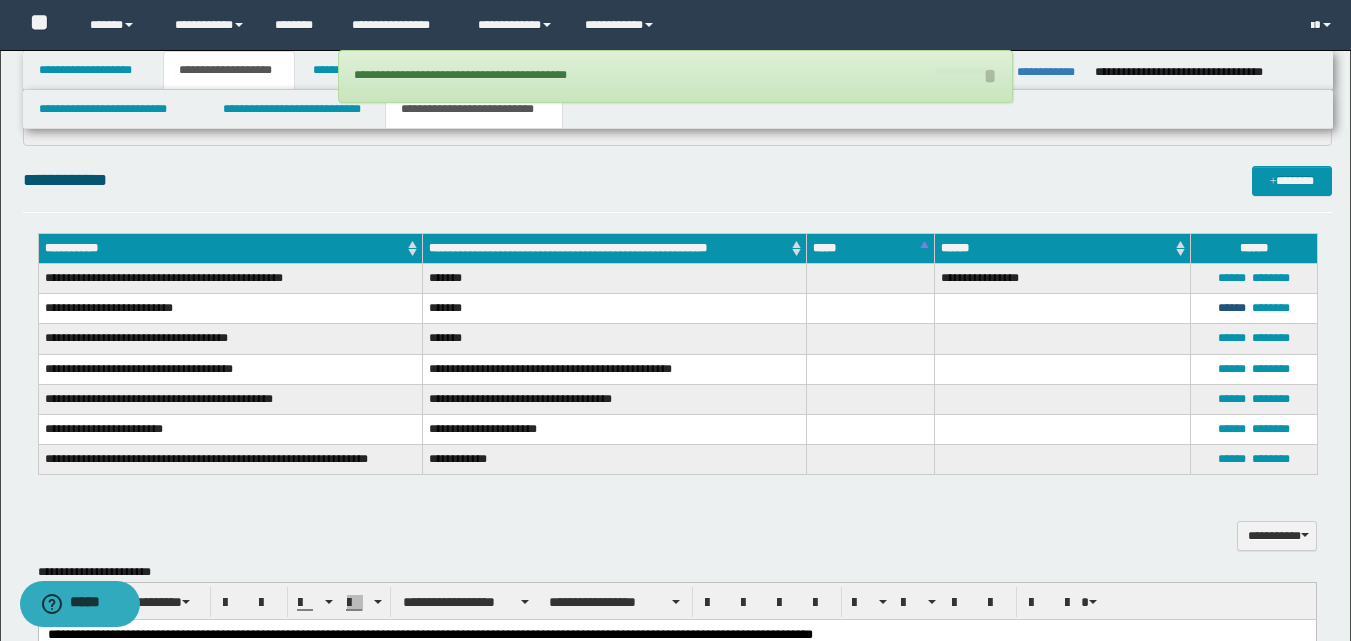 drag, startPoint x: 1233, startPoint y: 307, endPoint x: 1217, endPoint y: 314, distance: 17.464249 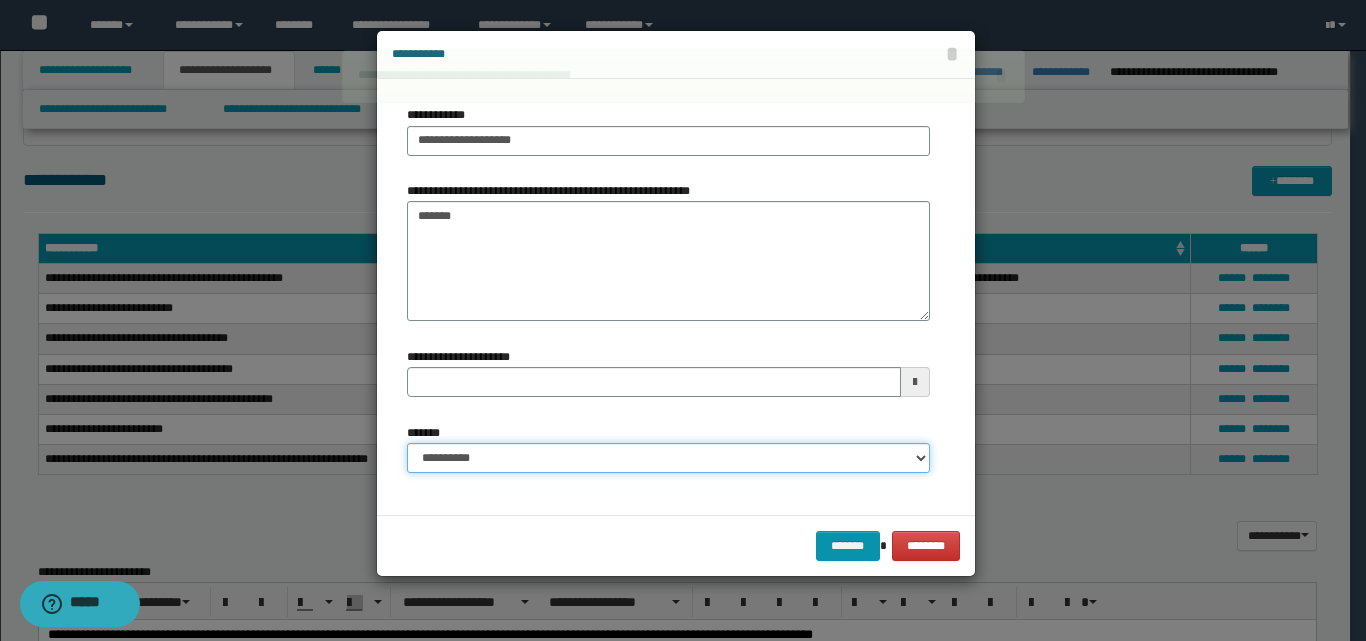 click on "**********" at bounding box center [668, 458] 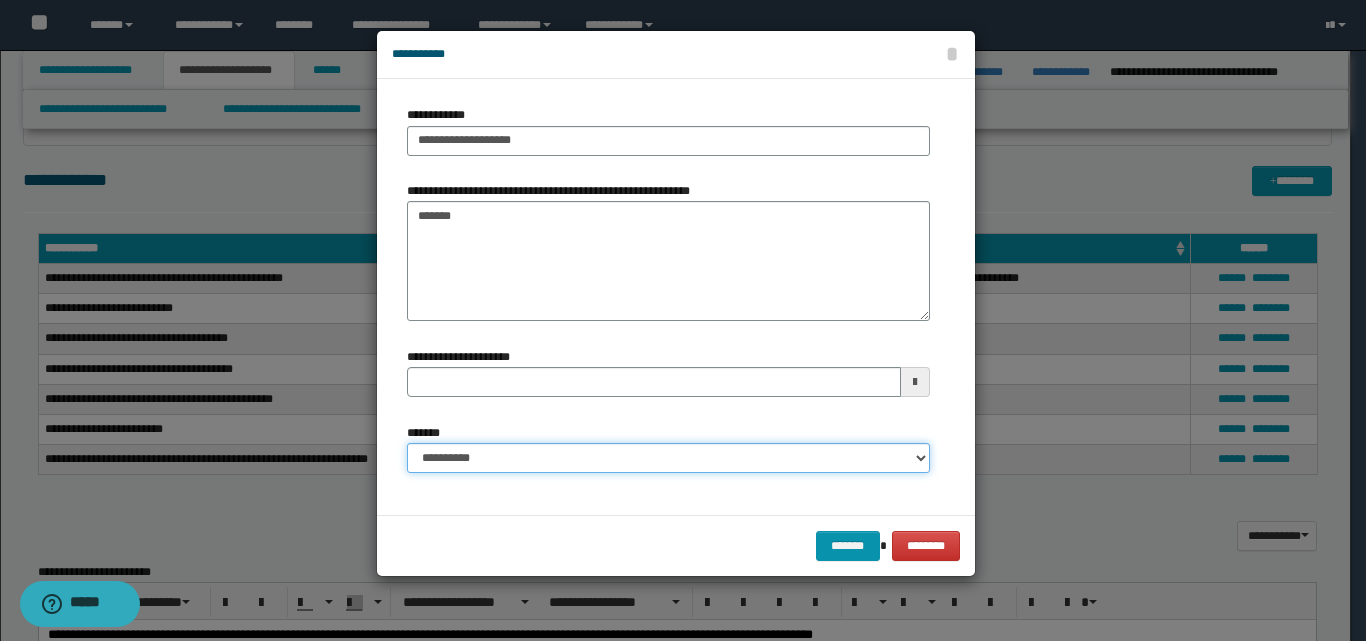 select on "*" 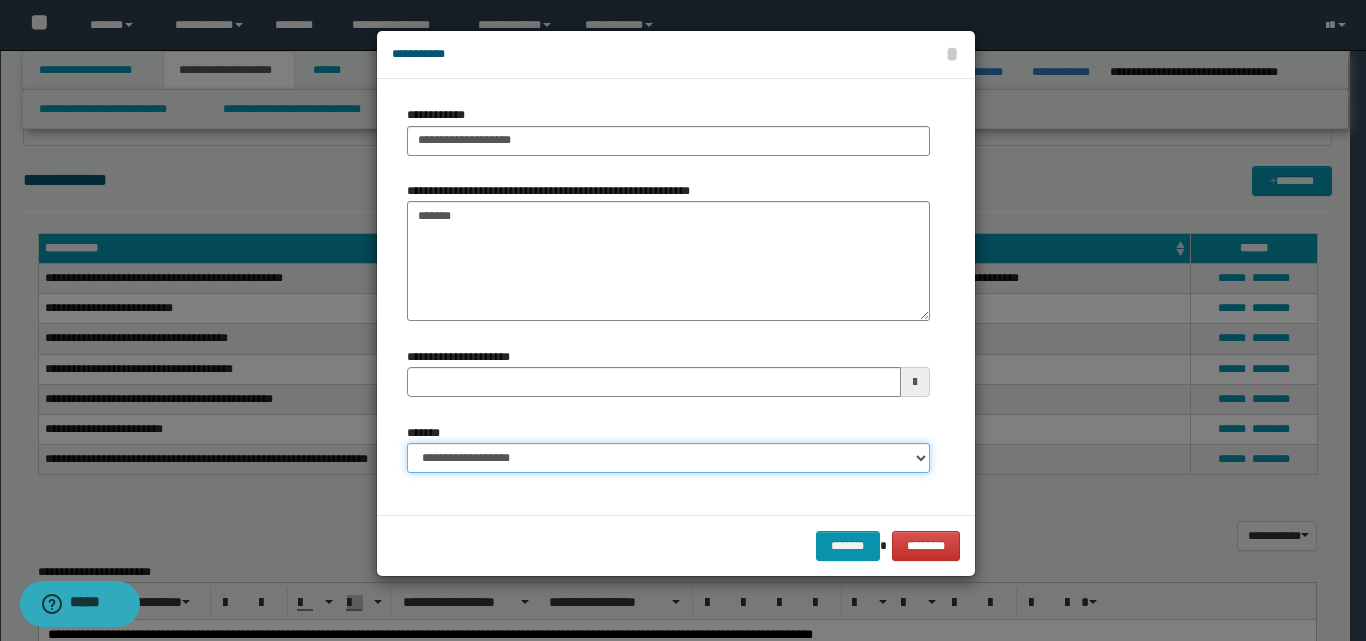 click on "**********" at bounding box center [668, 458] 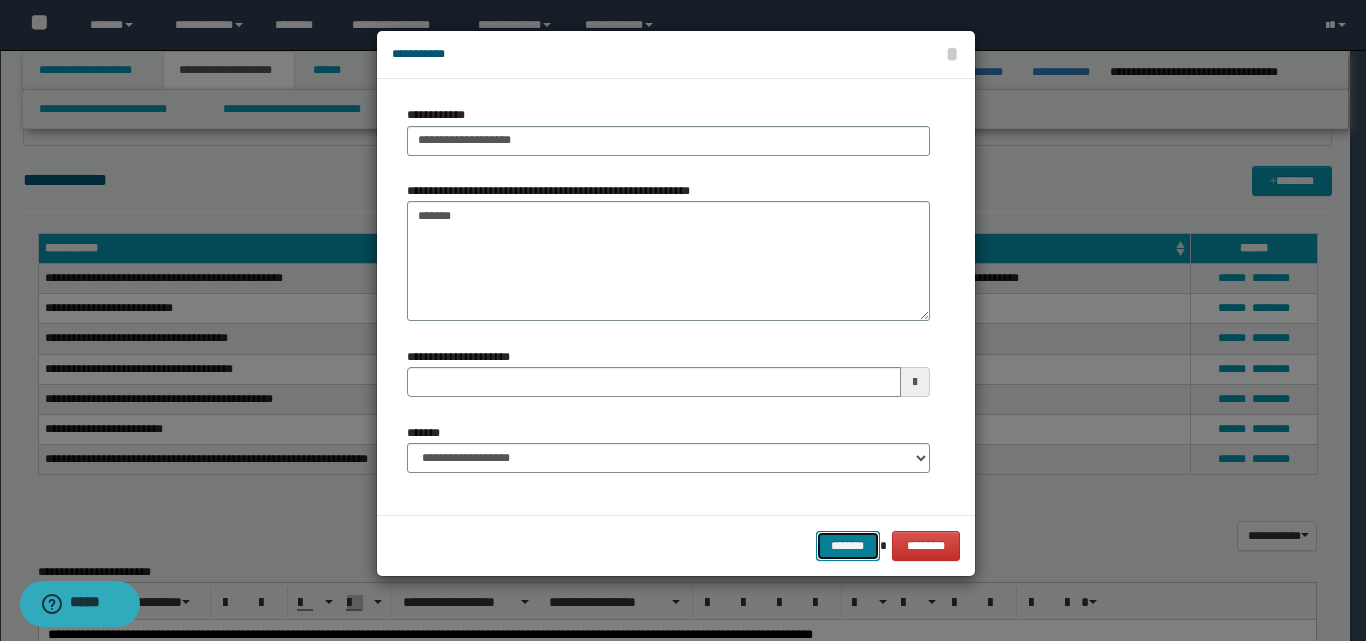 click on "*******" at bounding box center (848, 546) 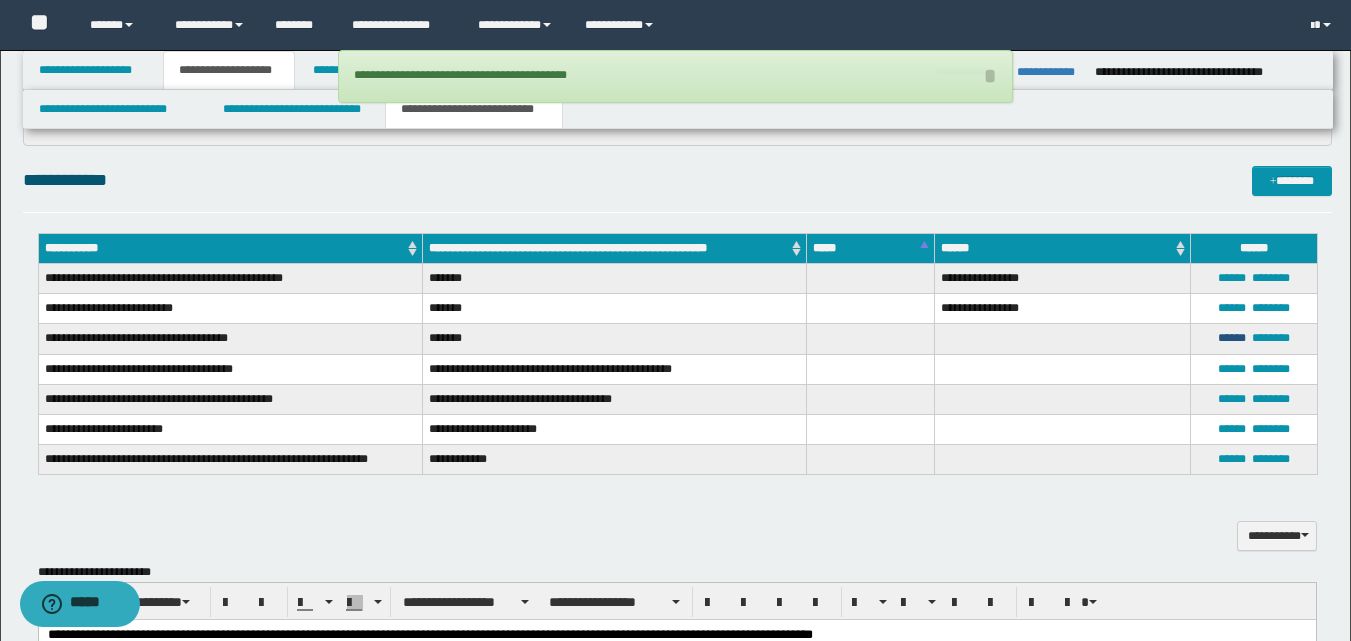 click on "******" at bounding box center [1232, 338] 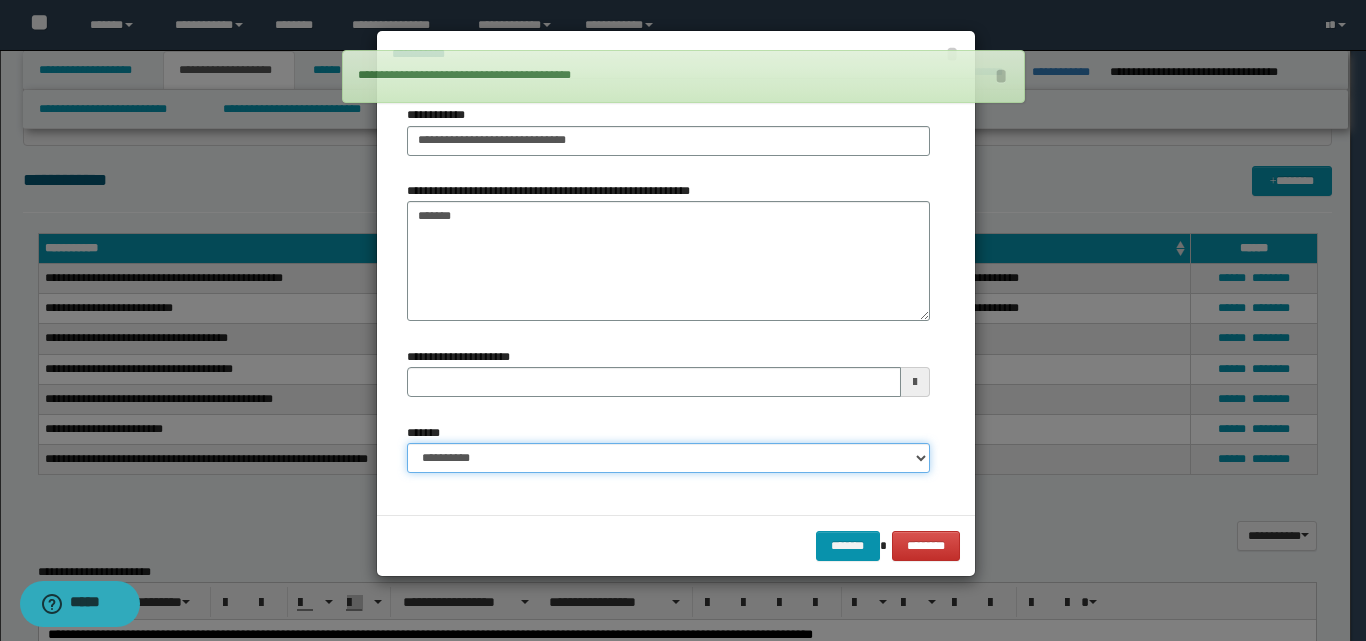 click on "**********" at bounding box center [668, 458] 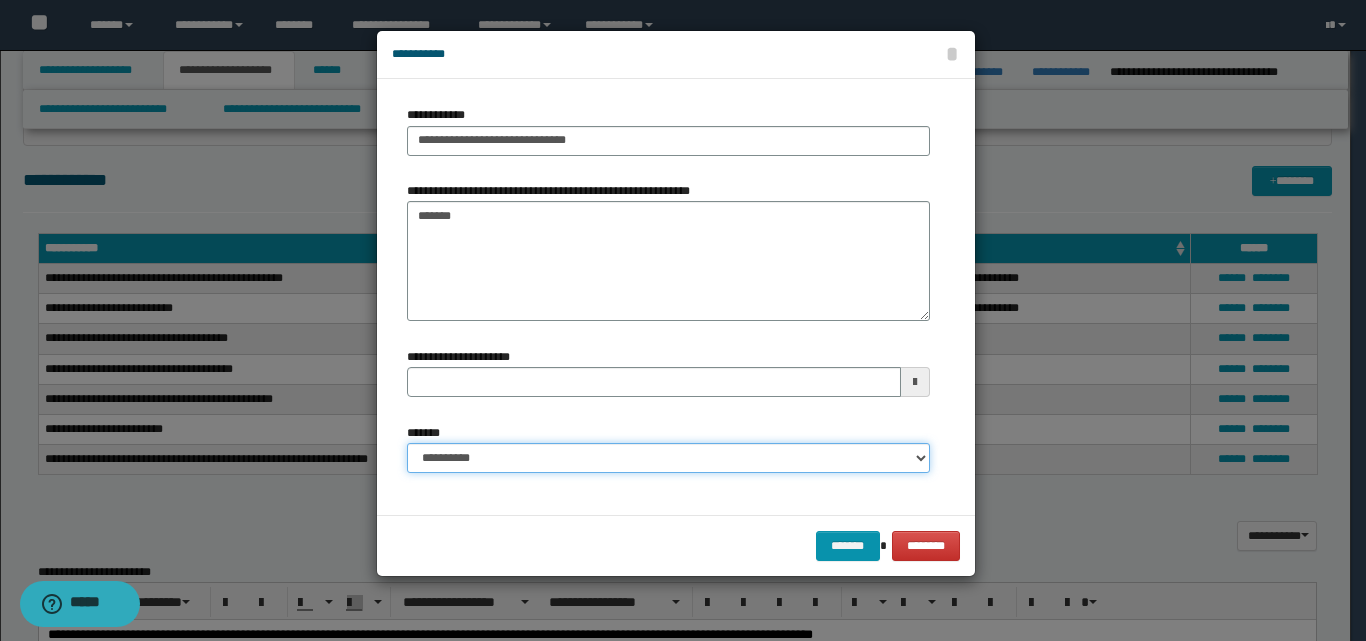 select on "*" 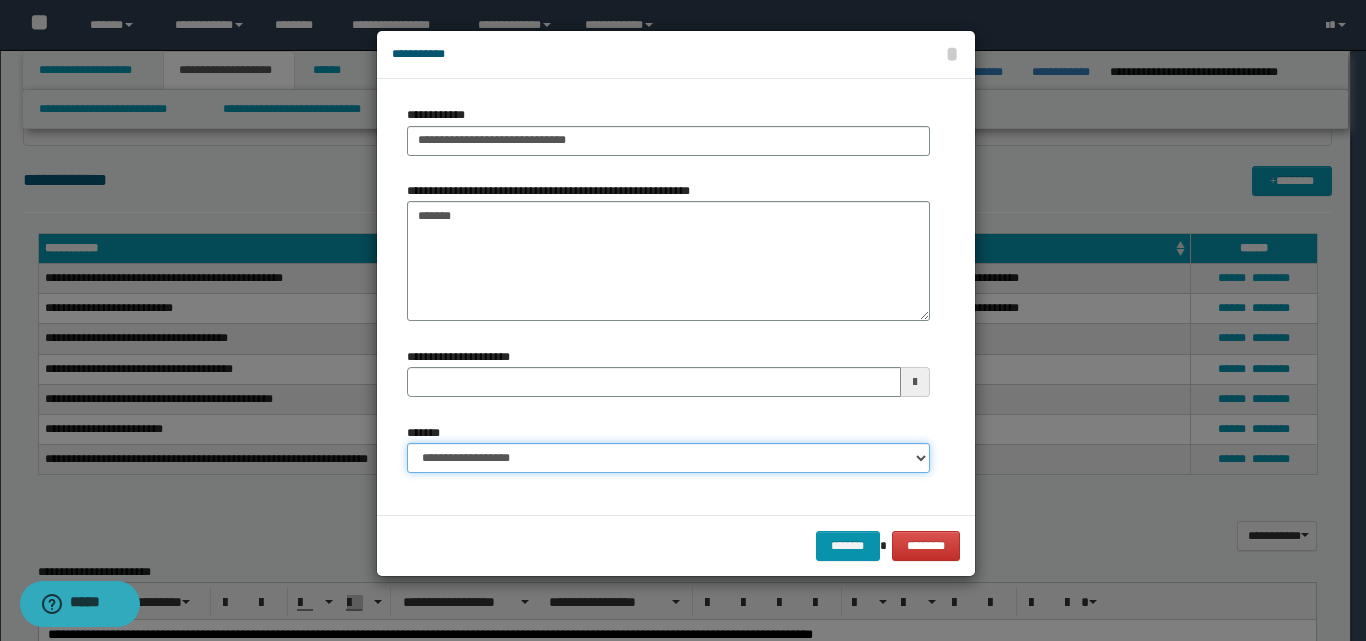 click on "**********" at bounding box center (668, 458) 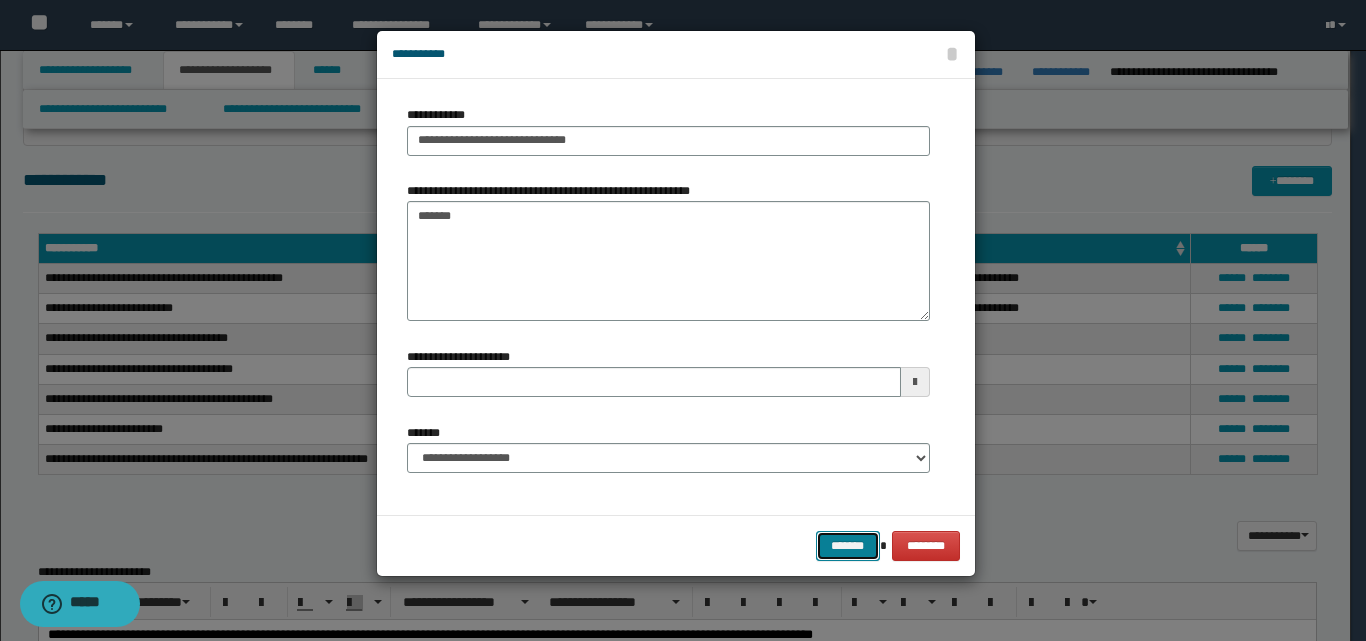 click on "*******" at bounding box center (848, 546) 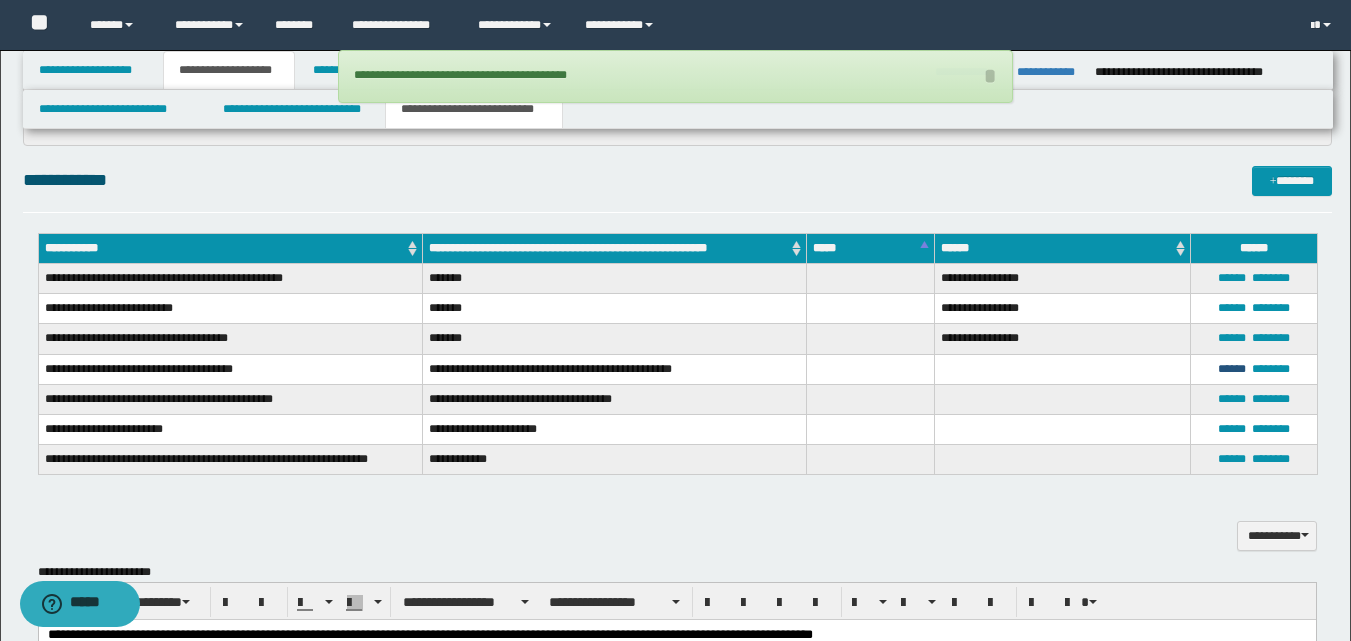click on "******" at bounding box center [1232, 369] 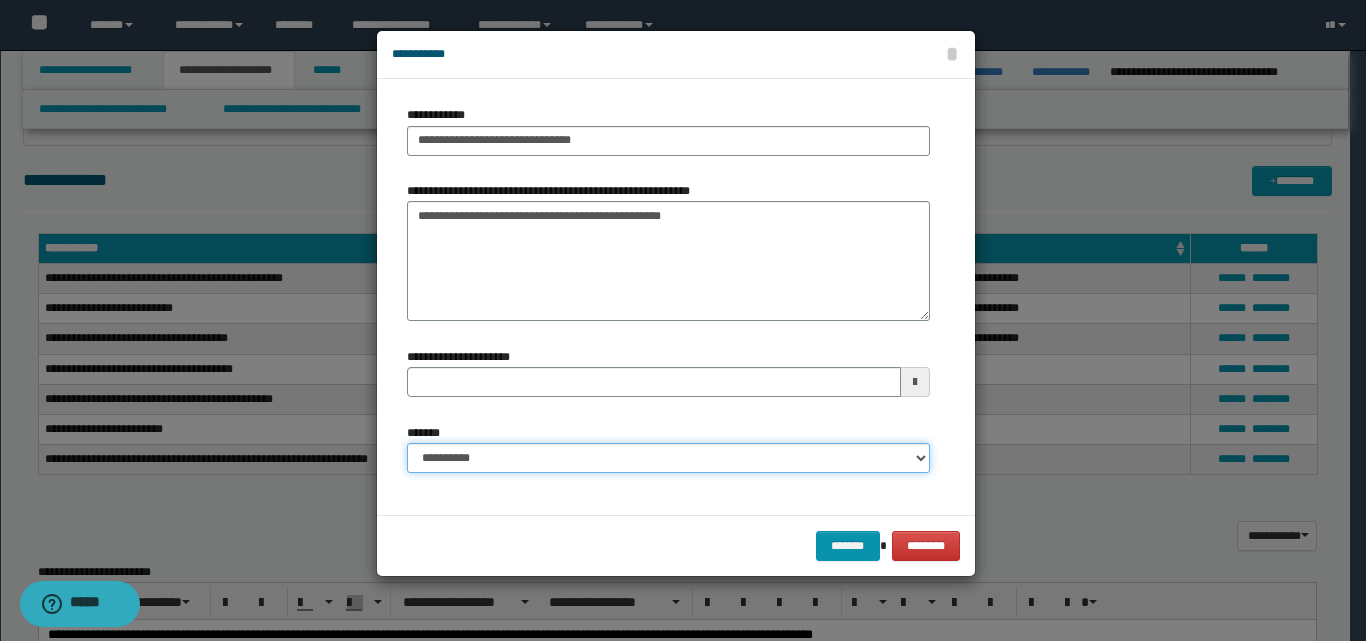 click on "**********" at bounding box center (668, 458) 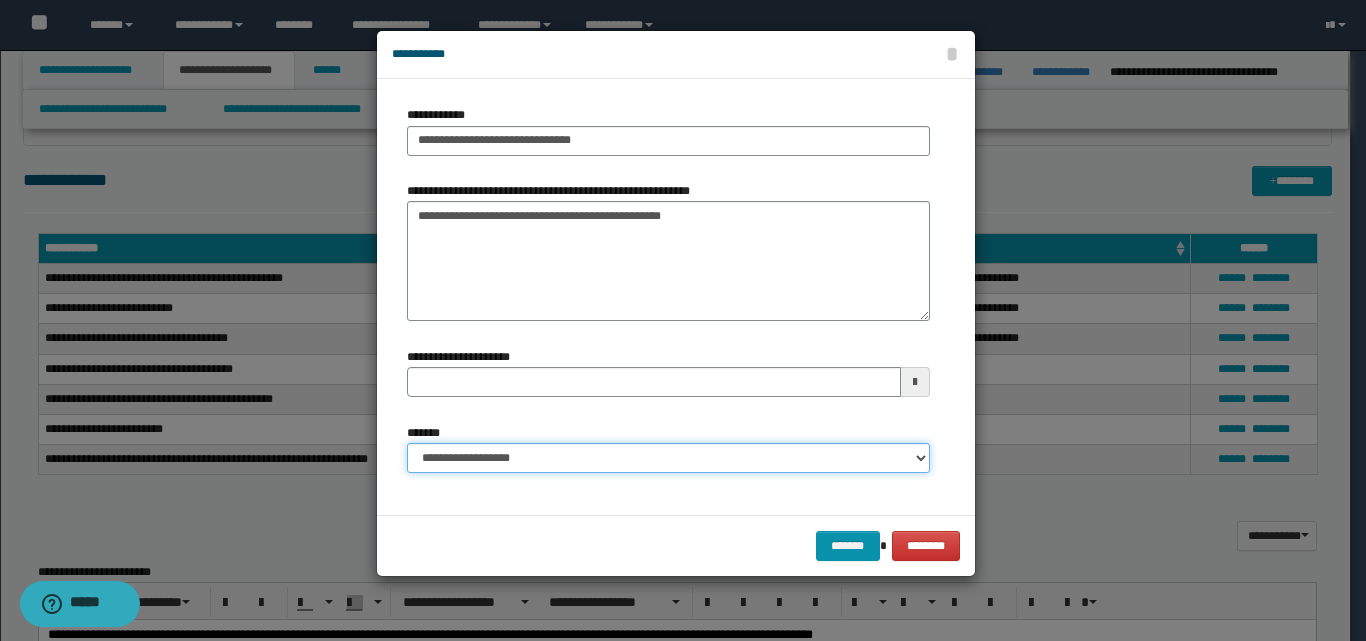 click on "**********" at bounding box center (668, 458) 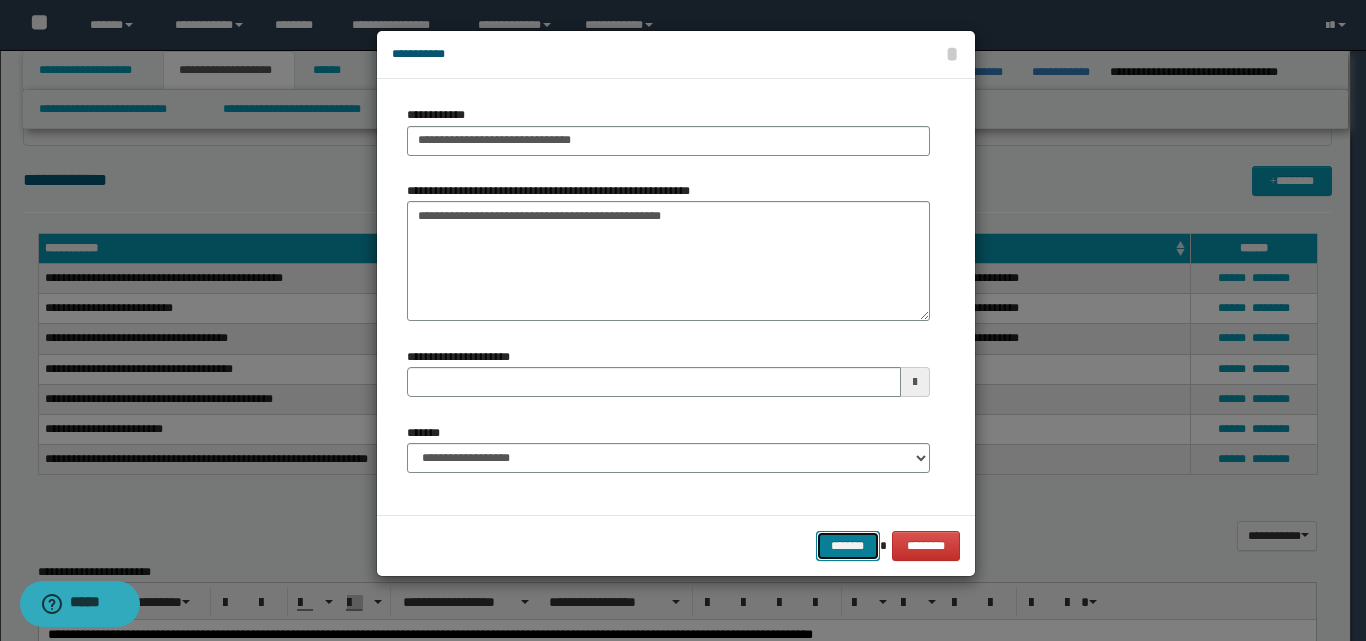 click on "*******" at bounding box center [848, 546] 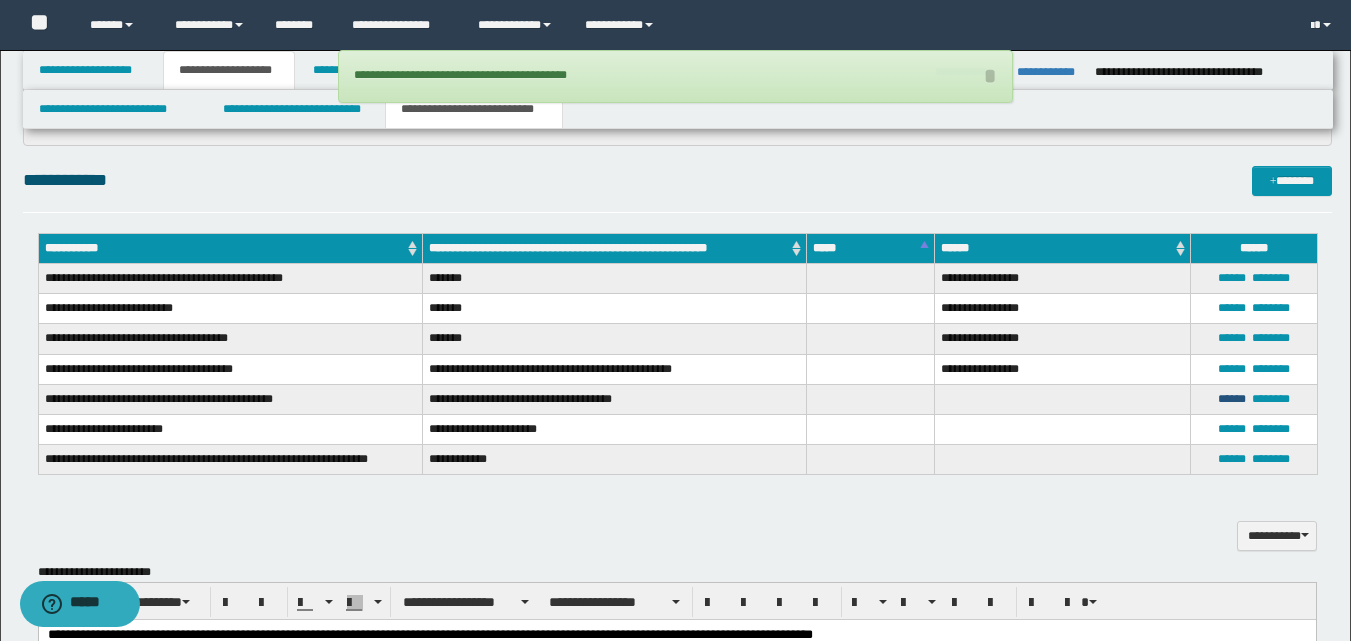 drag, startPoint x: 1237, startPoint y: 397, endPoint x: 1046, endPoint y: 392, distance: 191.06543 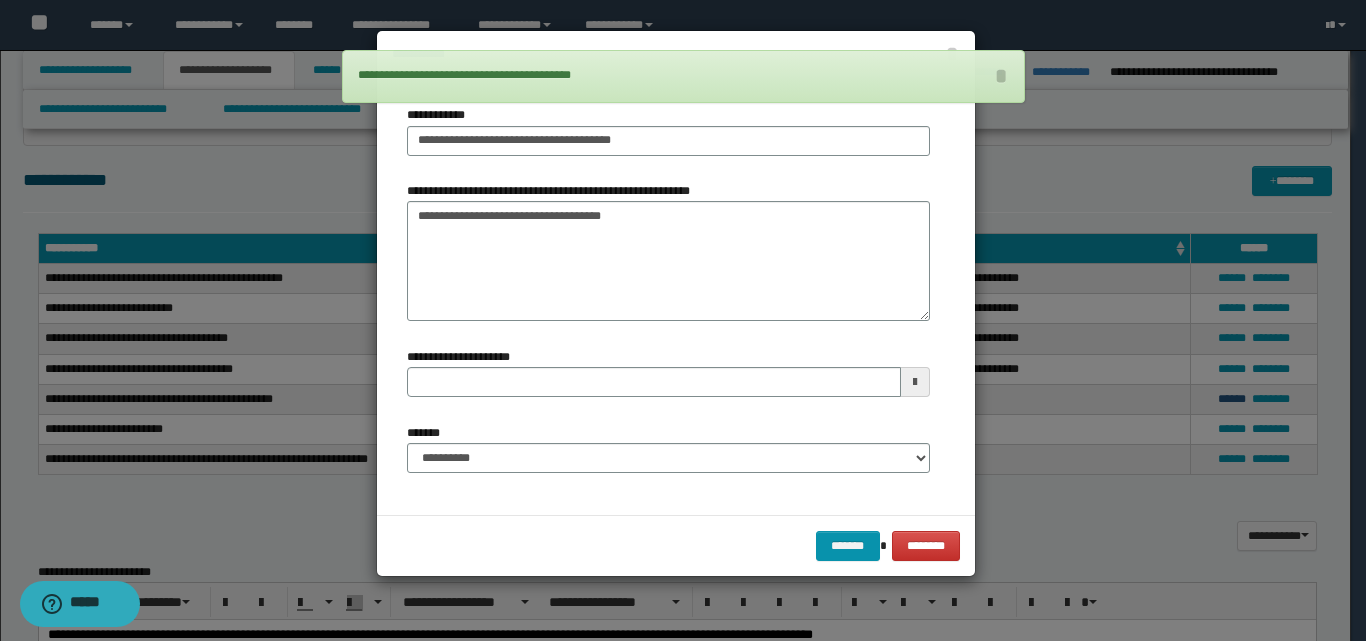 type 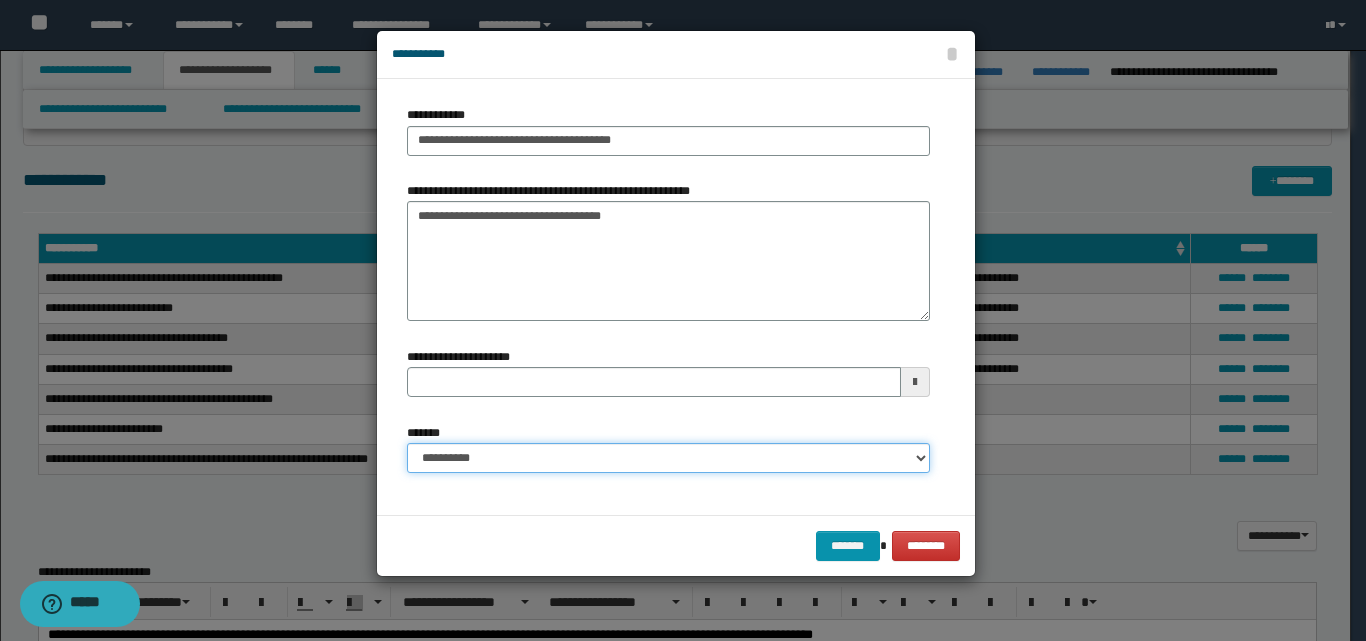 click on "**********" at bounding box center (668, 458) 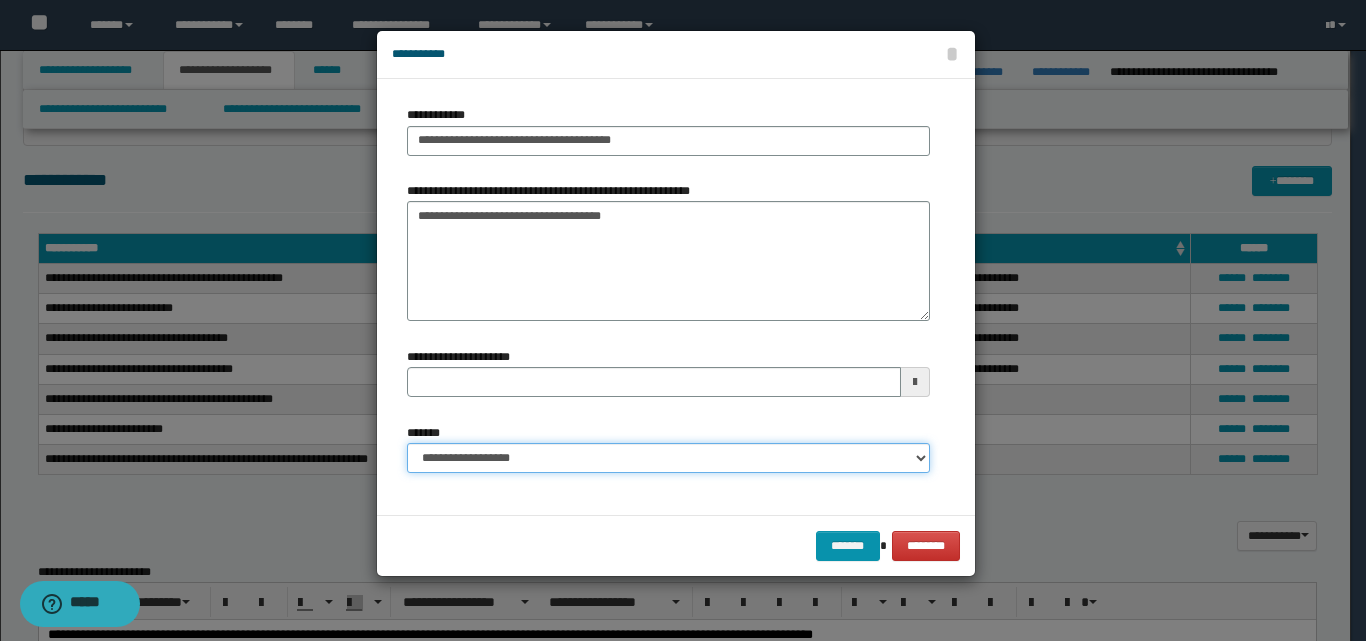 click on "**********" at bounding box center (668, 458) 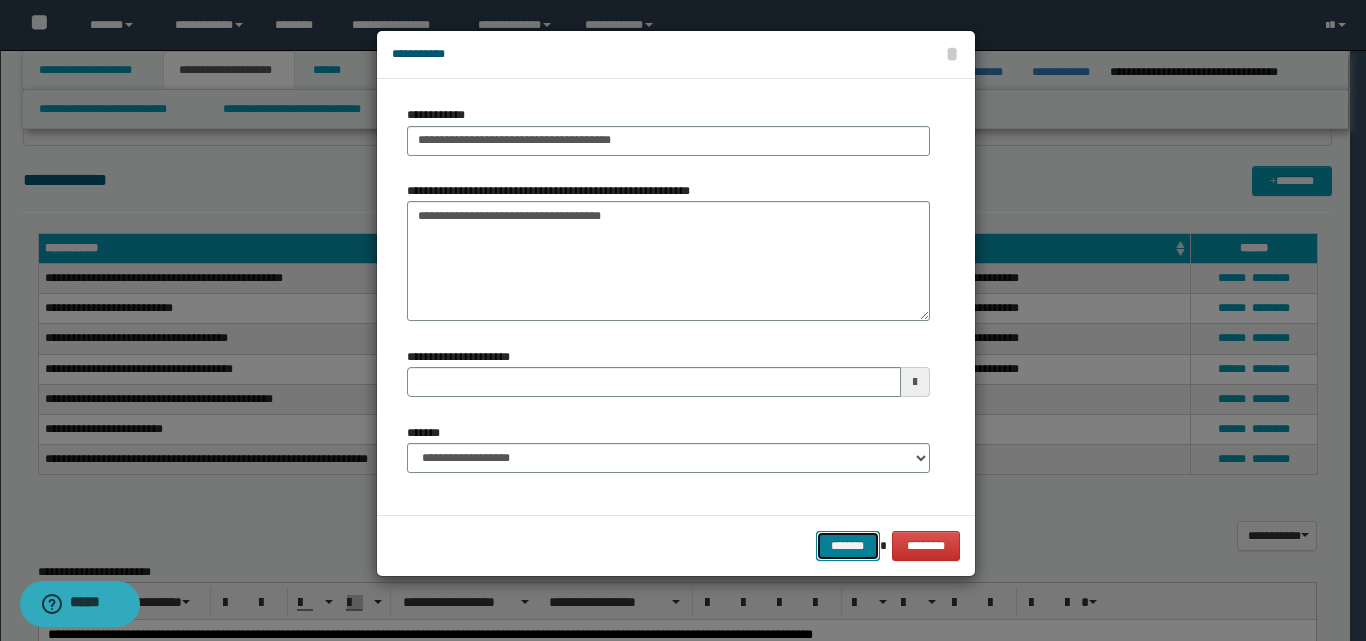click on "*******" at bounding box center (848, 546) 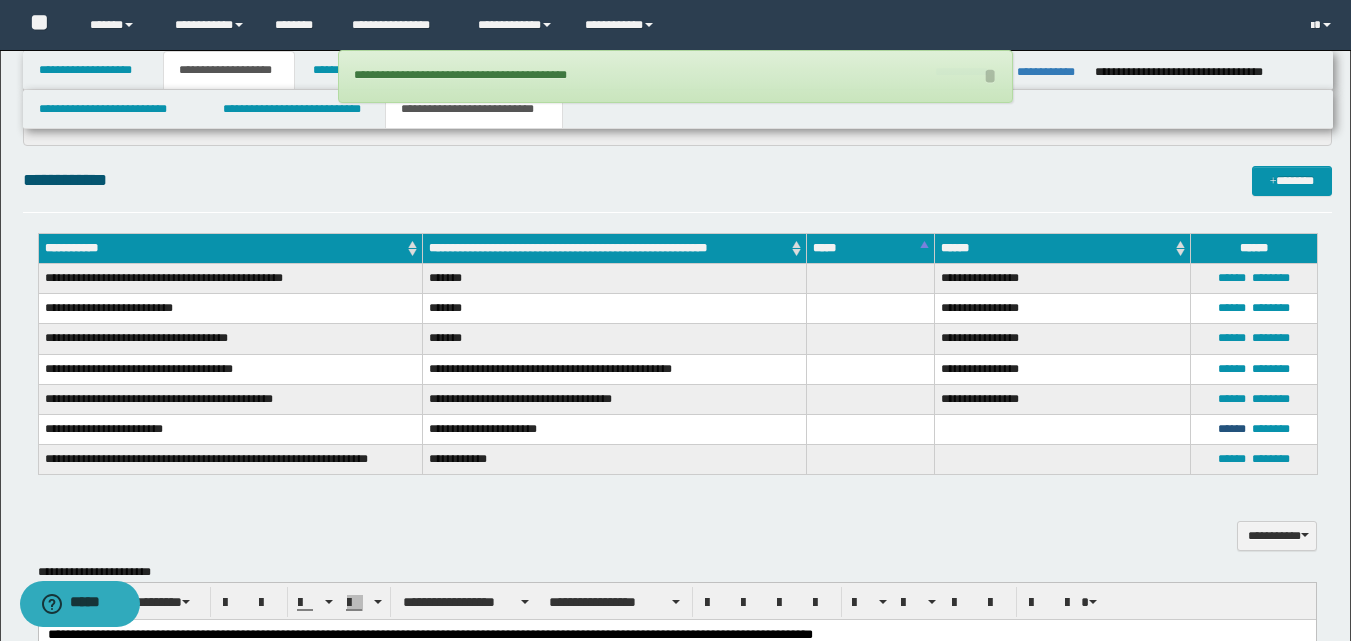 drag, startPoint x: 1234, startPoint y: 430, endPoint x: 1218, endPoint y: 431, distance: 16.03122 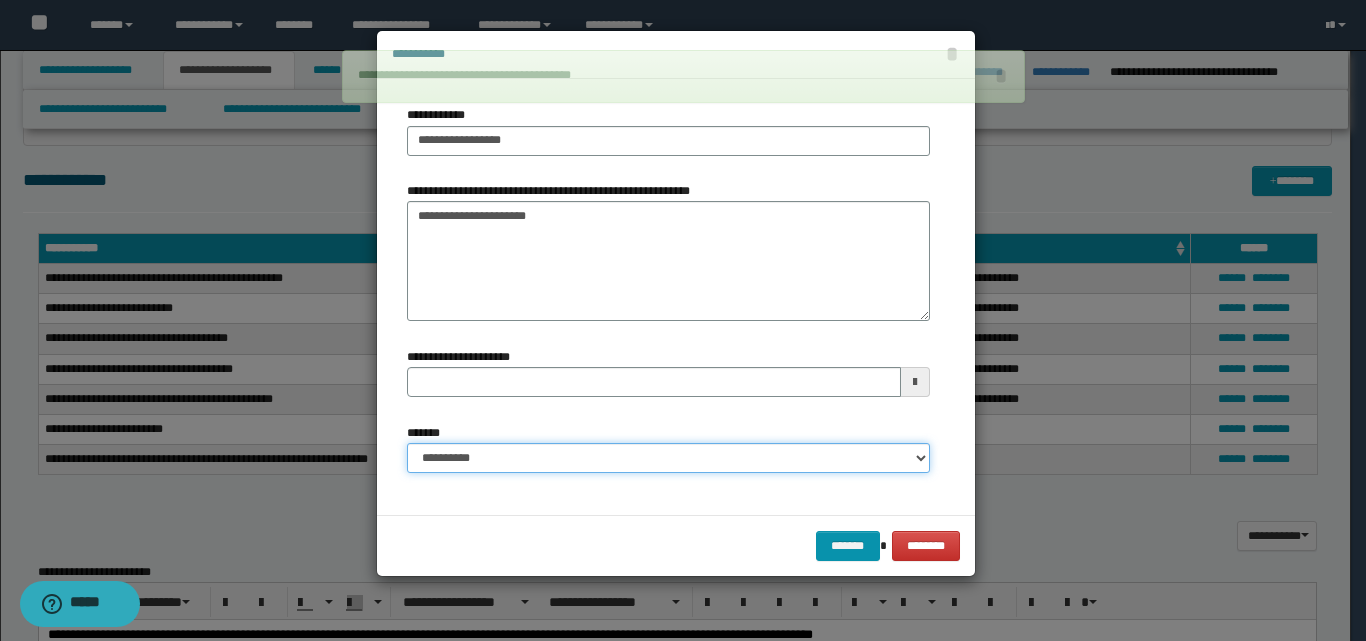 click on "**********" at bounding box center [668, 458] 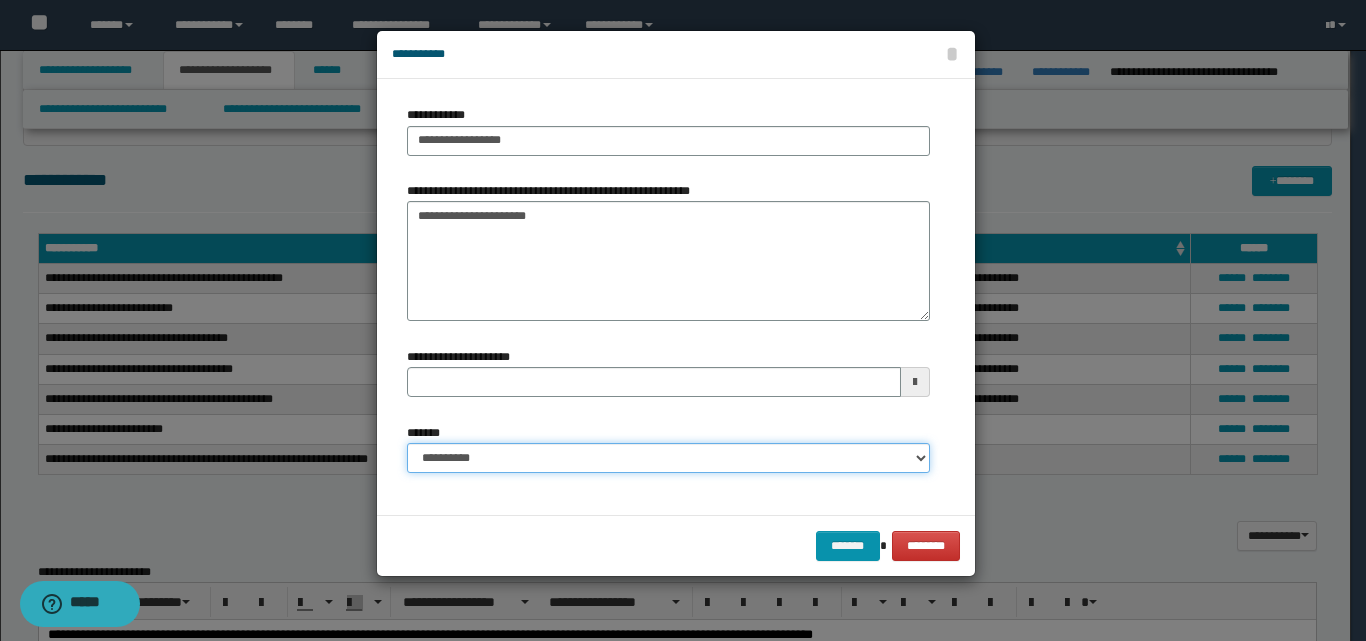 select on "*" 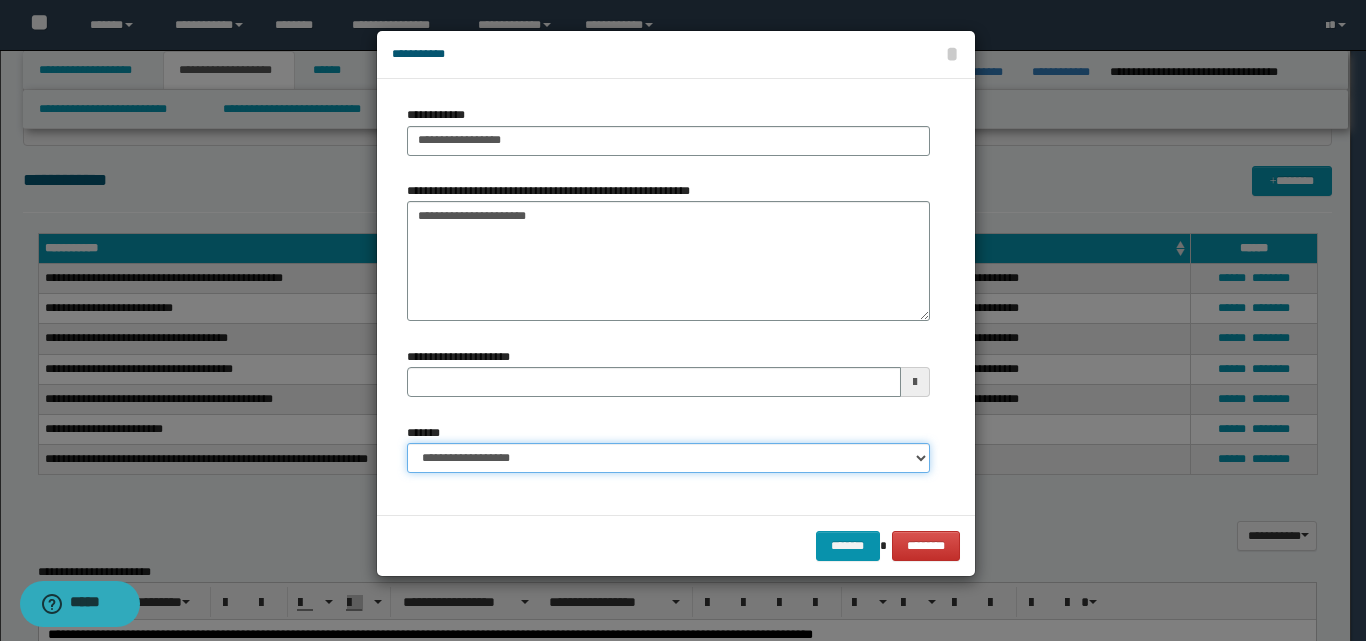 click on "**********" at bounding box center [668, 458] 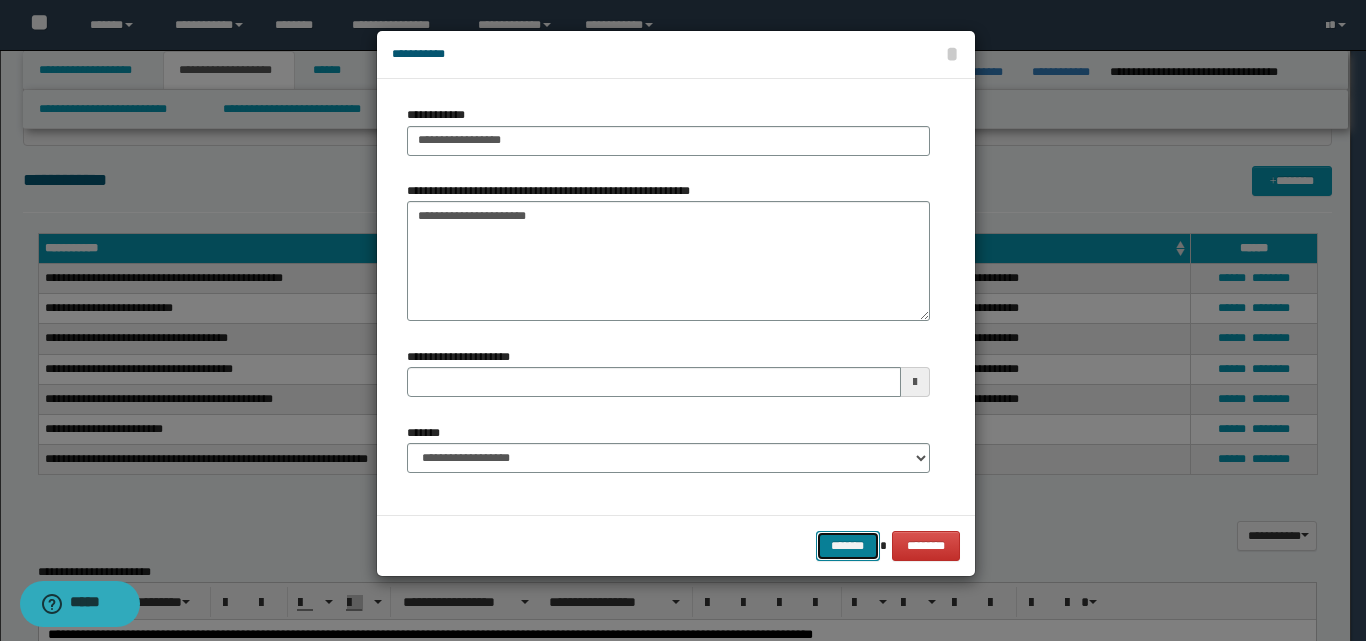 click on "*******" at bounding box center [848, 546] 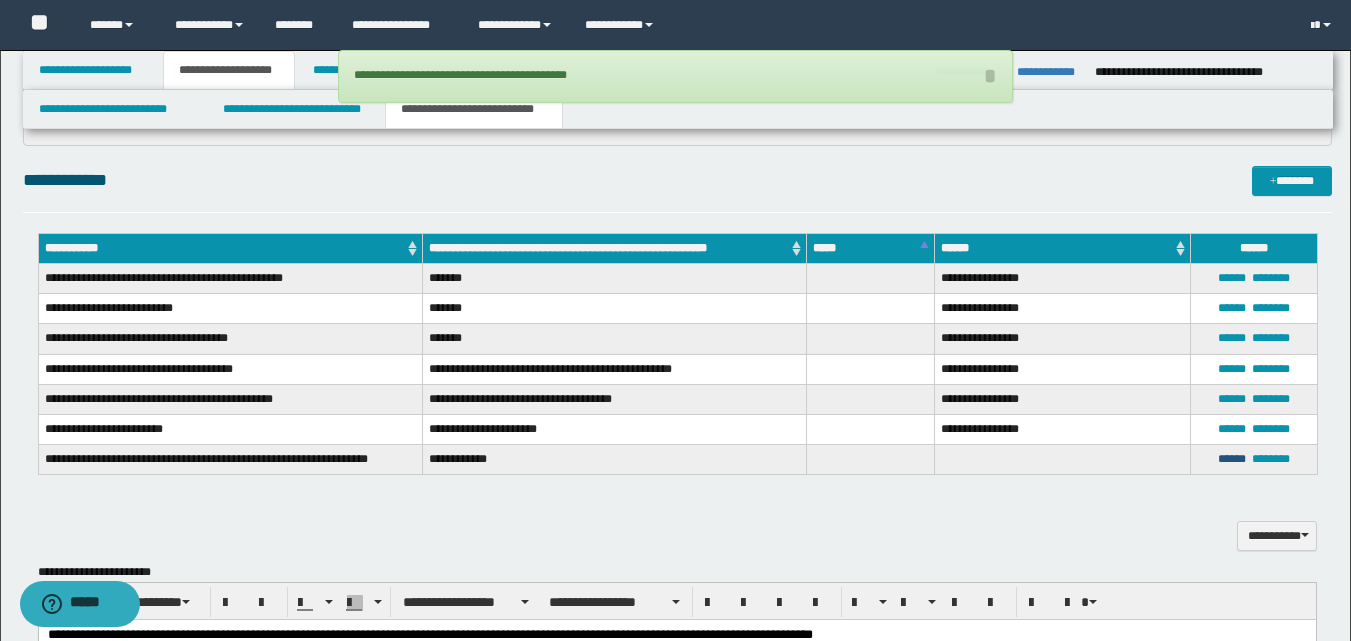 click on "******" at bounding box center (1232, 459) 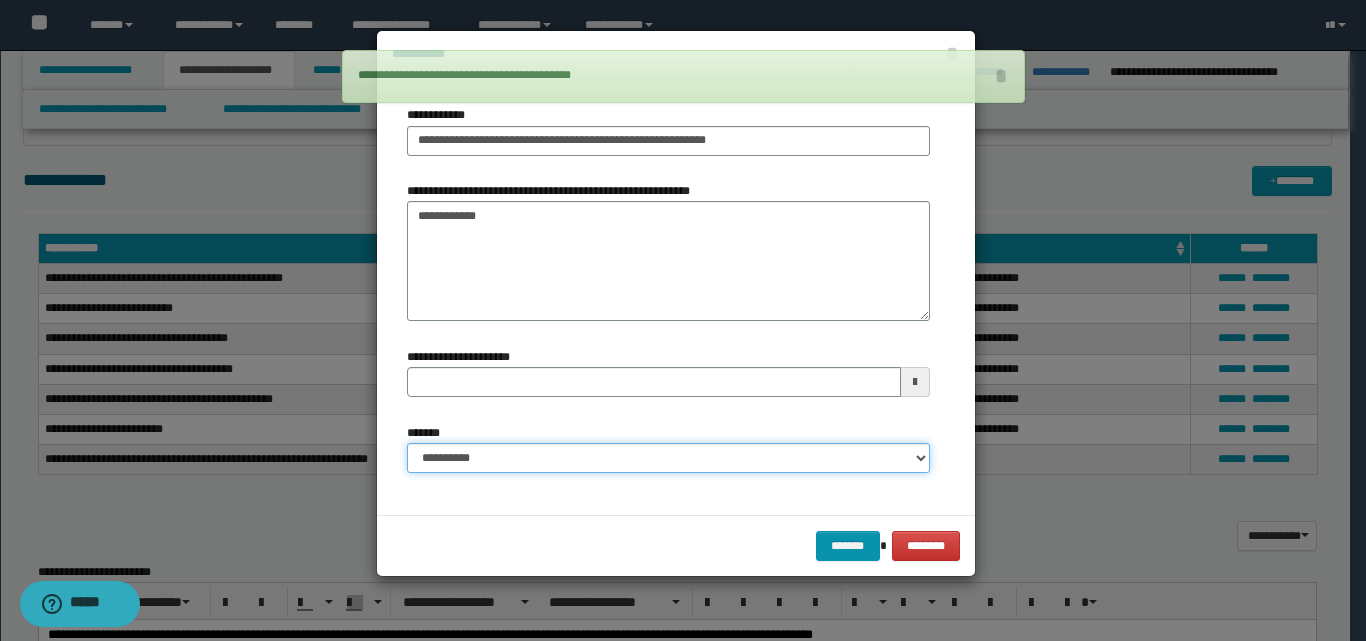click on "**********" at bounding box center [668, 458] 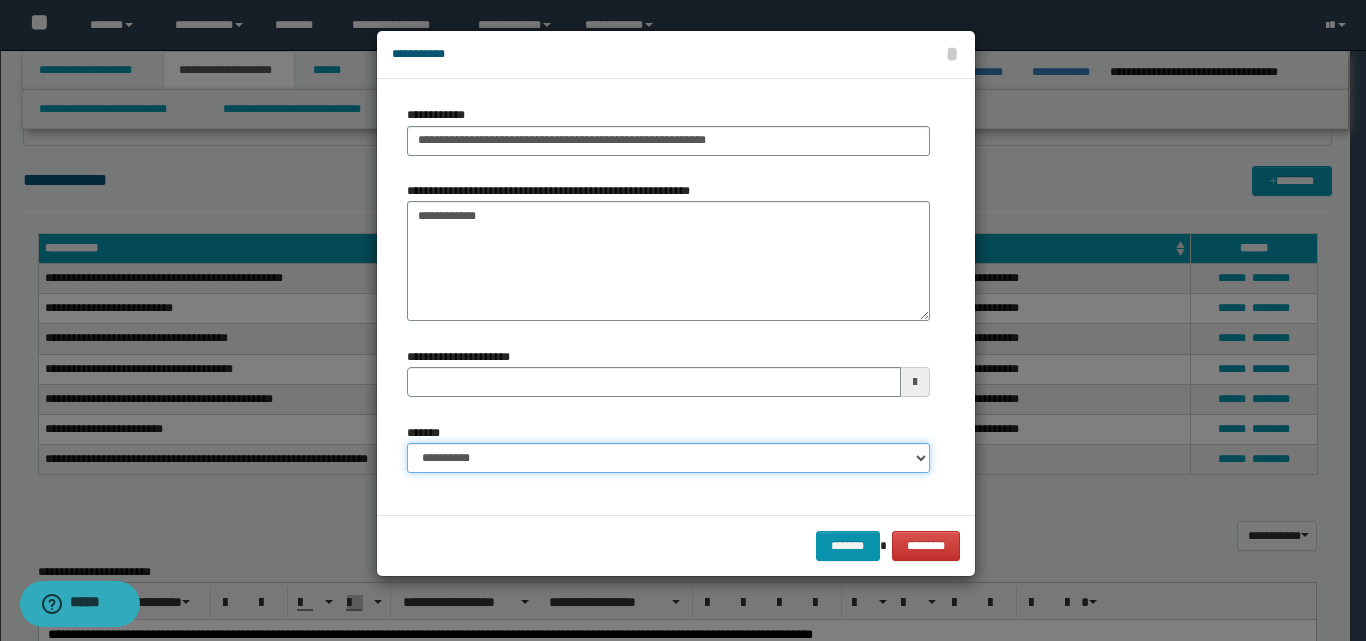 select on "*" 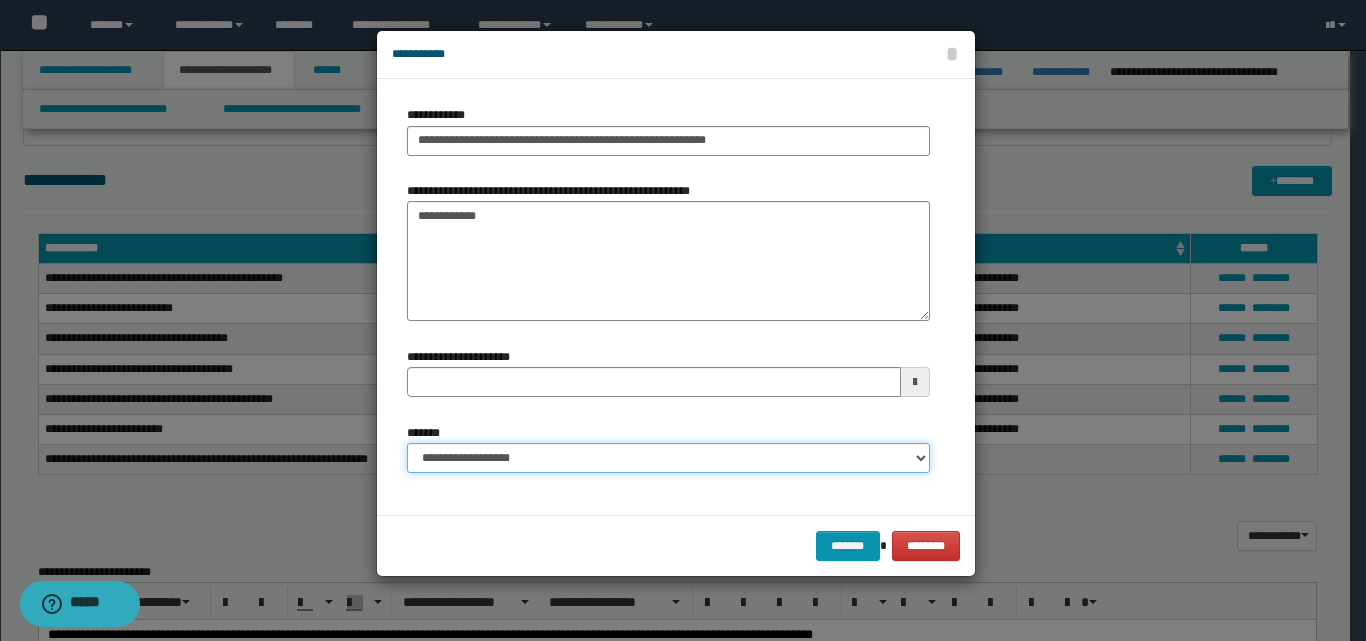 click on "**********" at bounding box center (668, 458) 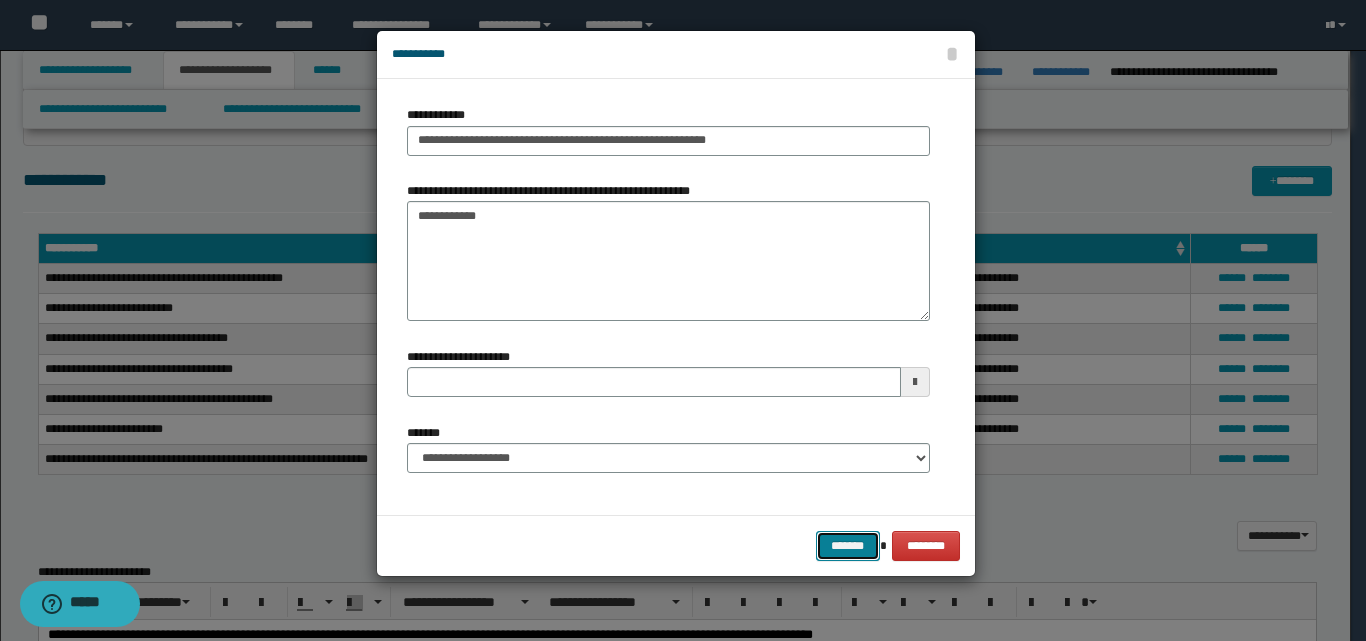click on "*******" at bounding box center (848, 546) 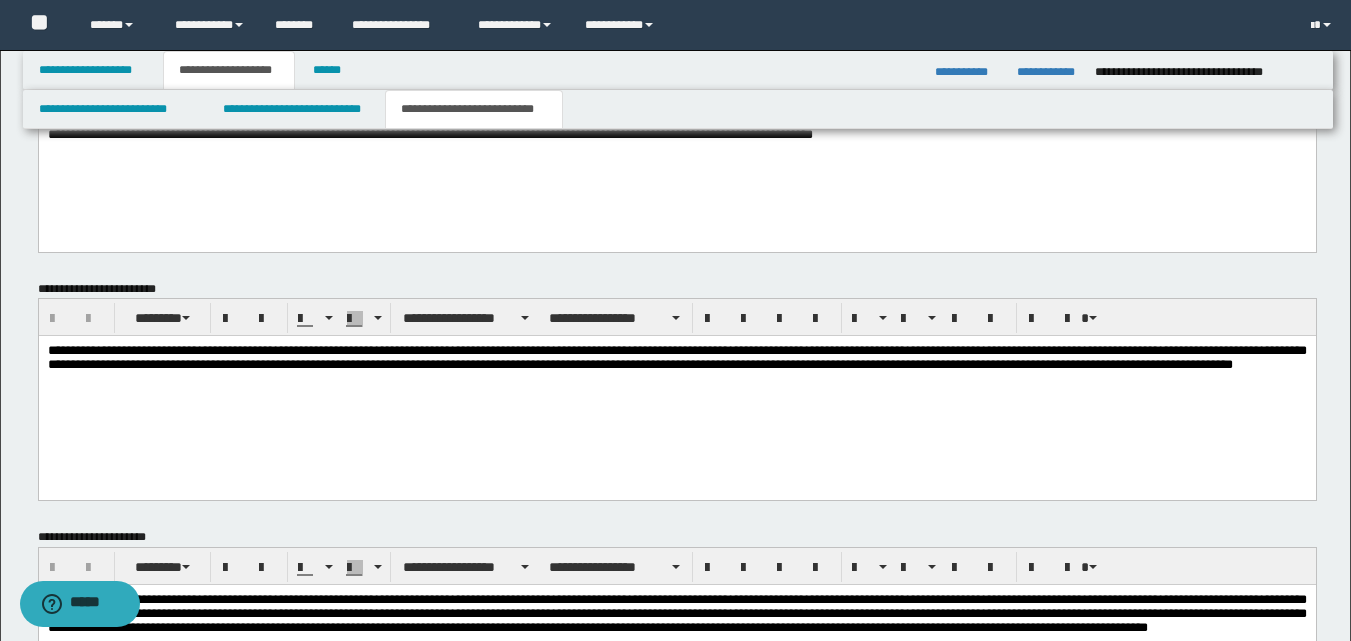 scroll, scrollTop: 1230, scrollLeft: 0, axis: vertical 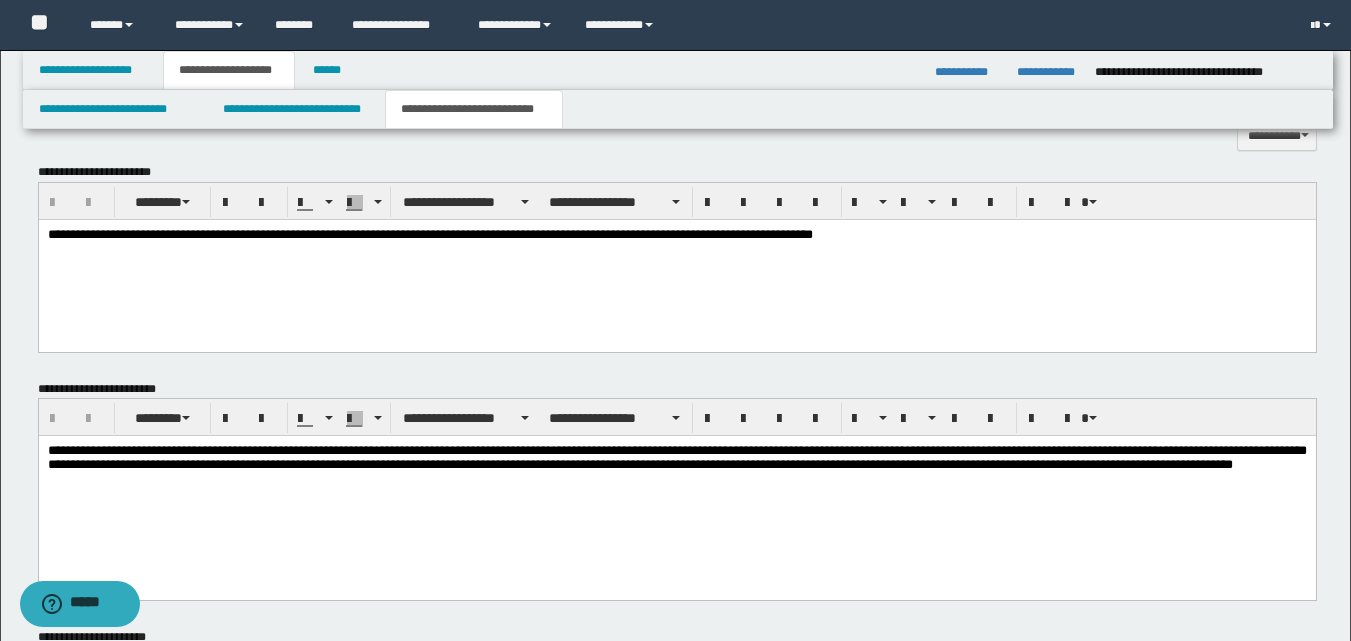 click on "**********" at bounding box center (429, 233) 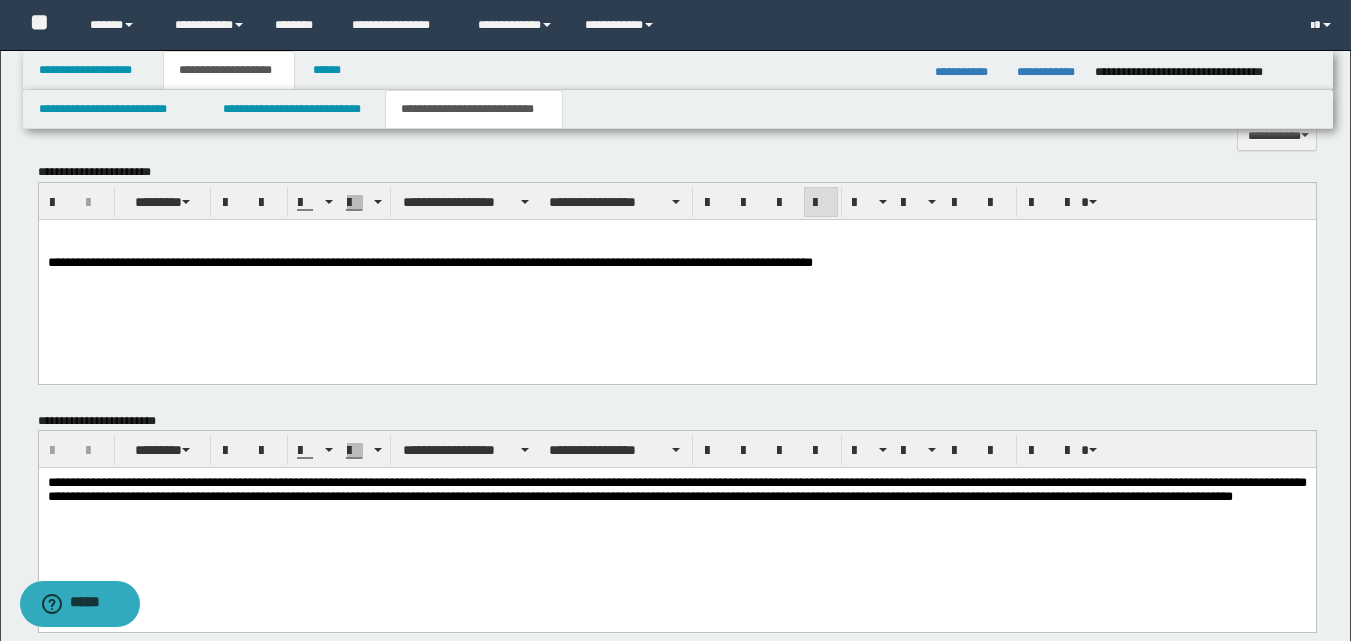 click at bounding box center (676, 234) 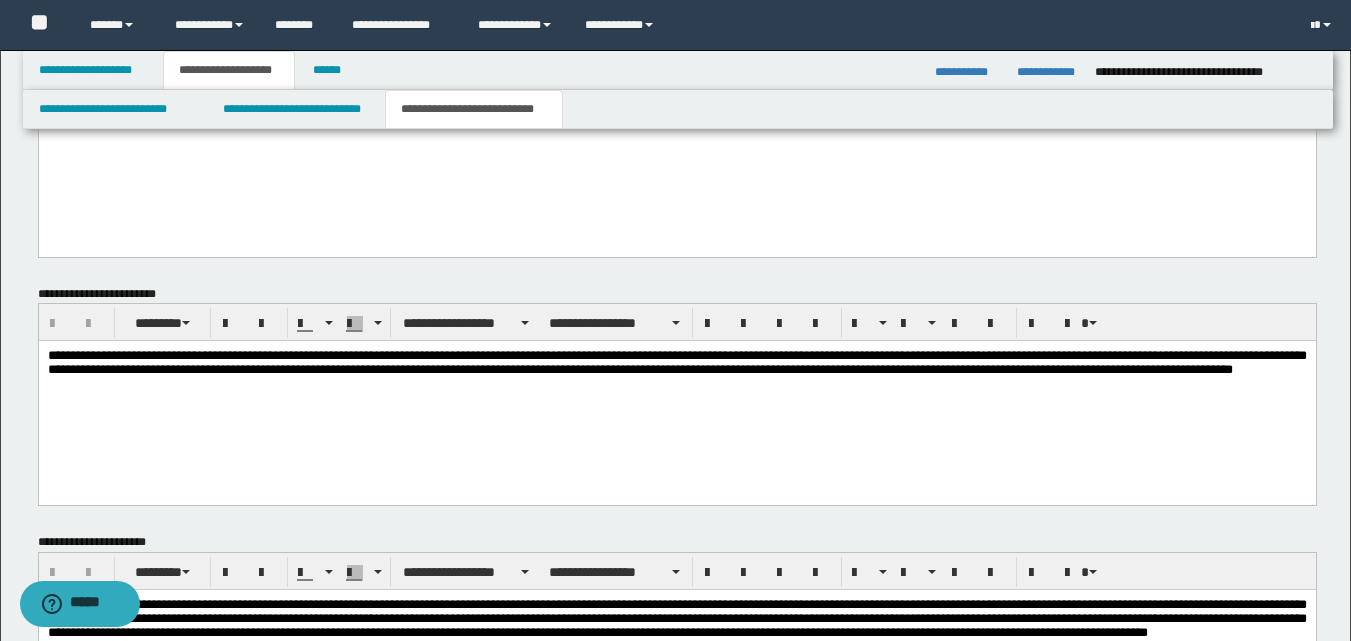 scroll, scrollTop: 2030, scrollLeft: 0, axis: vertical 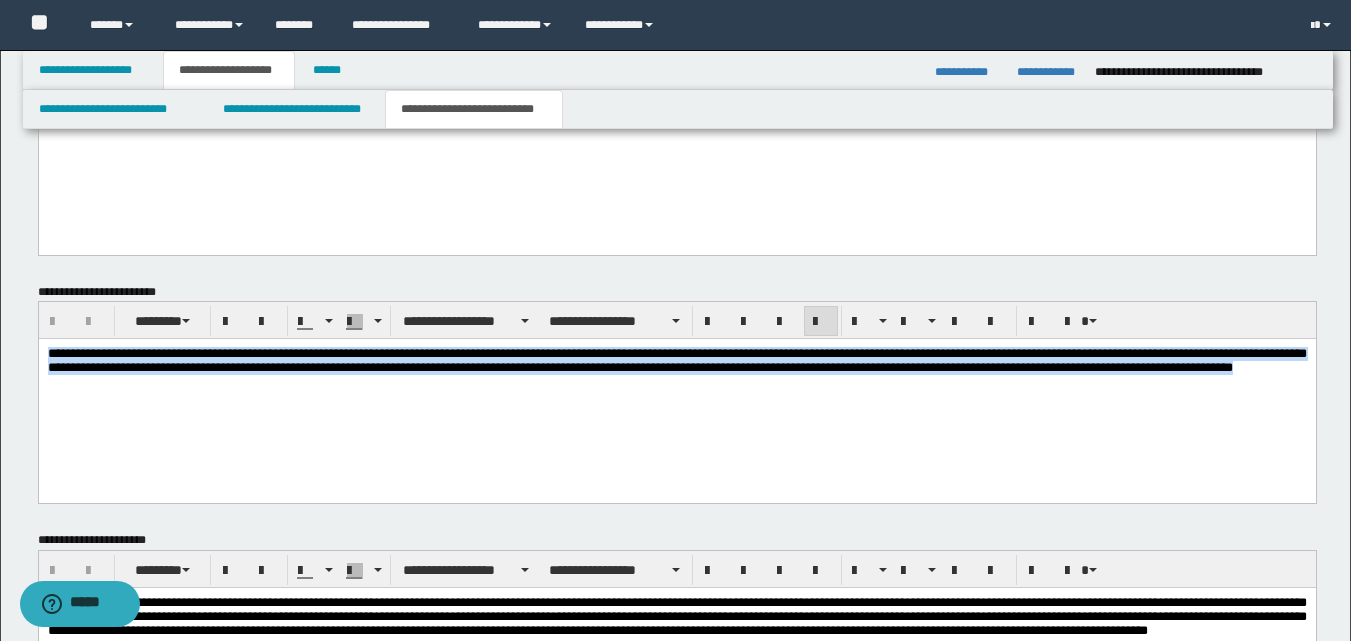 drag, startPoint x: 50, startPoint y: 354, endPoint x: 770, endPoint y: 438, distance: 724.8834 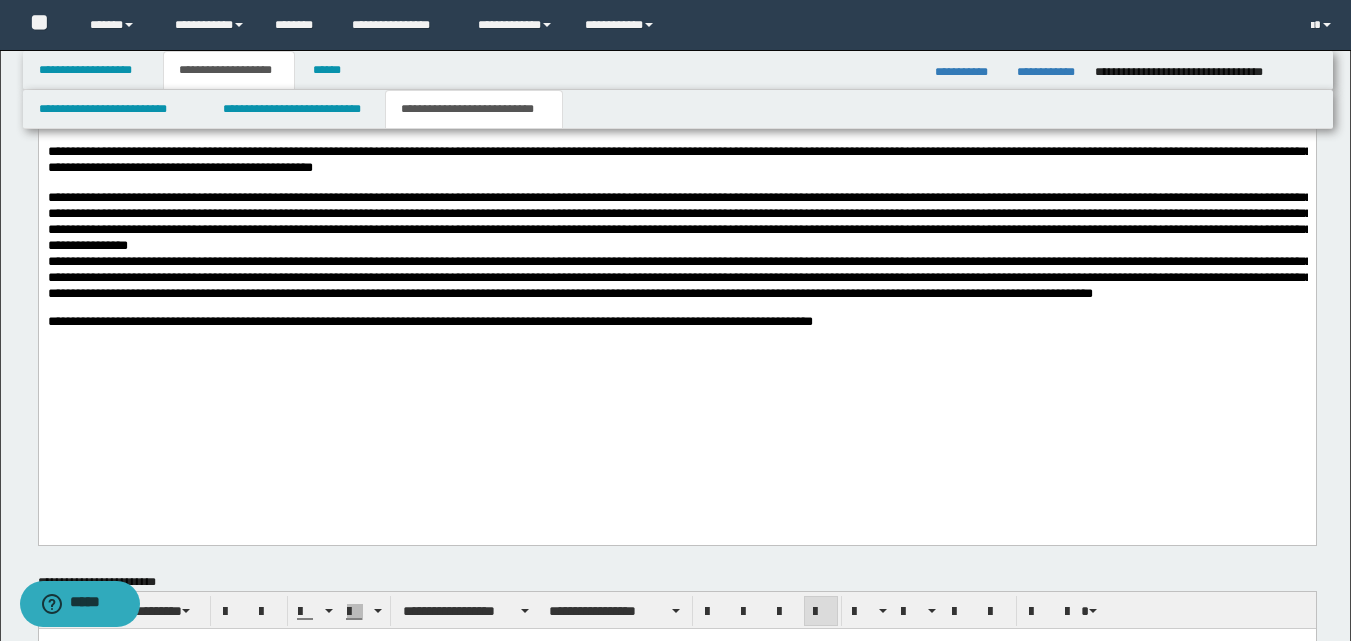 scroll, scrollTop: 1630, scrollLeft: 0, axis: vertical 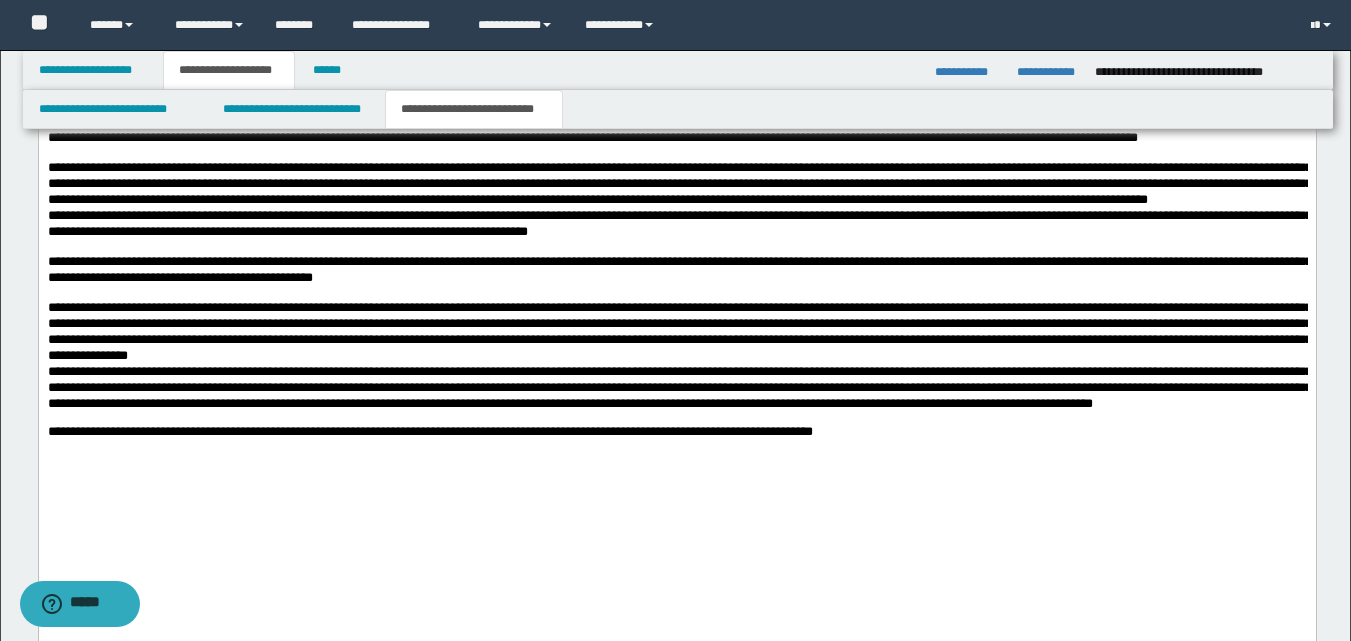 click on "**********" at bounding box center (679, 331) 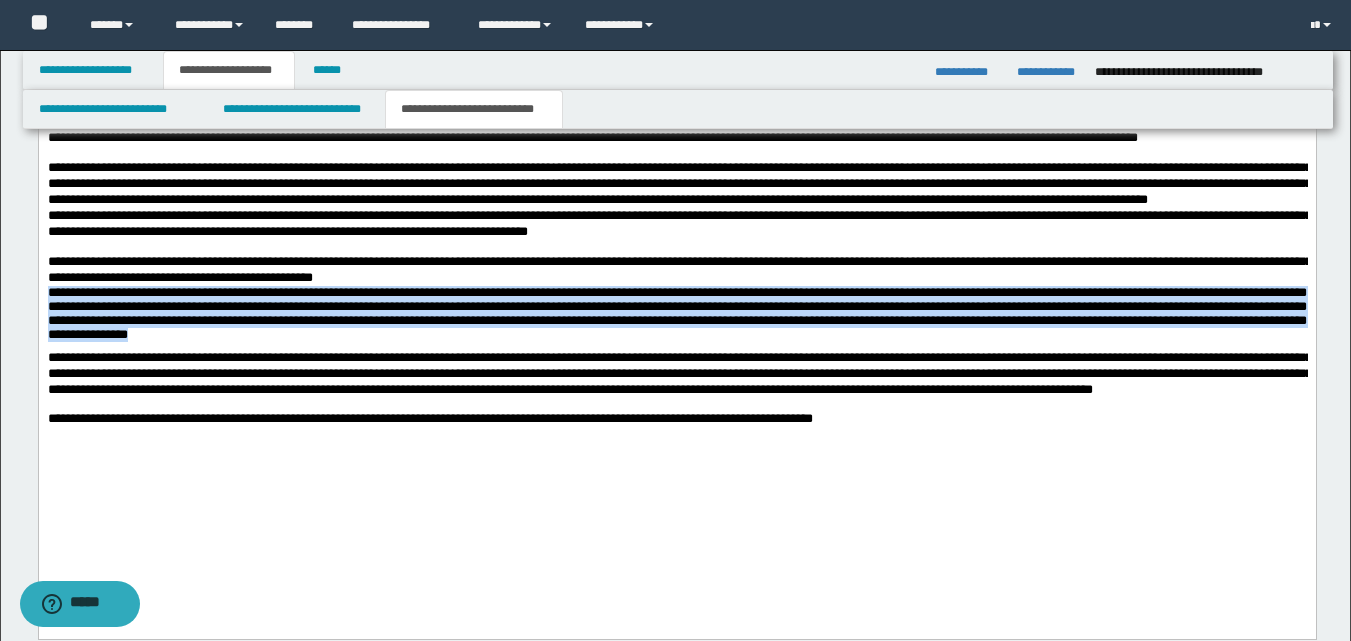 drag, startPoint x: 47, startPoint y: 381, endPoint x: 404, endPoint y: 426, distance: 359.82495 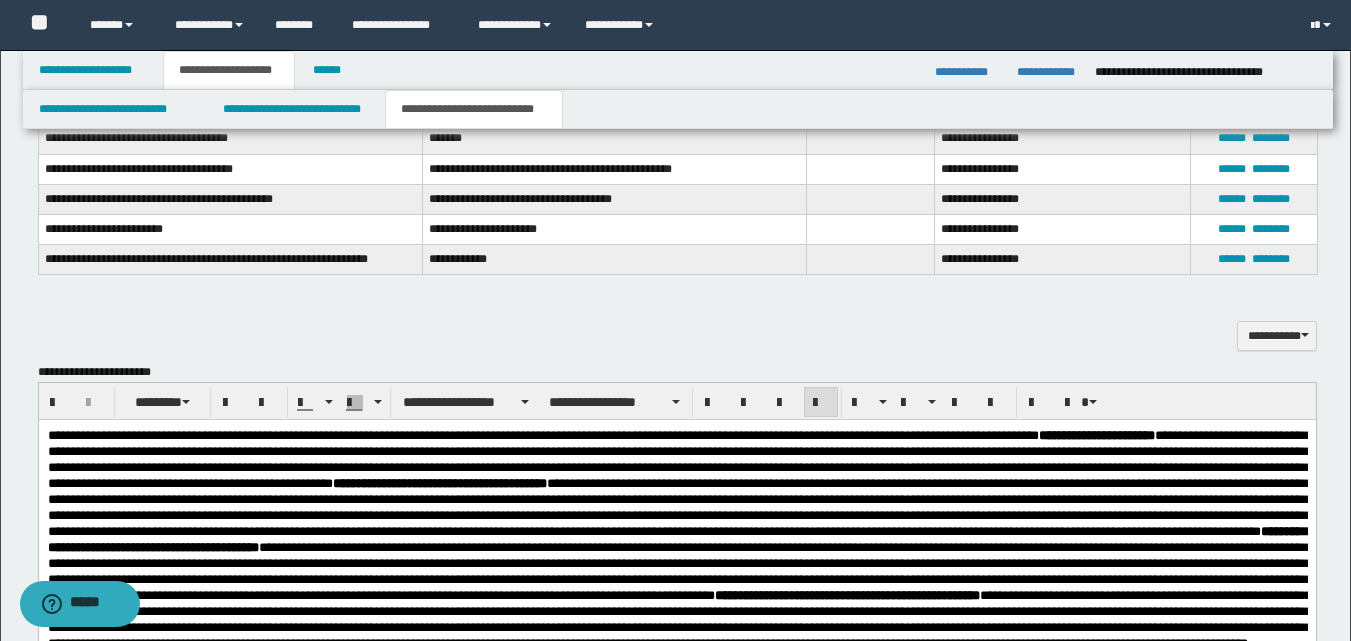 scroll, scrollTop: 1230, scrollLeft: 0, axis: vertical 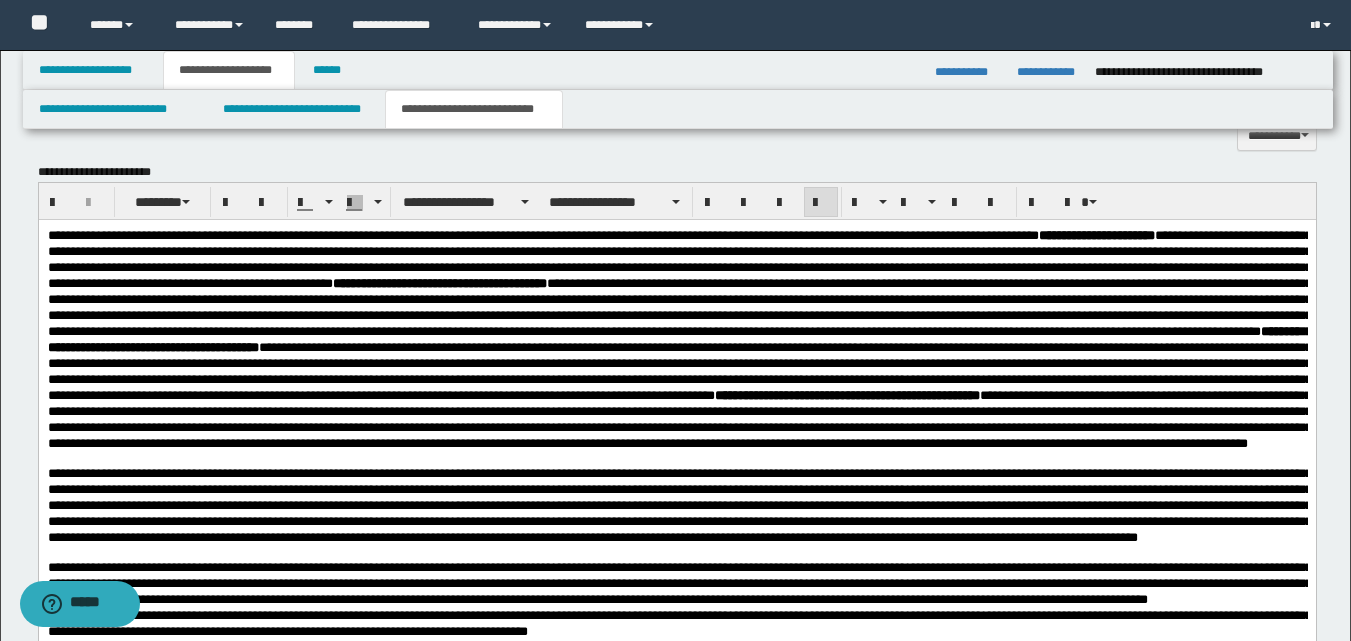 click on "**********" at bounding box center [466, 202] 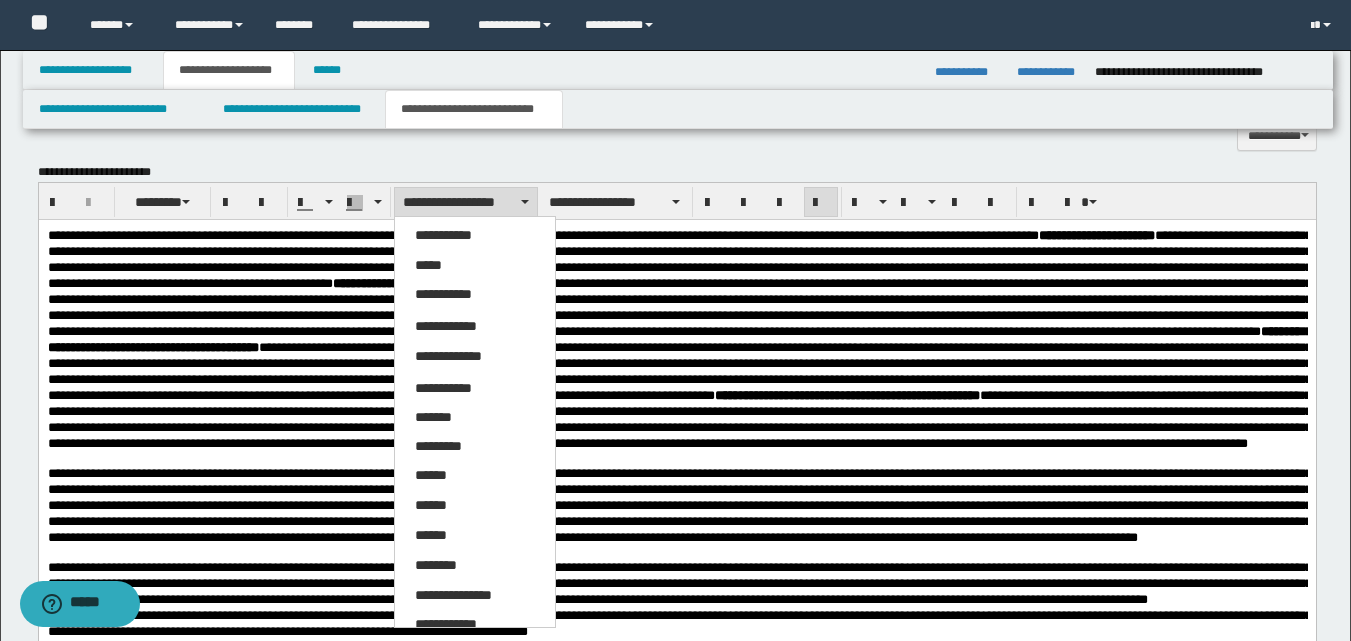 click on "*****" at bounding box center [475, 266] 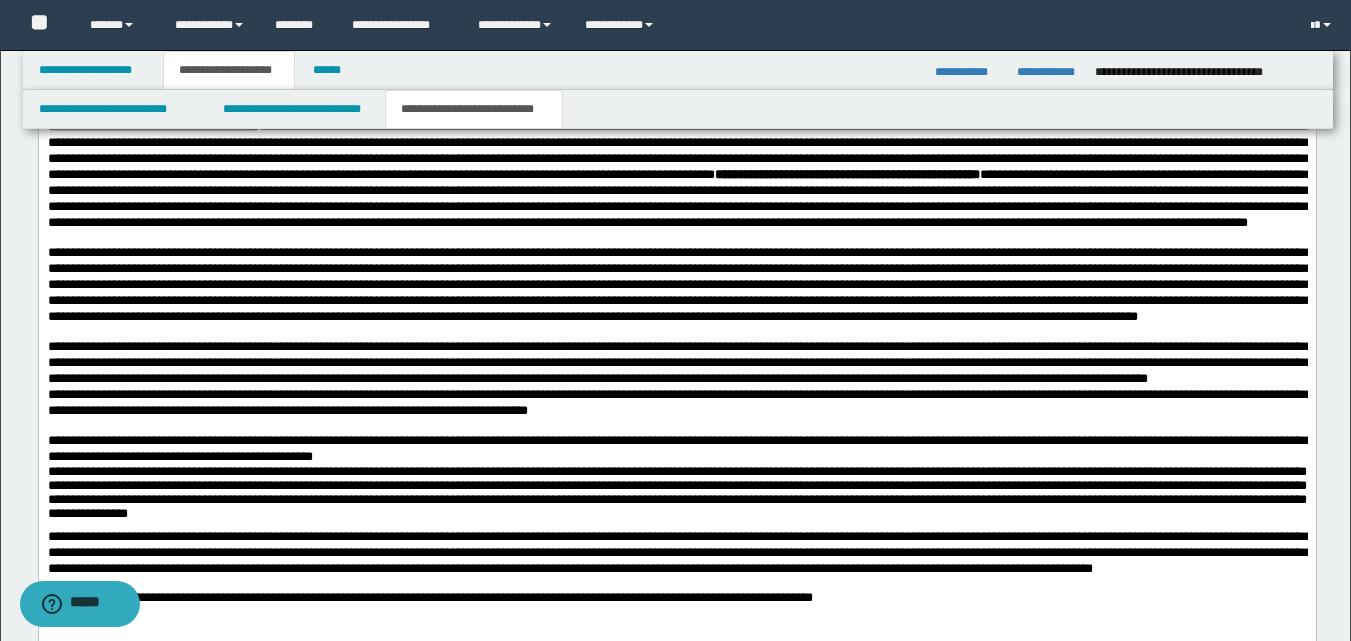 scroll, scrollTop: 1630, scrollLeft: 0, axis: vertical 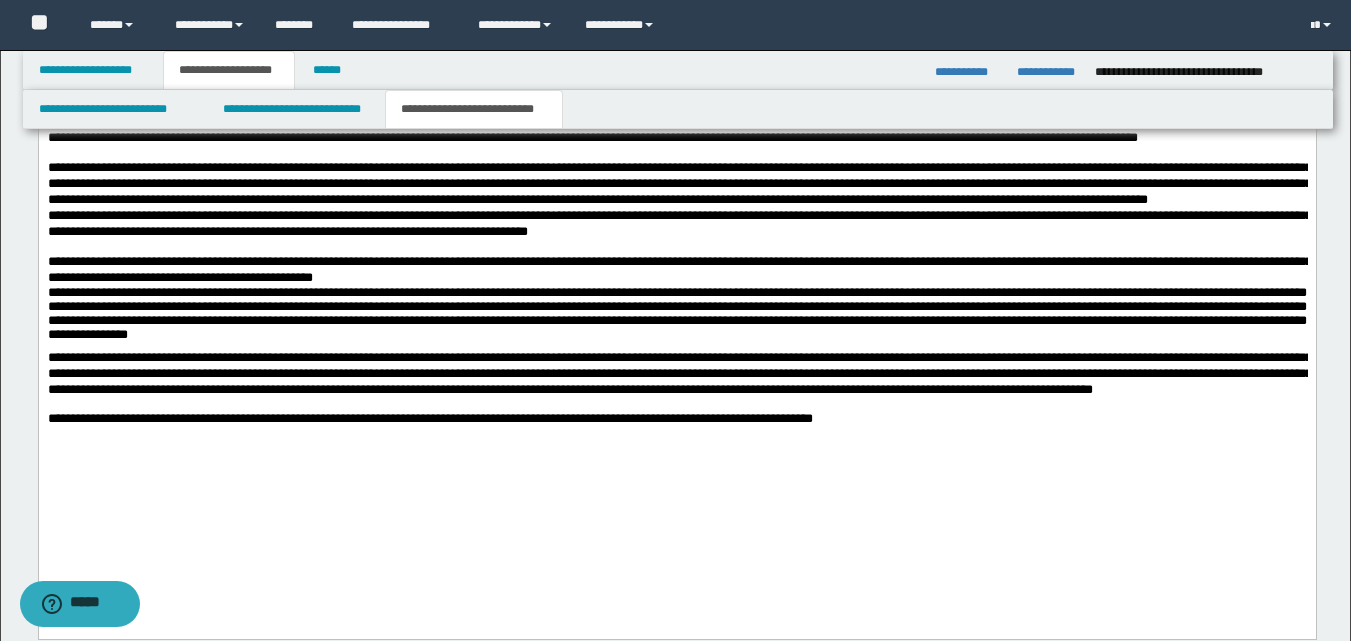 click on "**********" at bounding box center [676, 313] 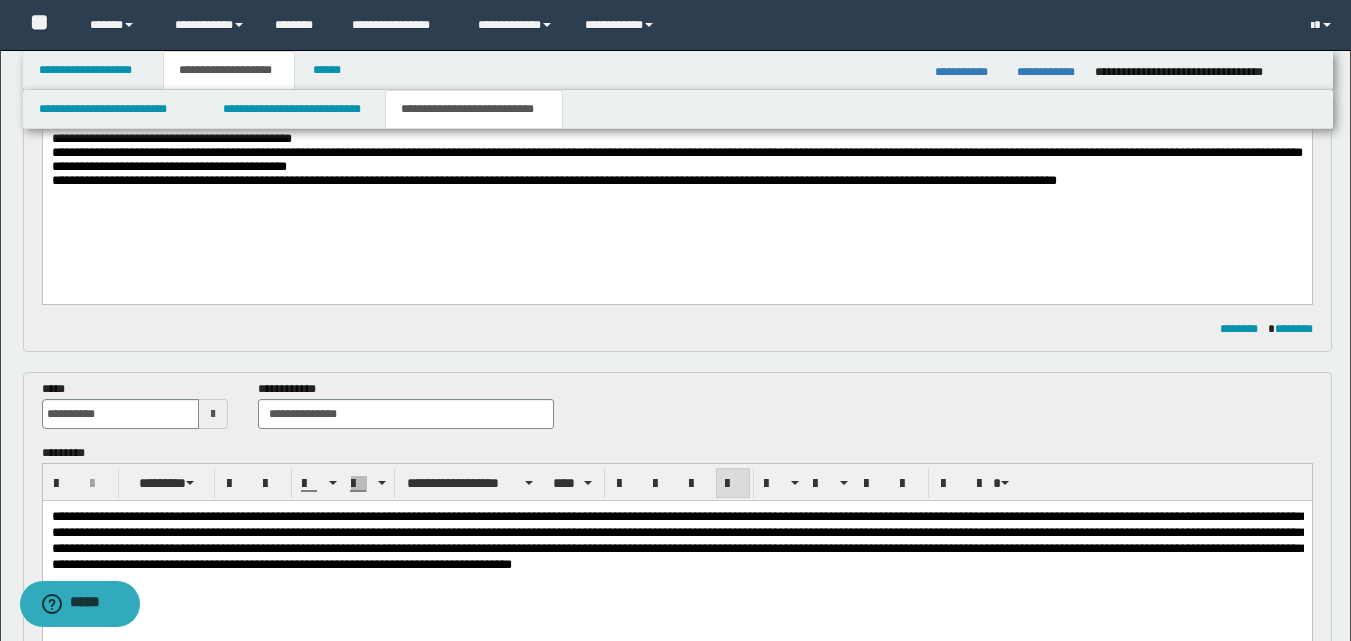 scroll, scrollTop: 230, scrollLeft: 0, axis: vertical 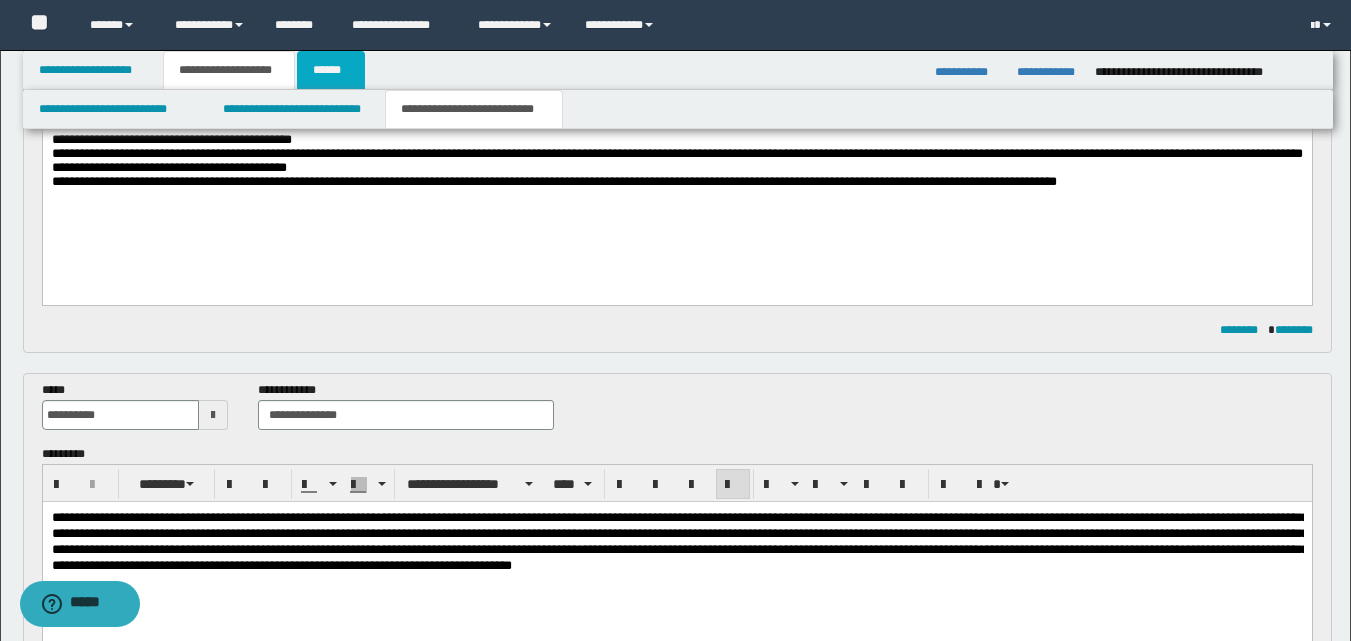 click on "******" at bounding box center [331, 70] 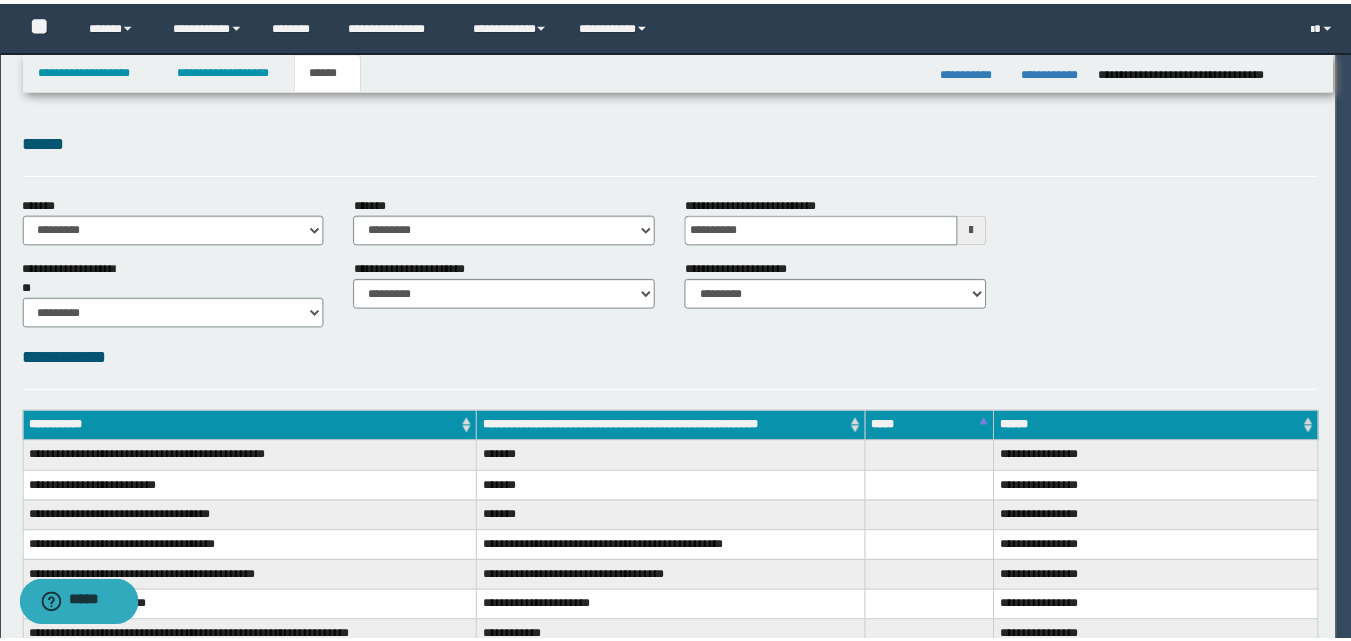 scroll, scrollTop: 0, scrollLeft: 0, axis: both 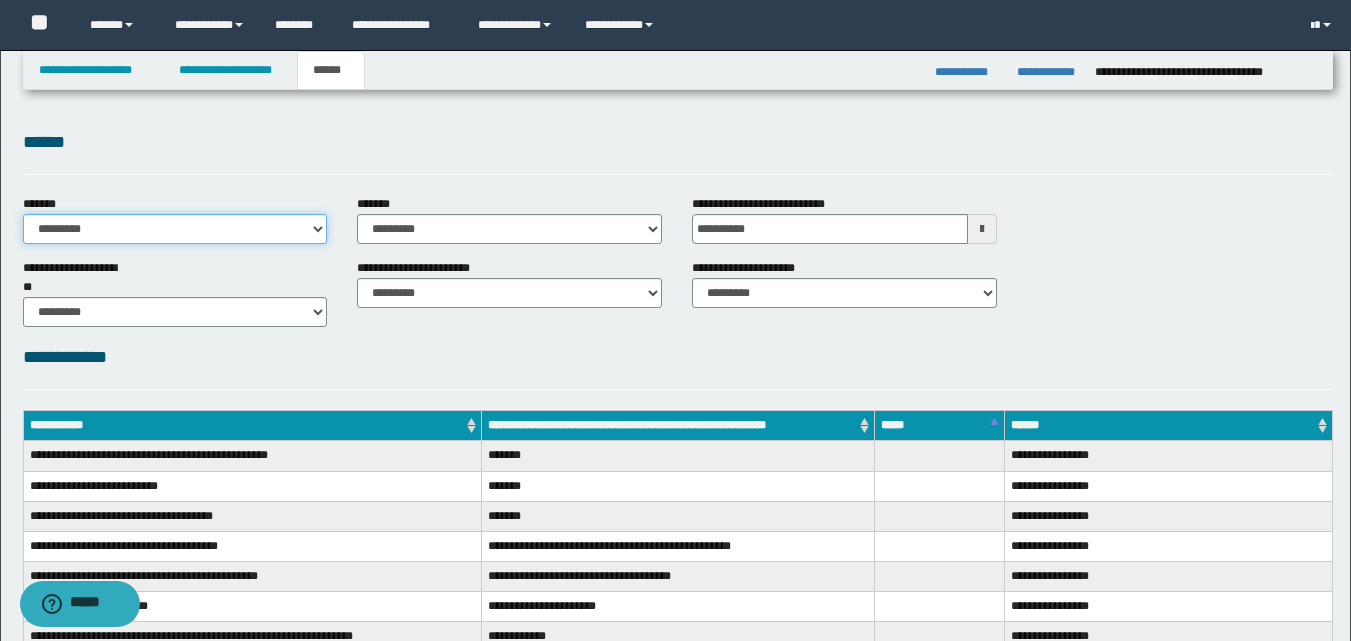 click on "**********" at bounding box center [175, 229] 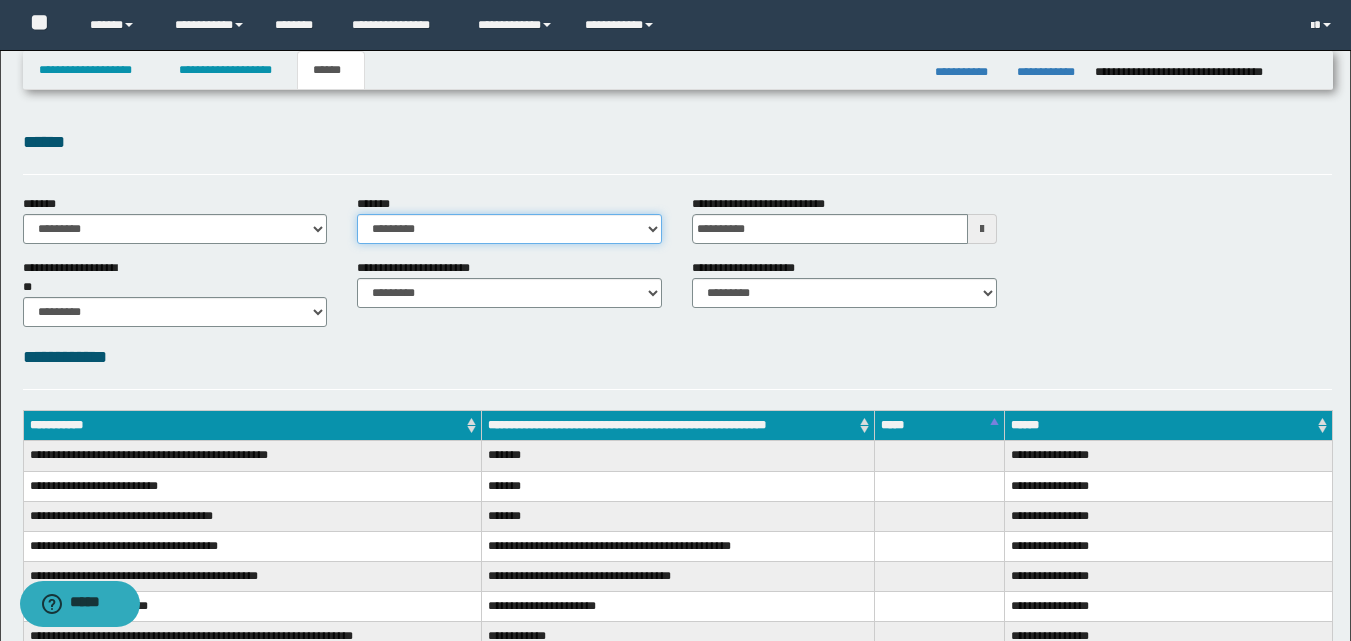 click on "**********" at bounding box center (509, 229) 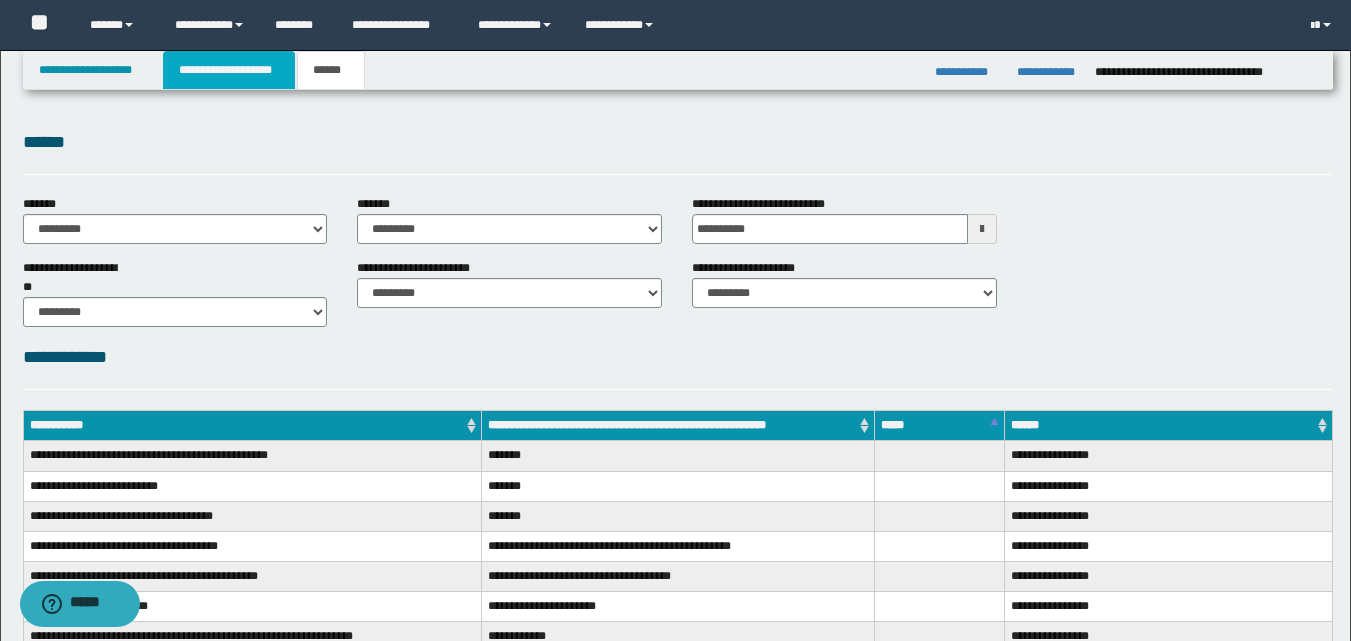 click on "**********" at bounding box center [229, 70] 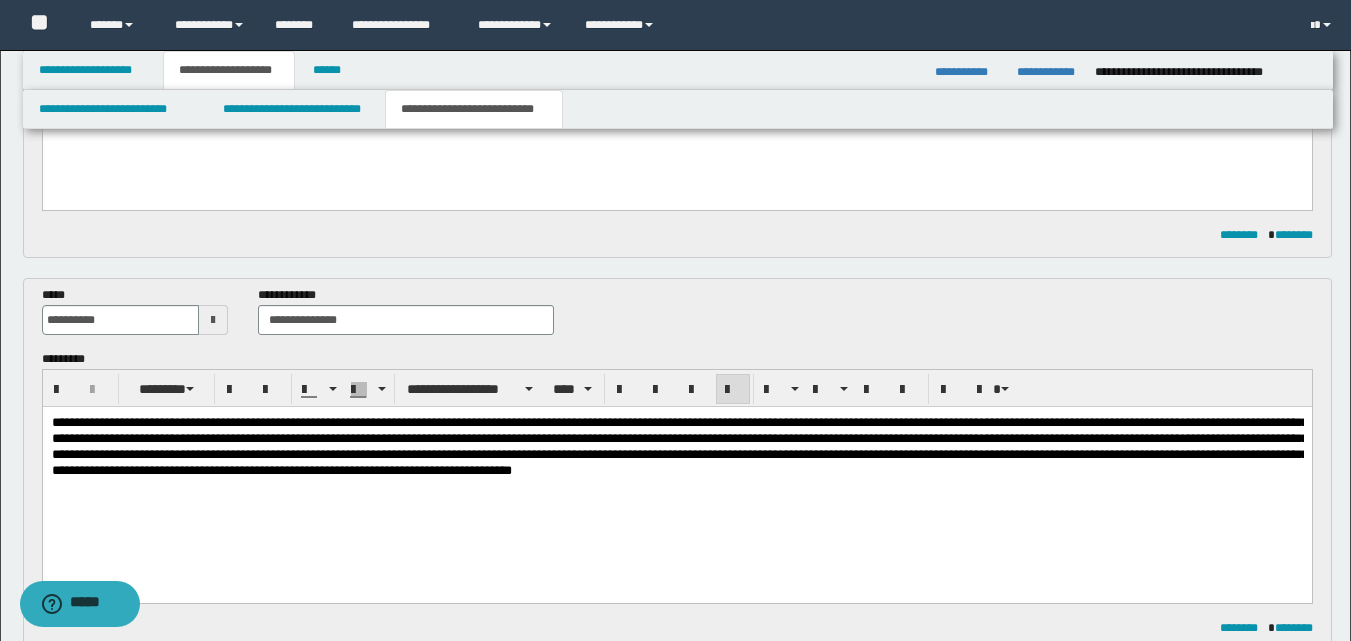 scroll, scrollTop: 400, scrollLeft: 0, axis: vertical 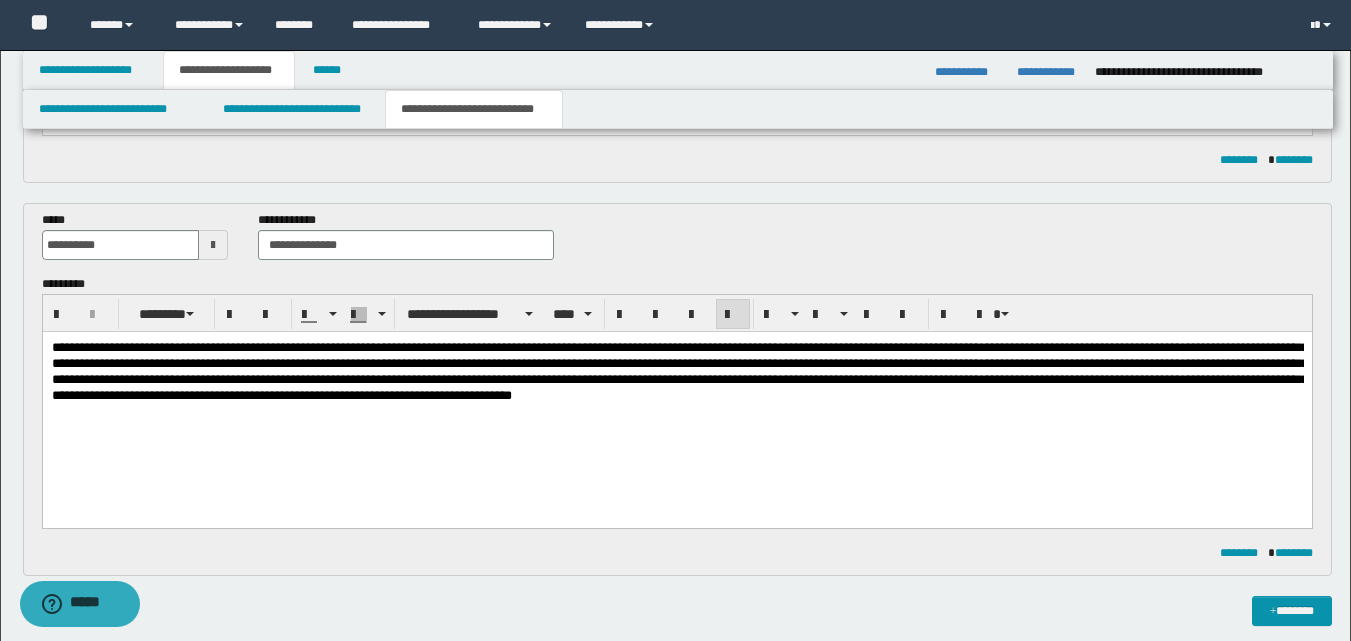 click on "**********" at bounding box center (679, 370) 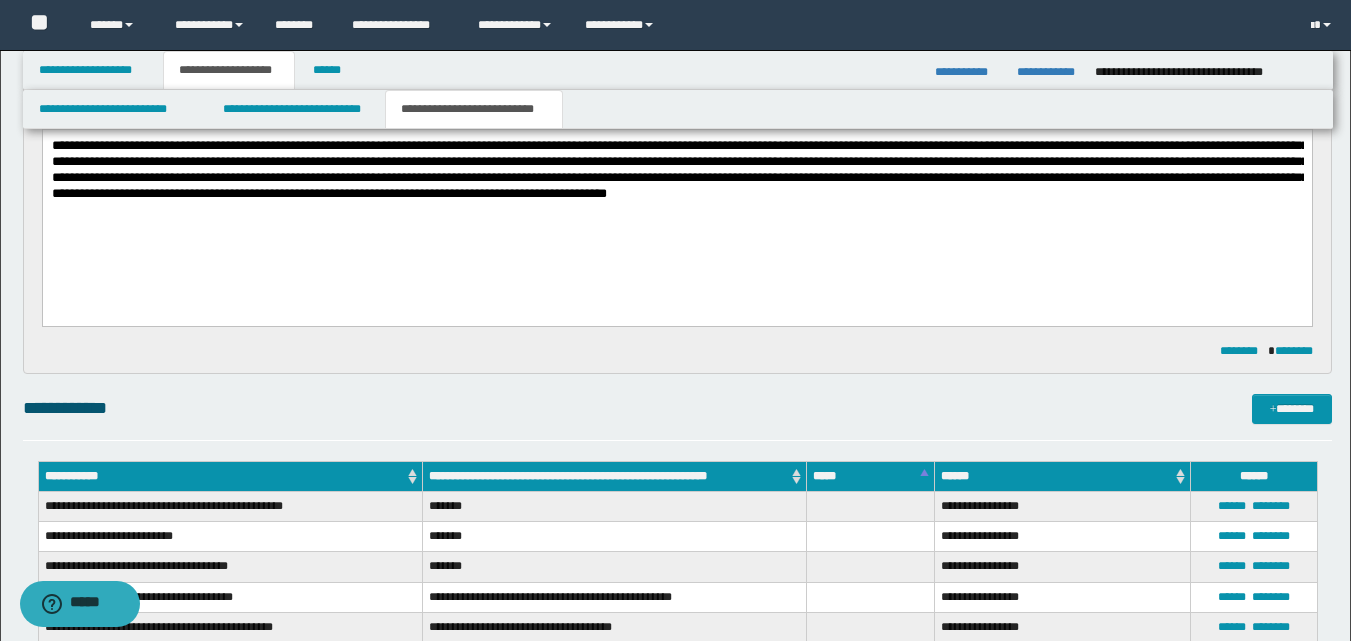 scroll, scrollTop: 400, scrollLeft: 0, axis: vertical 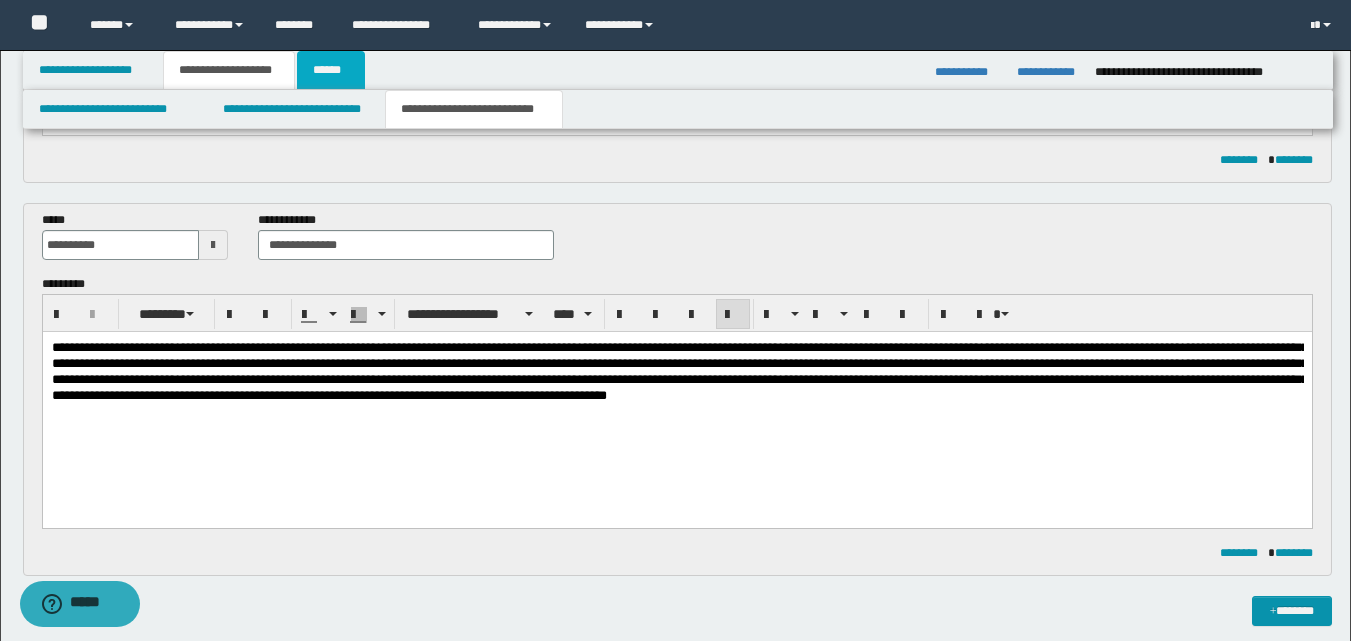 click on "******" at bounding box center (331, 70) 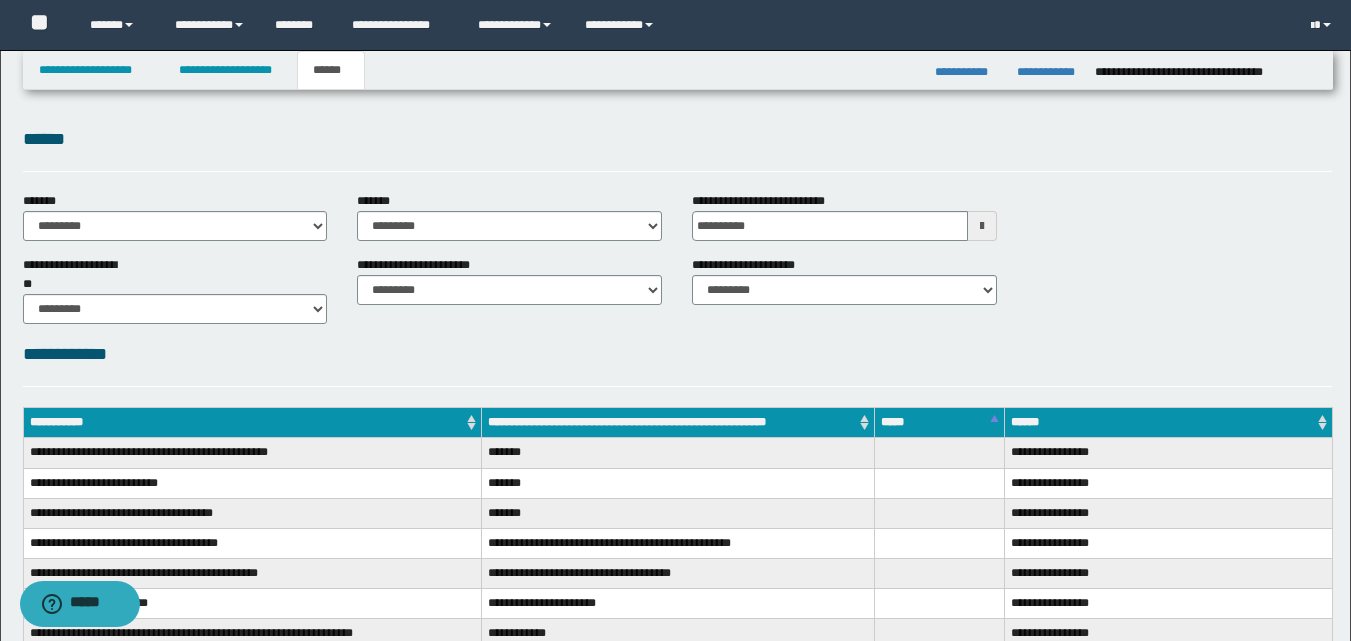 scroll, scrollTop: 0, scrollLeft: 0, axis: both 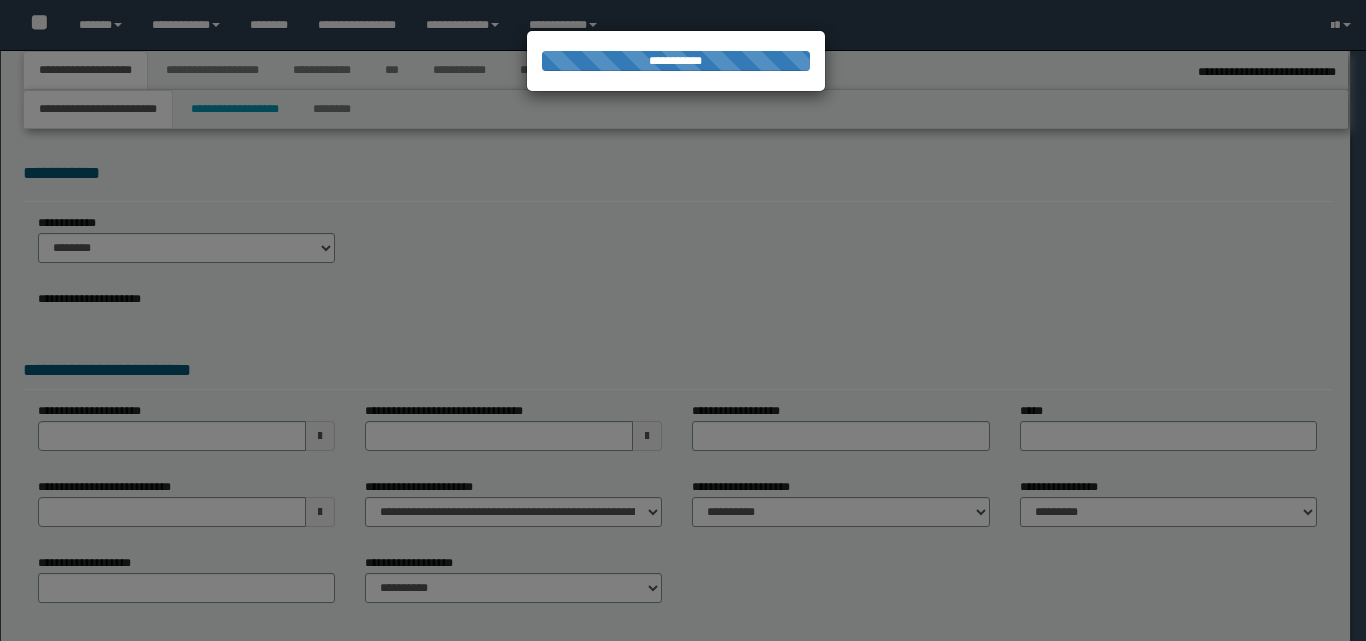 select on "*" 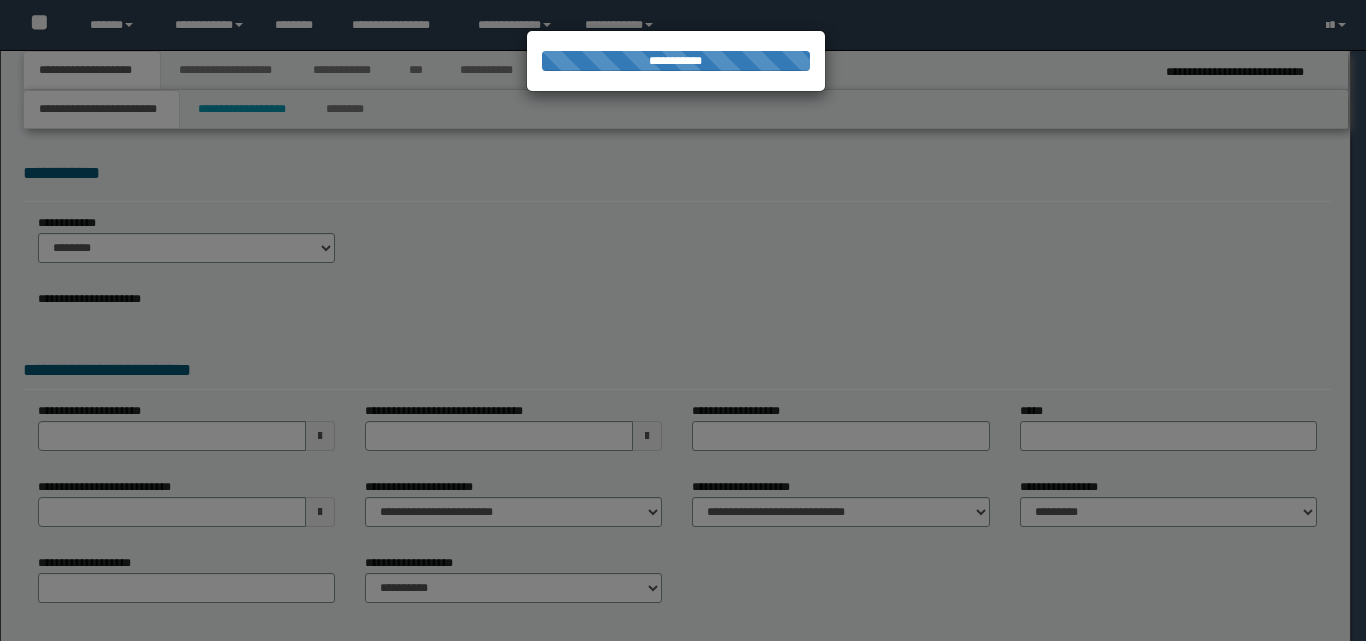 scroll, scrollTop: 0, scrollLeft: 0, axis: both 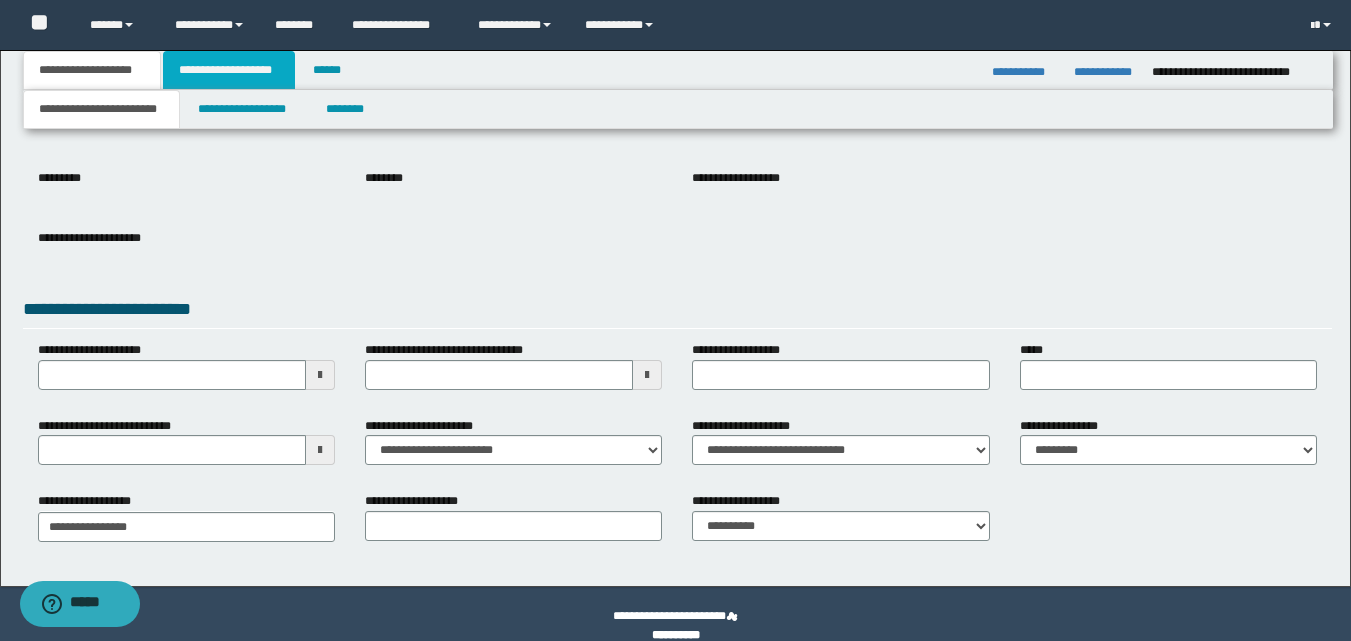 click on "**********" at bounding box center [229, 70] 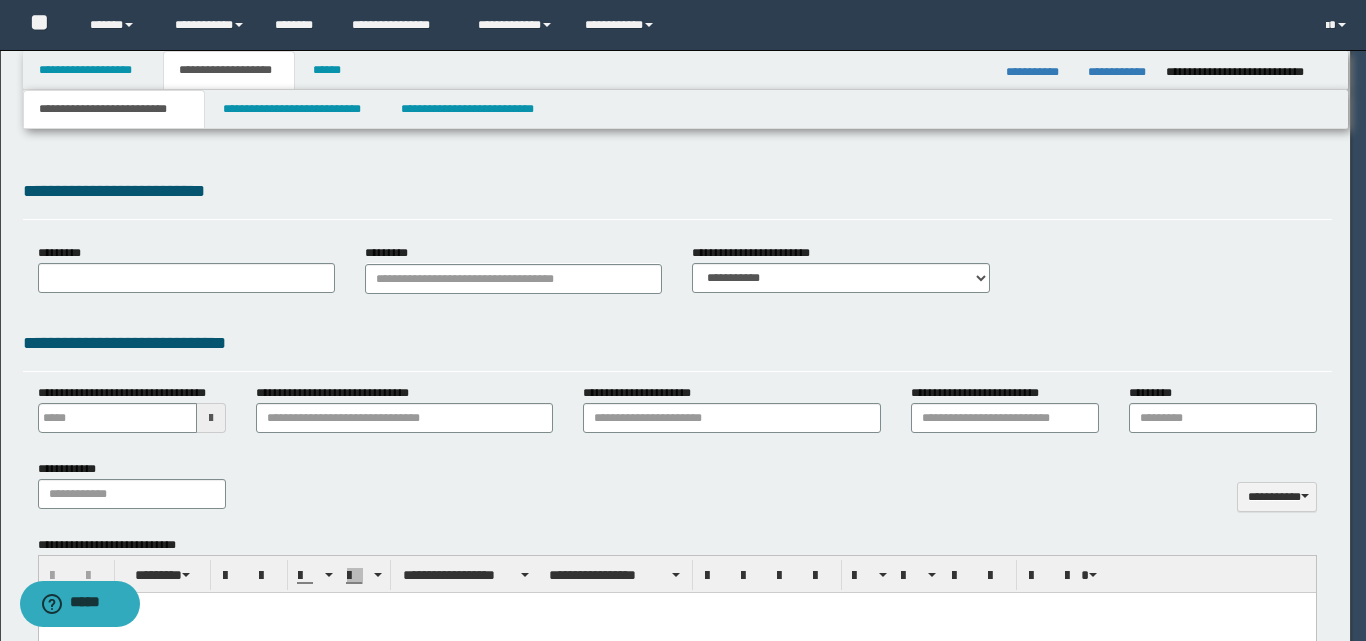 select on "*" 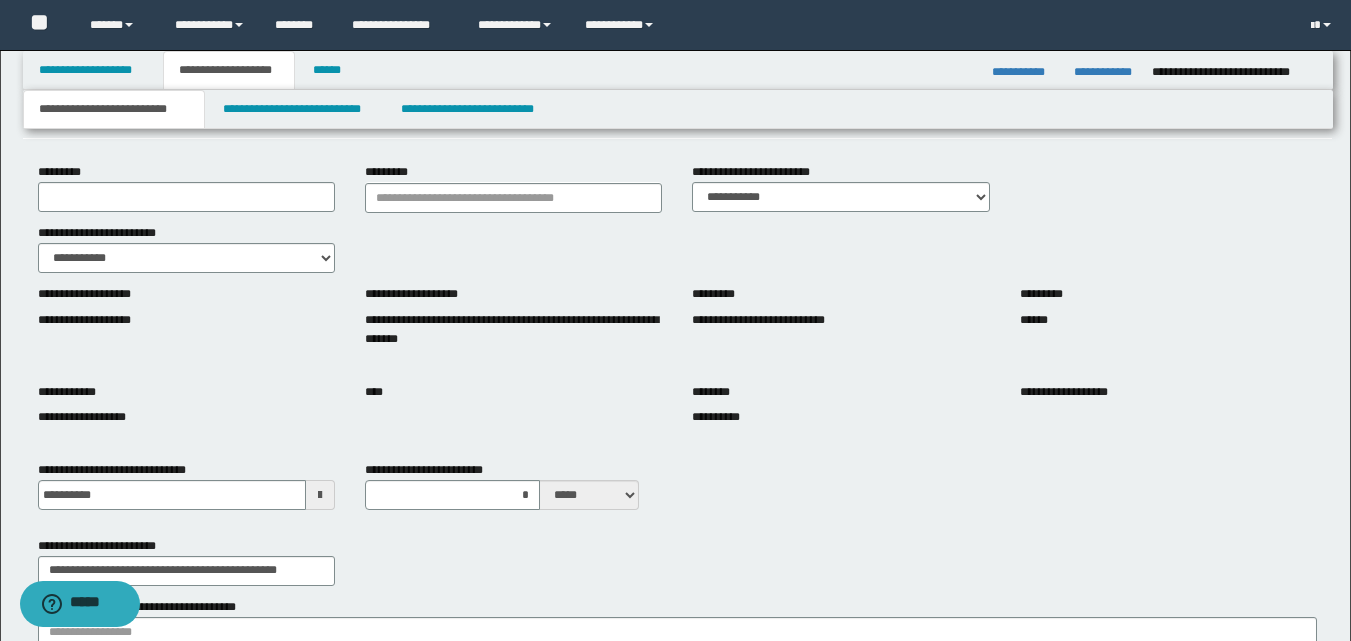 scroll, scrollTop: 200, scrollLeft: 0, axis: vertical 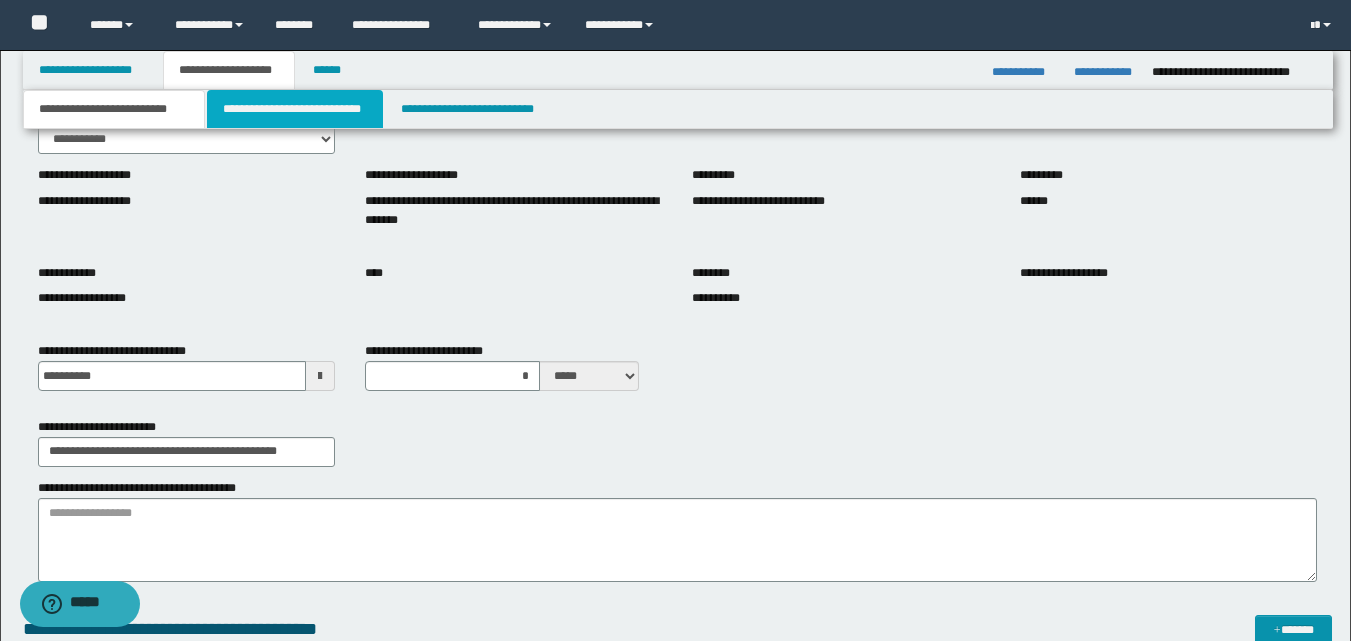 click on "**********" at bounding box center (295, 109) 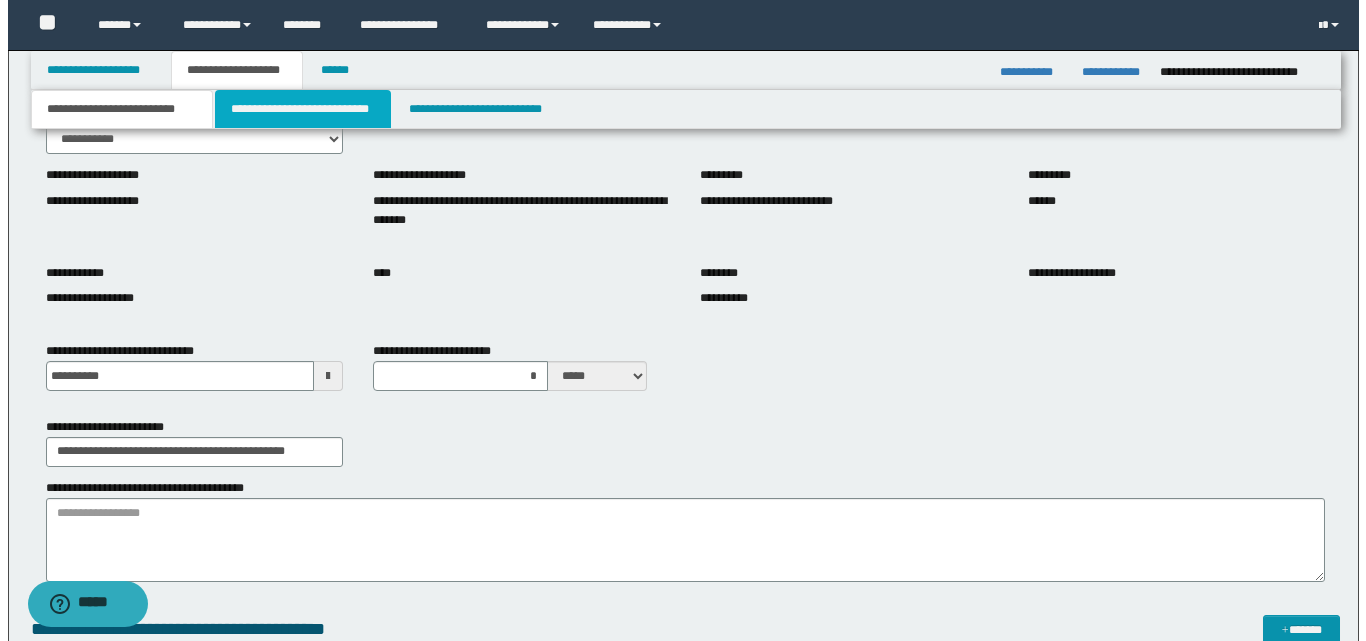 scroll, scrollTop: 0, scrollLeft: 0, axis: both 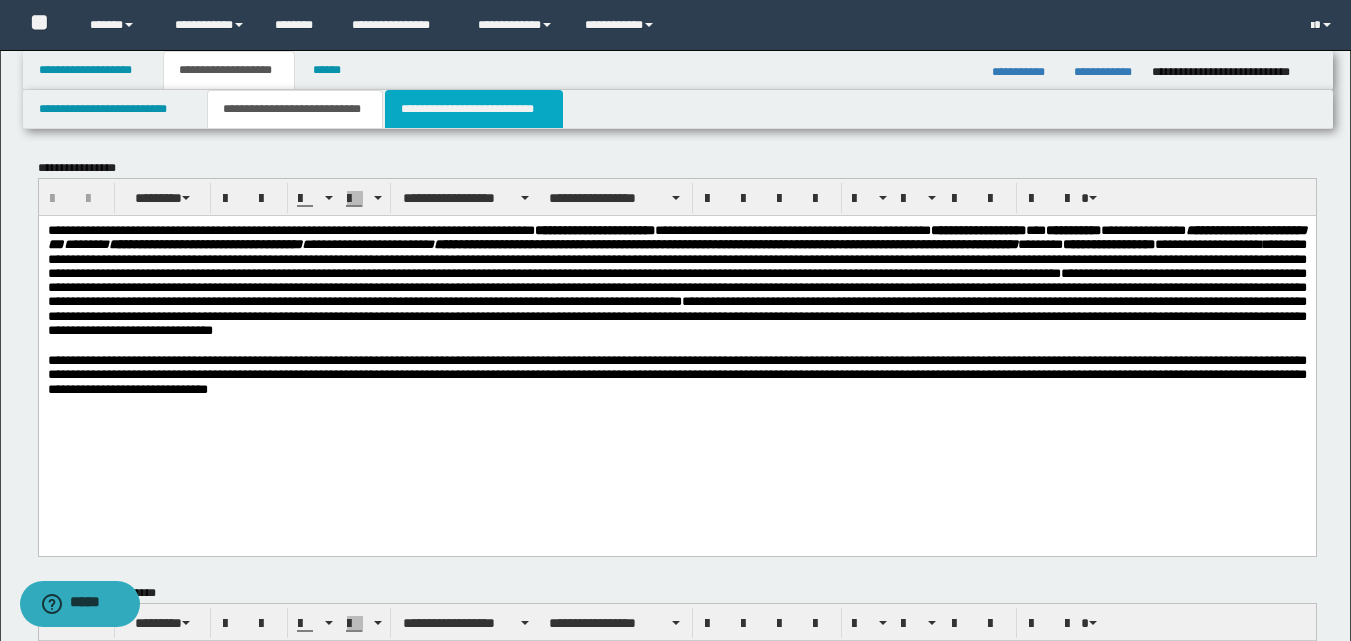 drag, startPoint x: 469, startPoint y: 116, endPoint x: 436, endPoint y: 230, distance: 118.680244 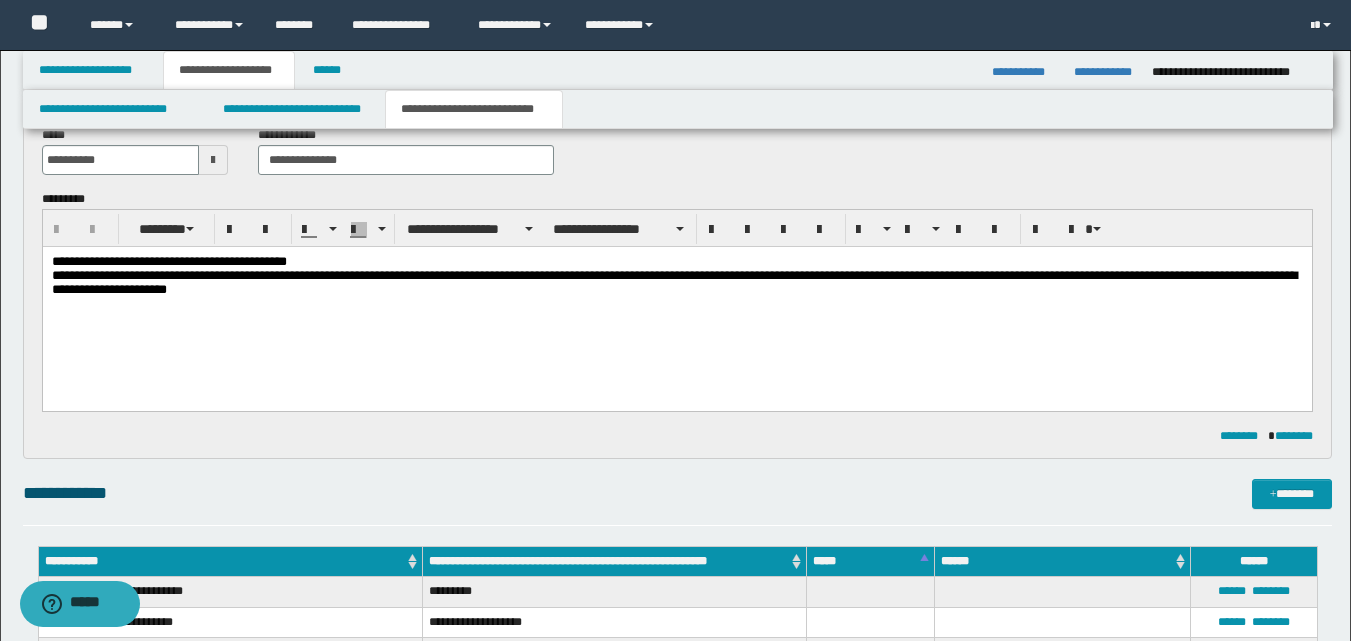 scroll, scrollTop: 0, scrollLeft: 0, axis: both 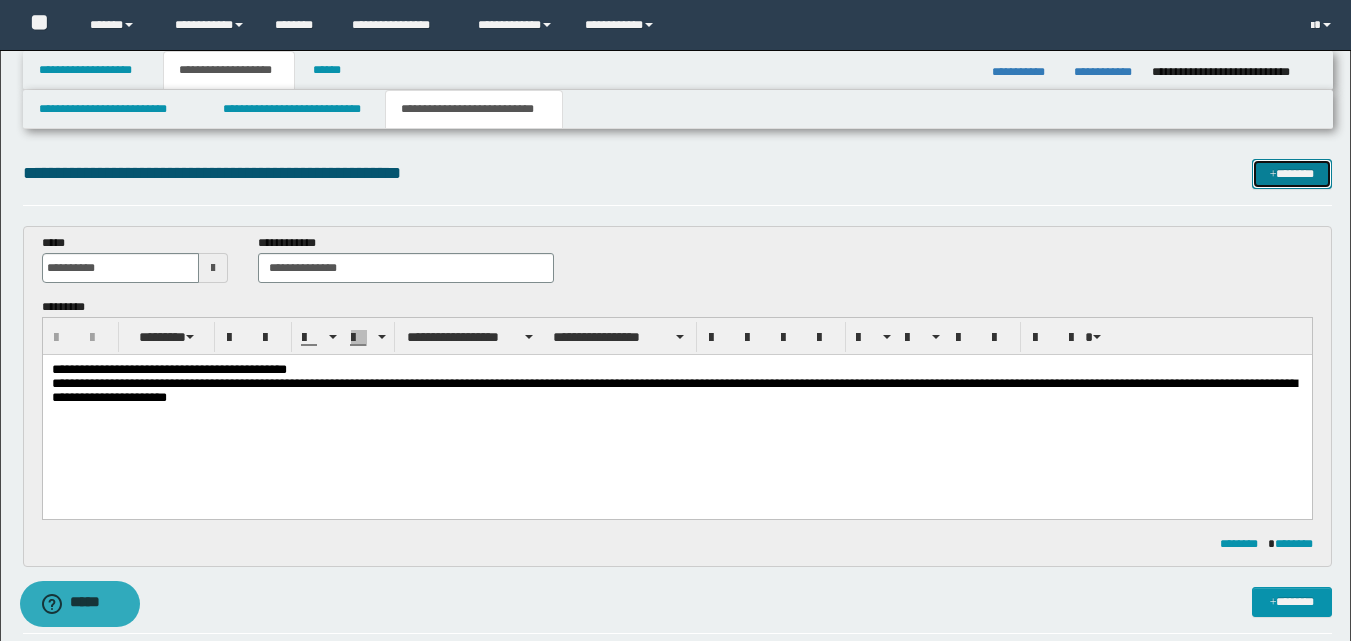 click on "*******" at bounding box center [1292, 174] 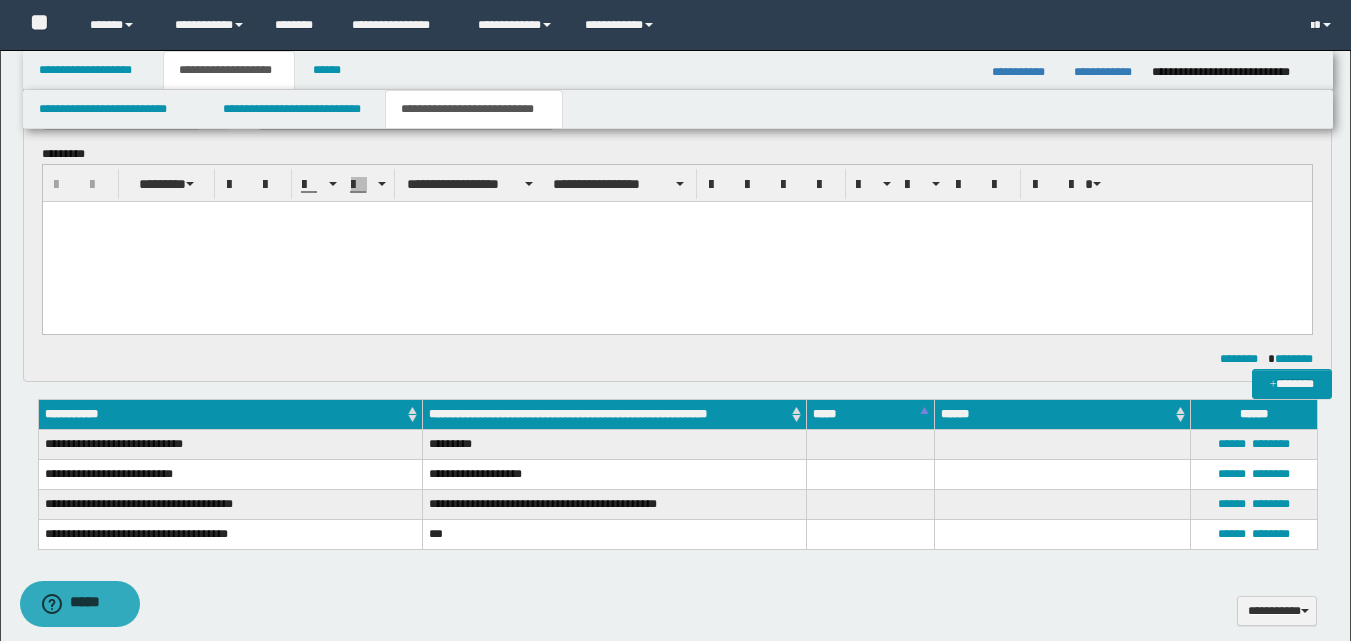 scroll, scrollTop: 0, scrollLeft: 0, axis: both 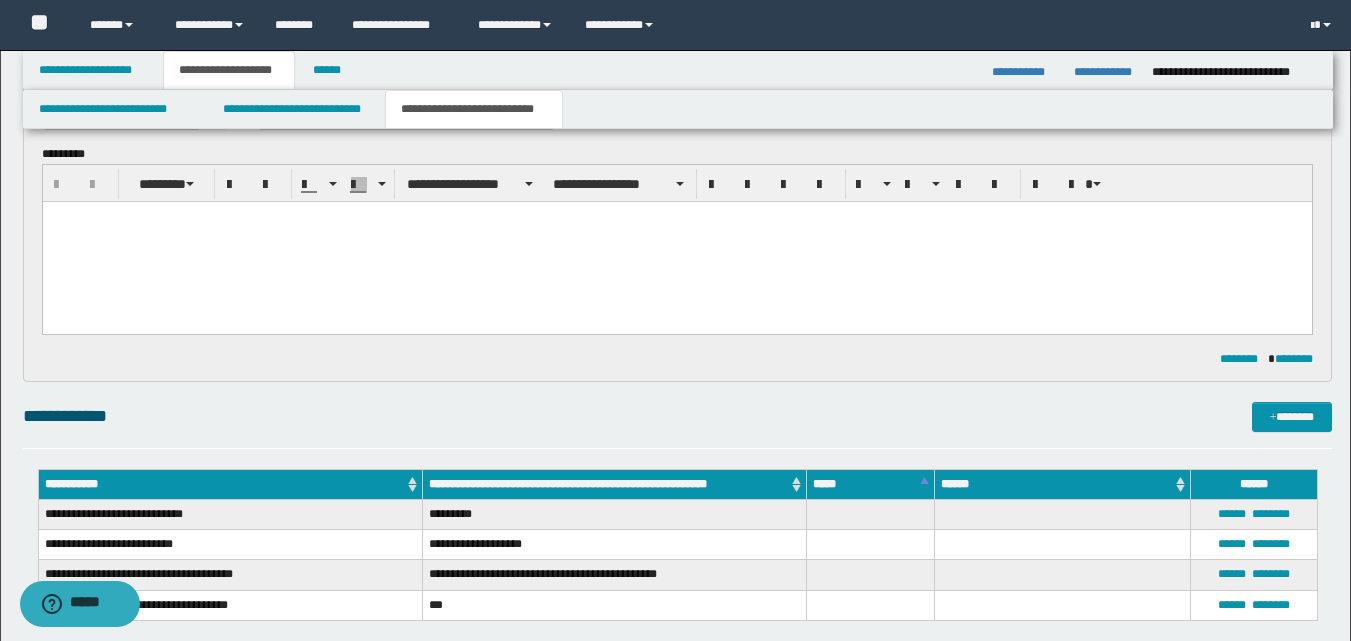 type 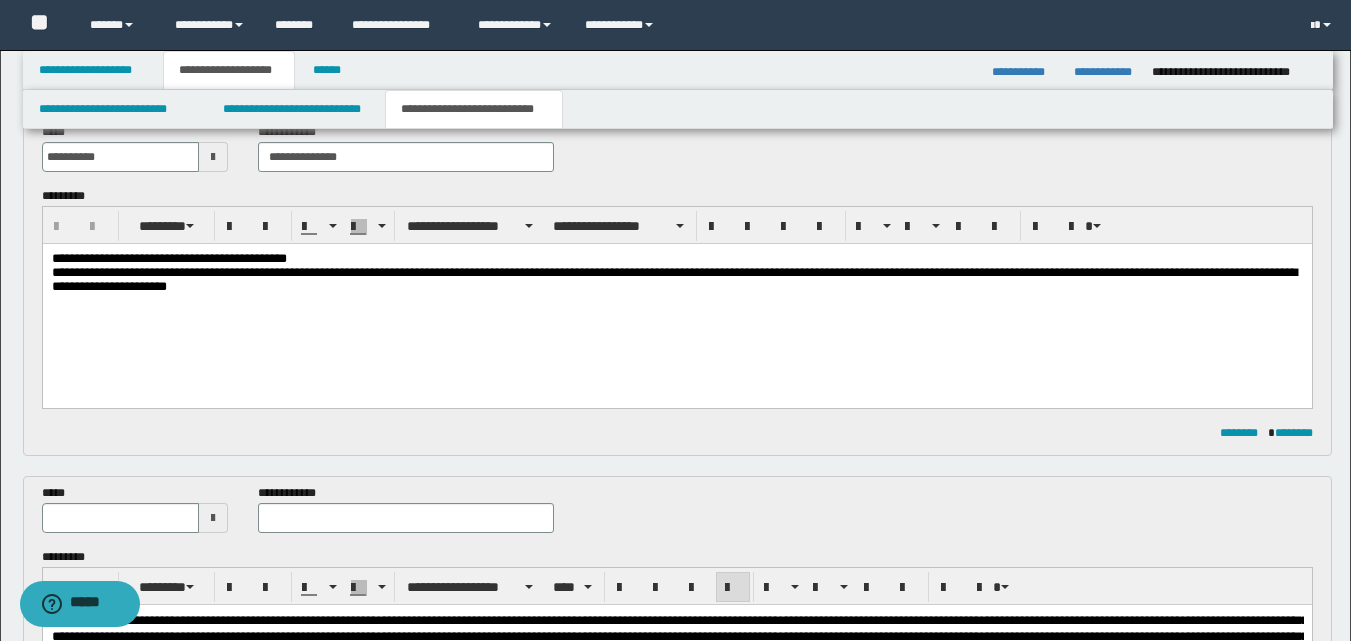 scroll, scrollTop: 314, scrollLeft: 0, axis: vertical 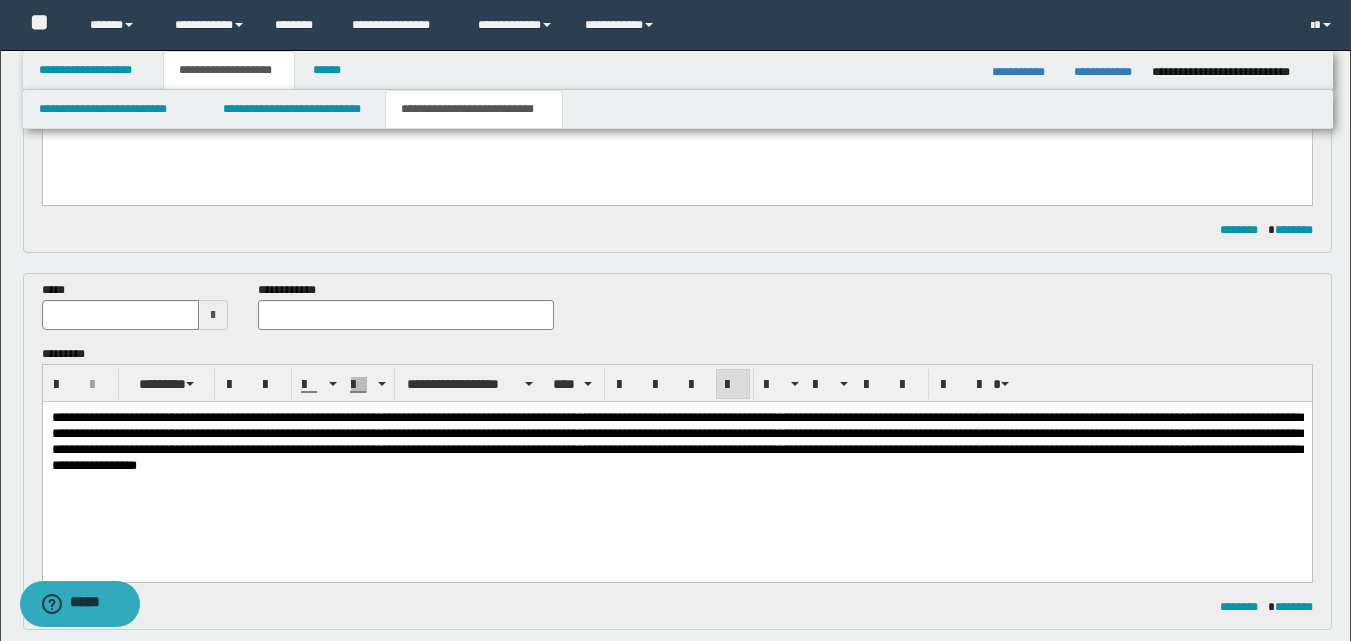 drag, startPoint x: 215, startPoint y: 318, endPoint x: 200, endPoint y: 313, distance: 15.811388 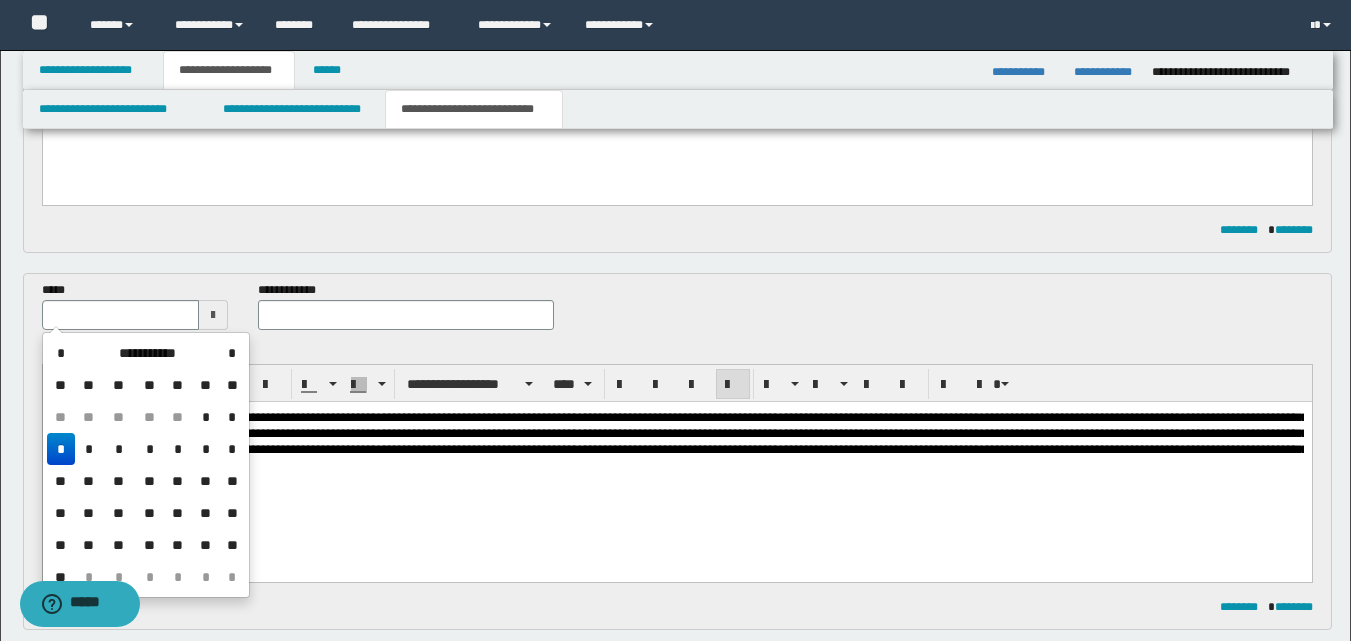 click on "*" at bounding box center (61, 353) 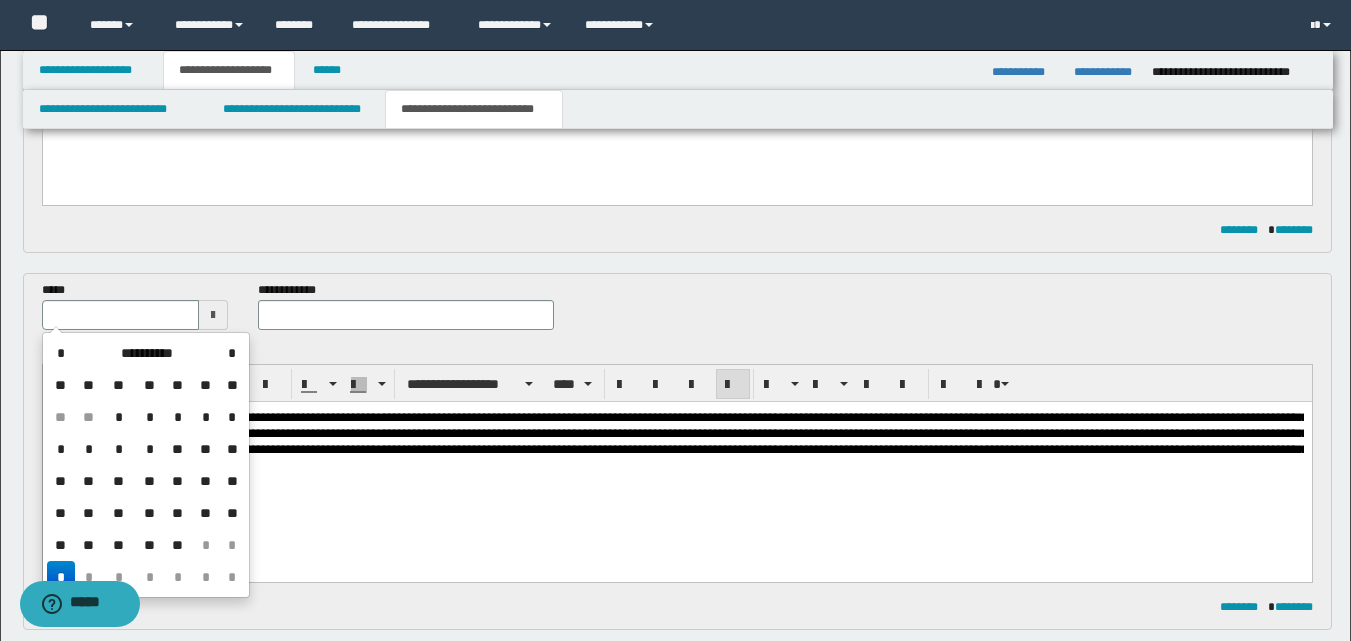 click on "**" at bounding box center (149, 545) 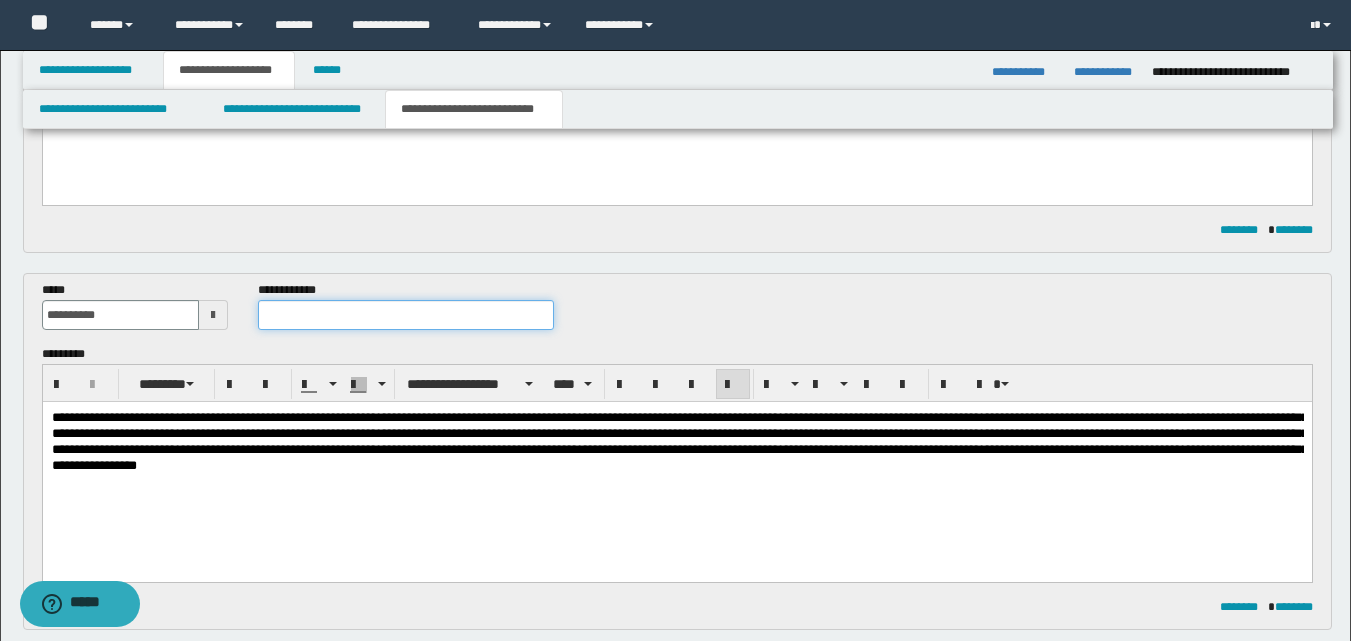 click at bounding box center (405, 315) 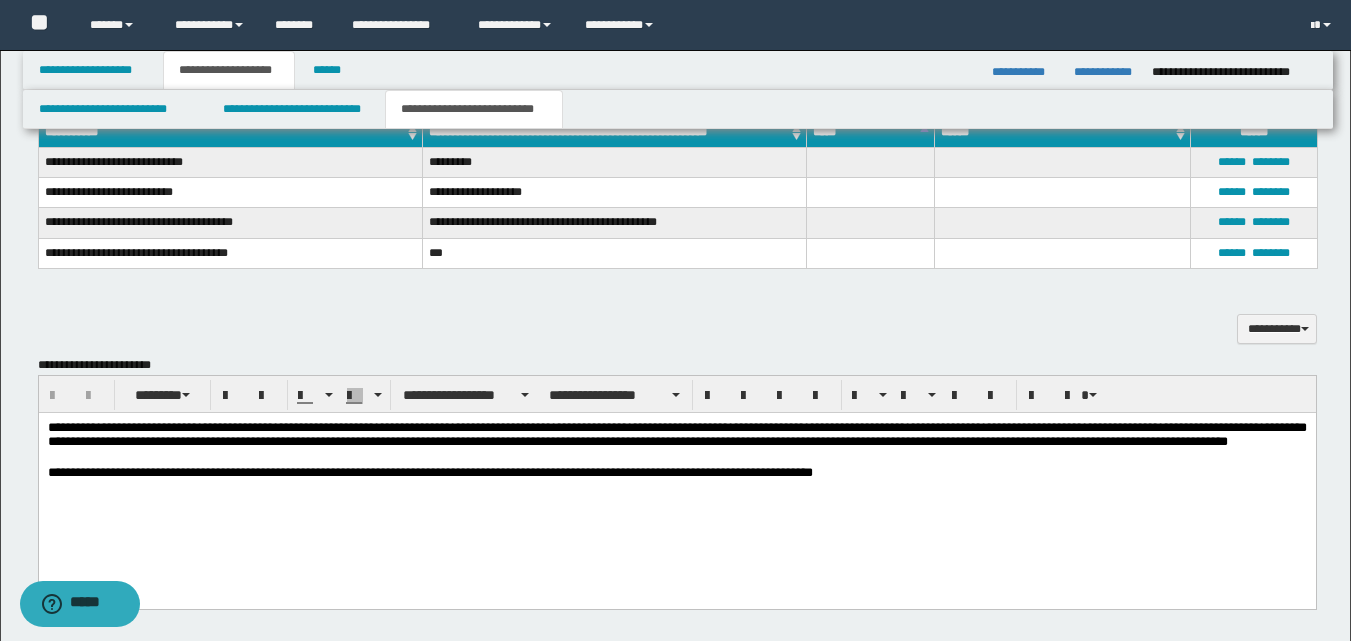 scroll, scrollTop: 1014, scrollLeft: 0, axis: vertical 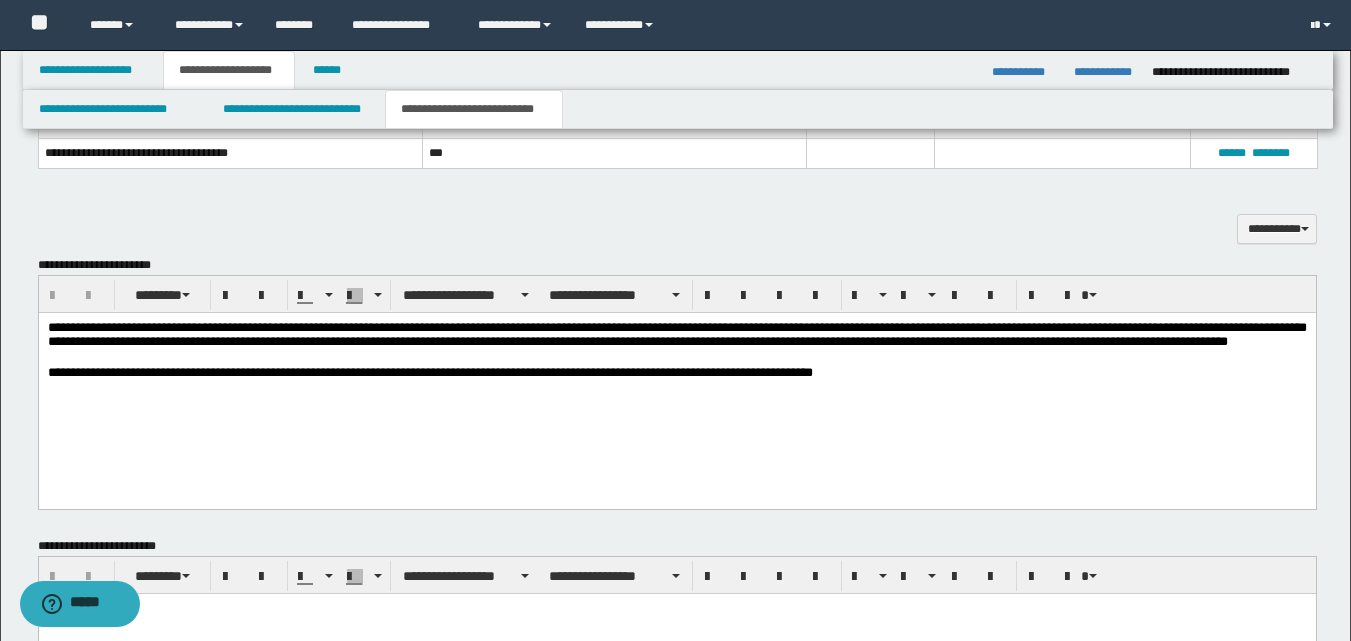 type on "**********" 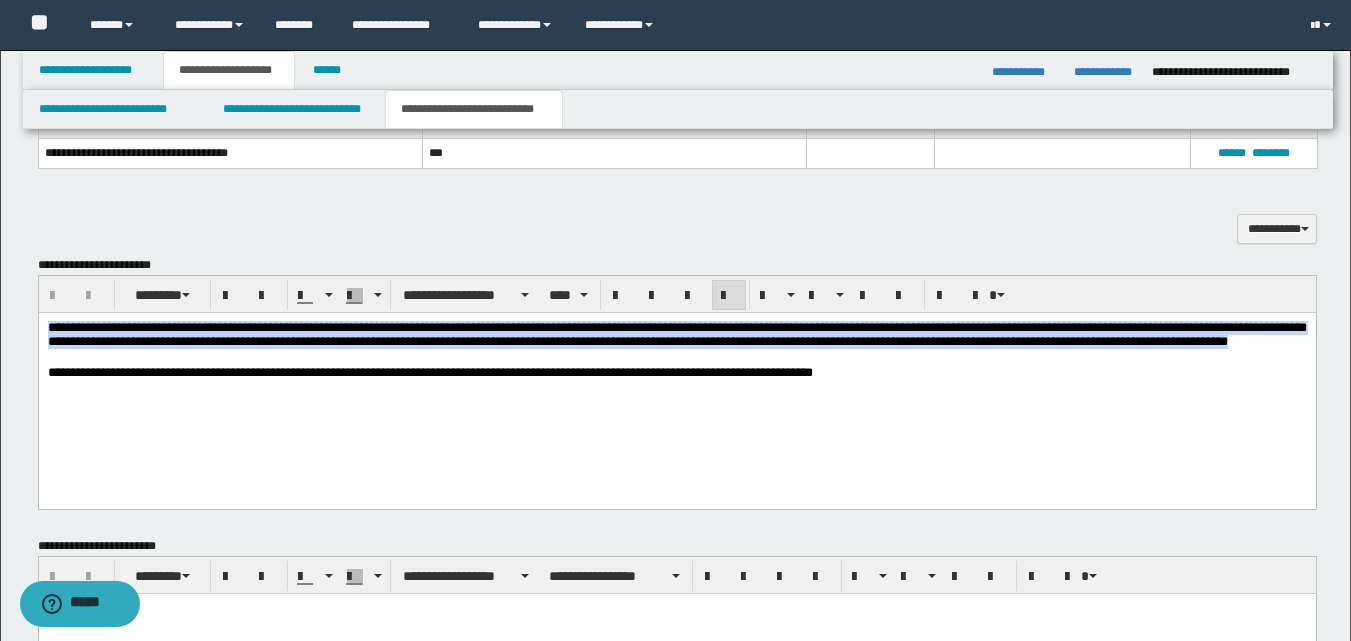 drag, startPoint x: 46, startPoint y: 328, endPoint x: 584, endPoint y: 359, distance: 538.8924 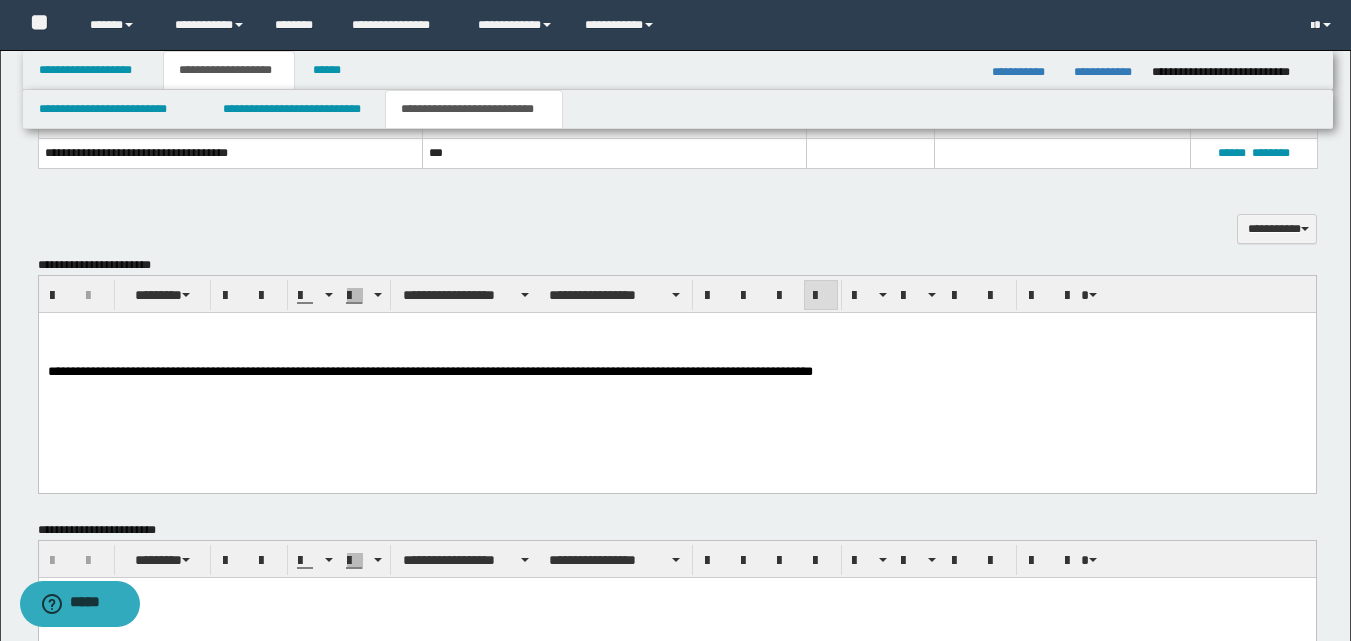 click at bounding box center (676, 328) 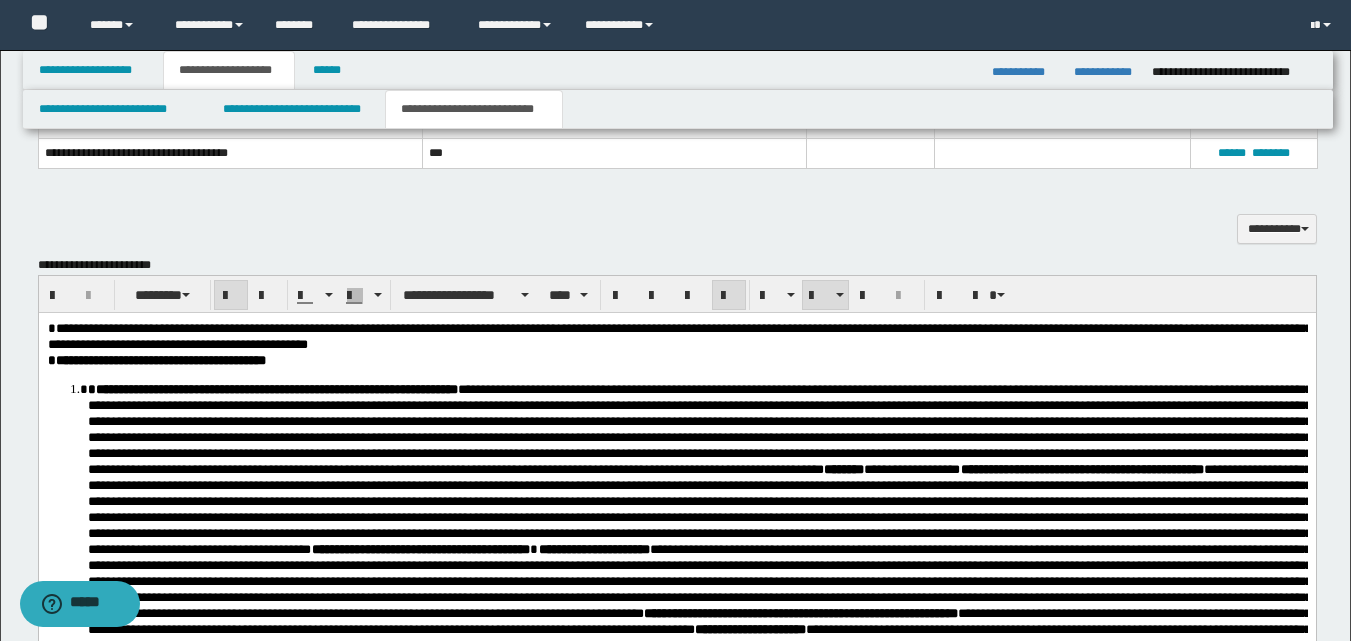 click on "**********" at bounding box center [272, 389] 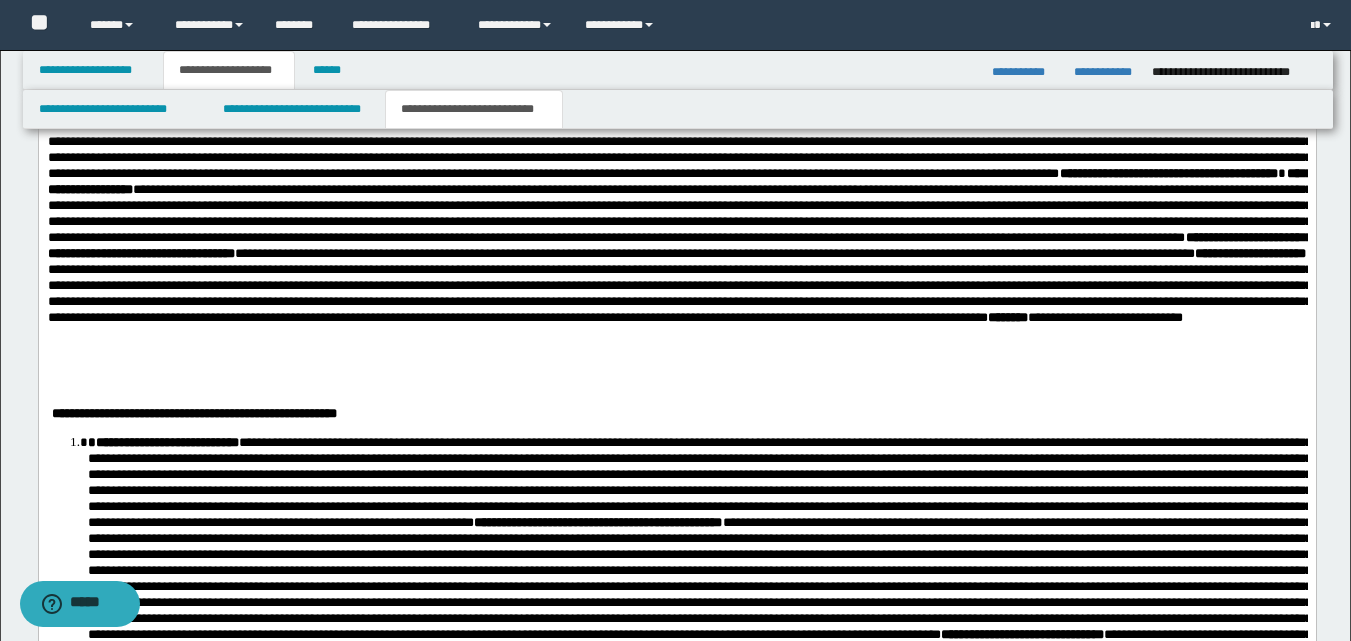 scroll, scrollTop: 1414, scrollLeft: 0, axis: vertical 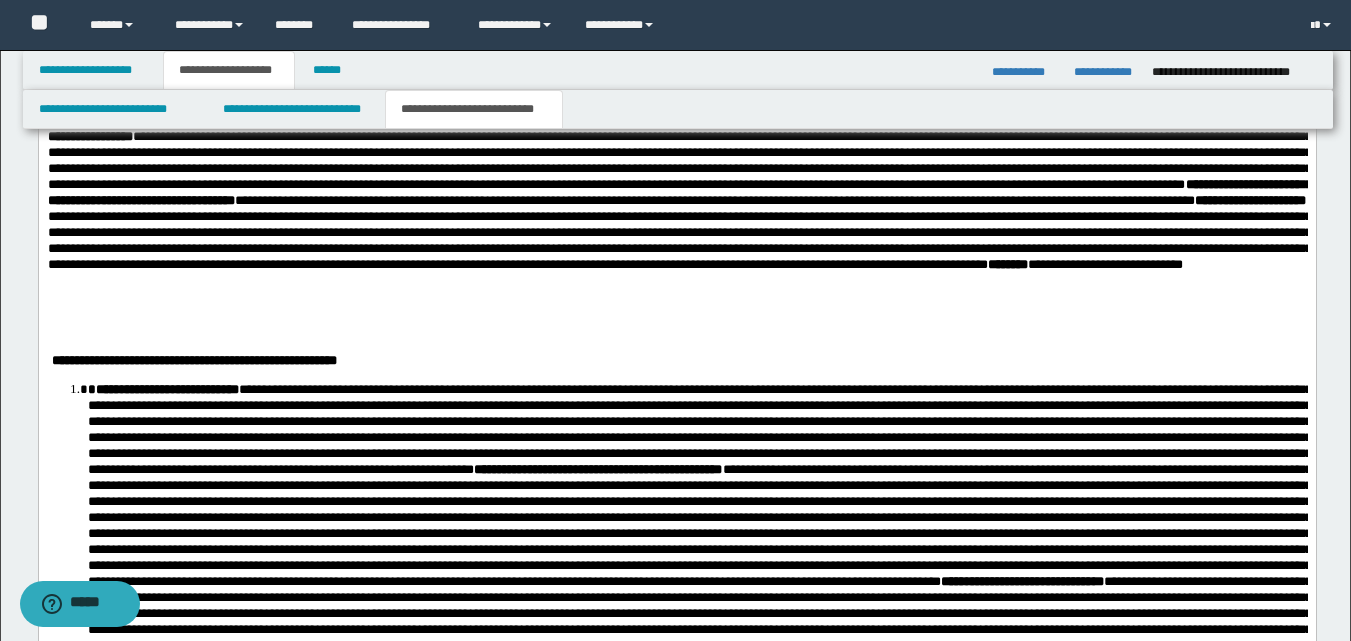 click on "**********" at bounding box center (162, 390) 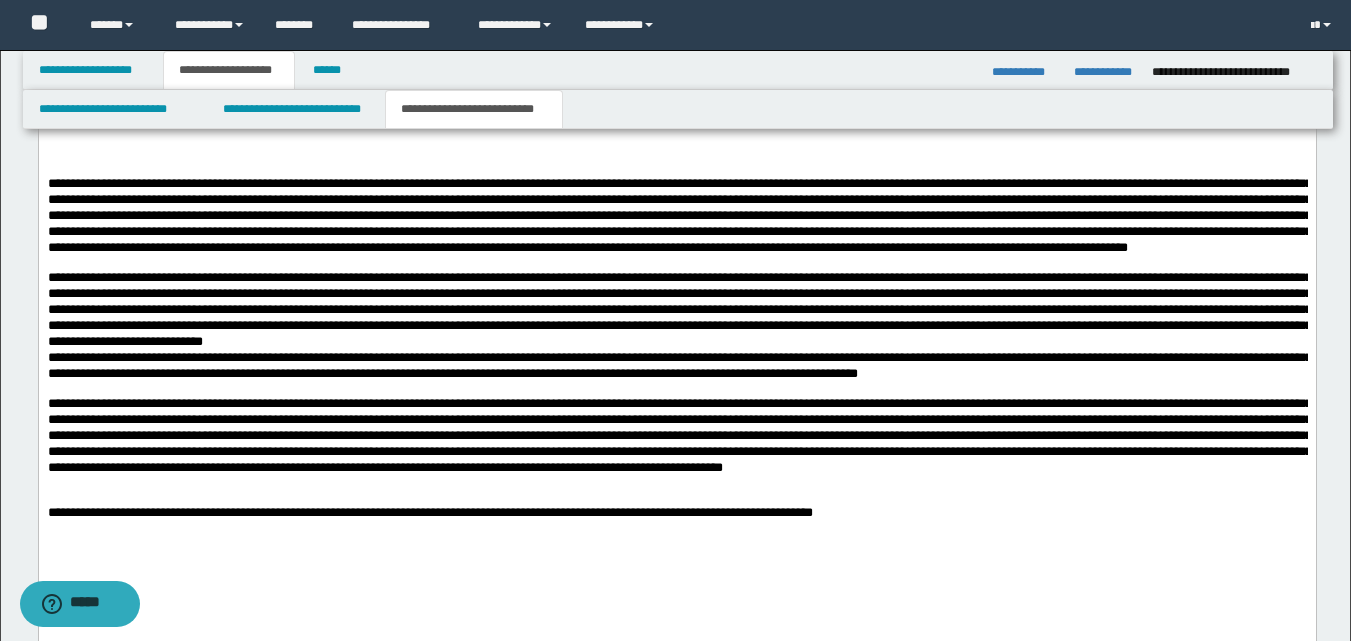 scroll, scrollTop: 2114, scrollLeft: 0, axis: vertical 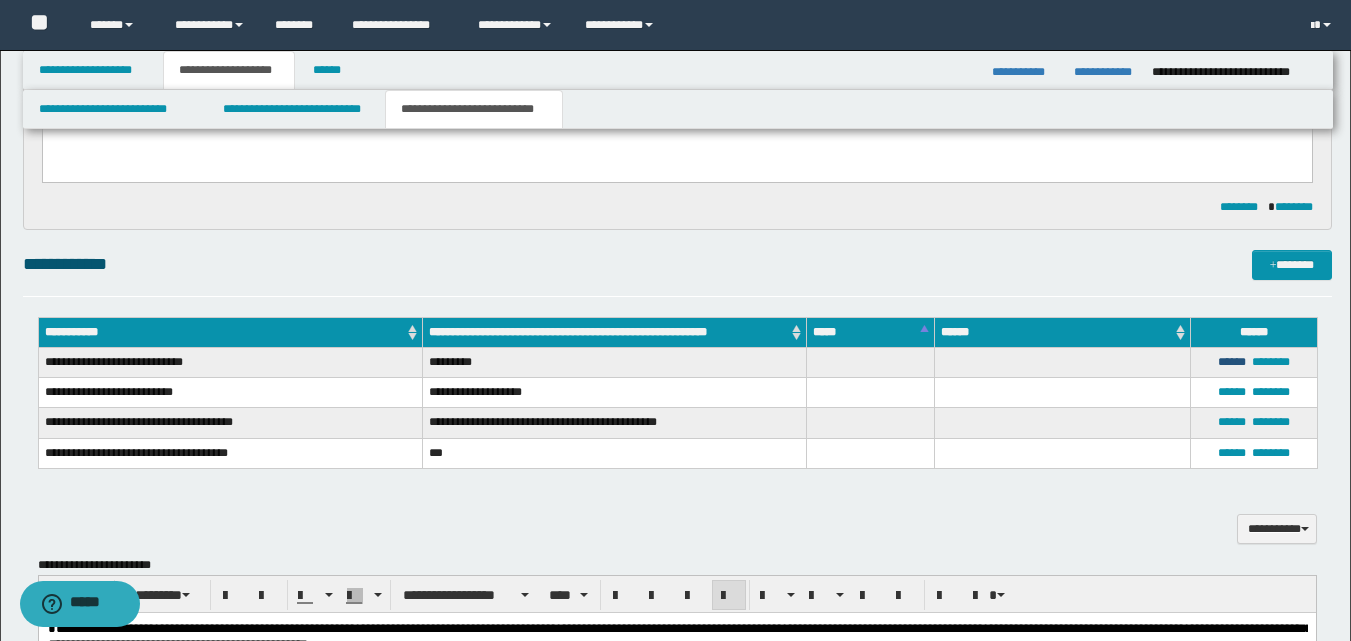 click on "******" at bounding box center [1232, 362] 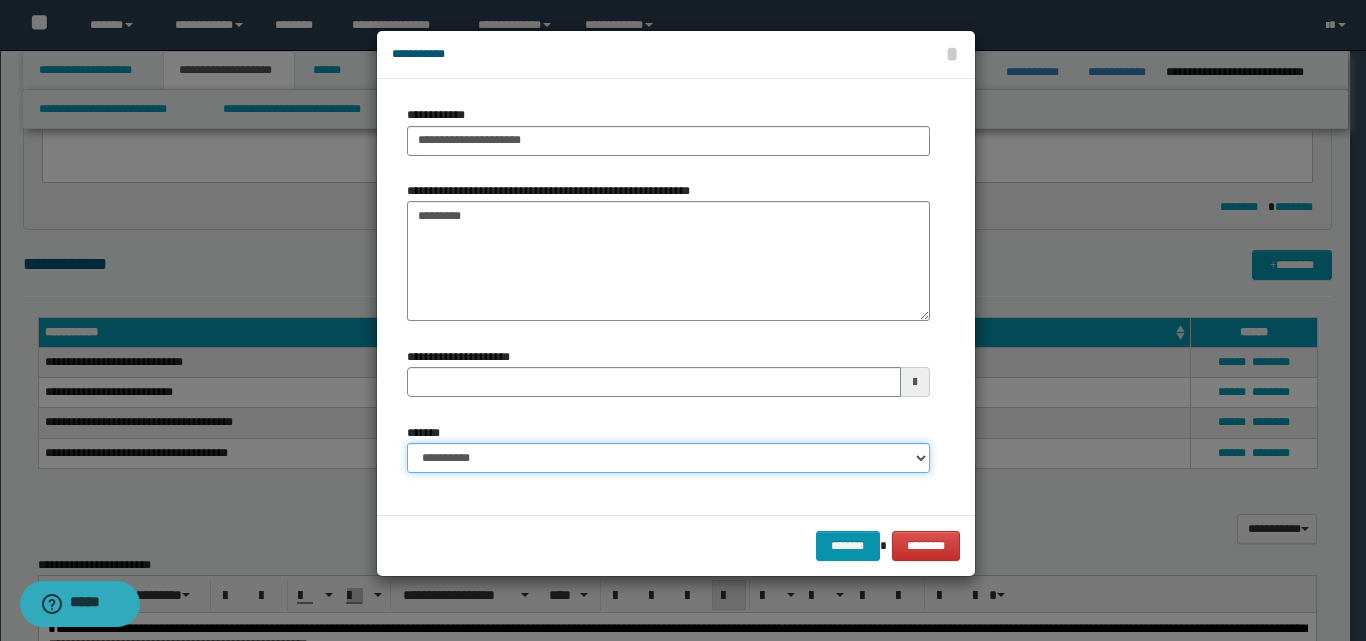 click on "**********" at bounding box center [668, 458] 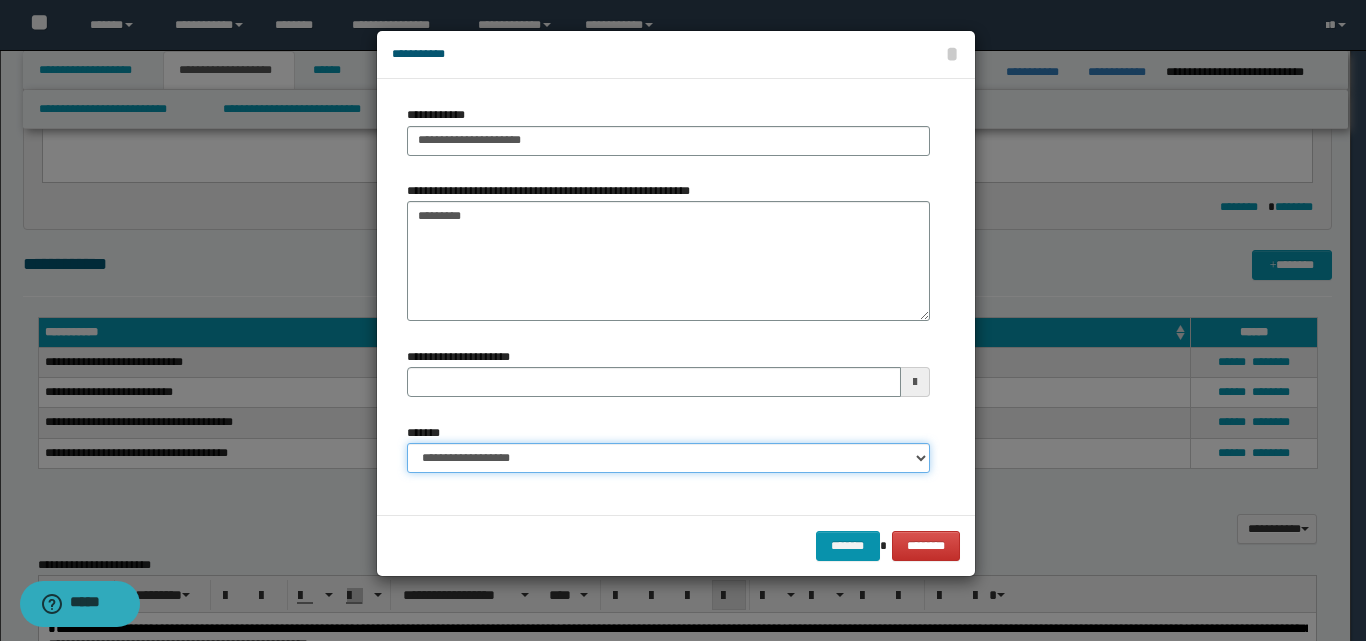 click on "**********" at bounding box center (668, 458) 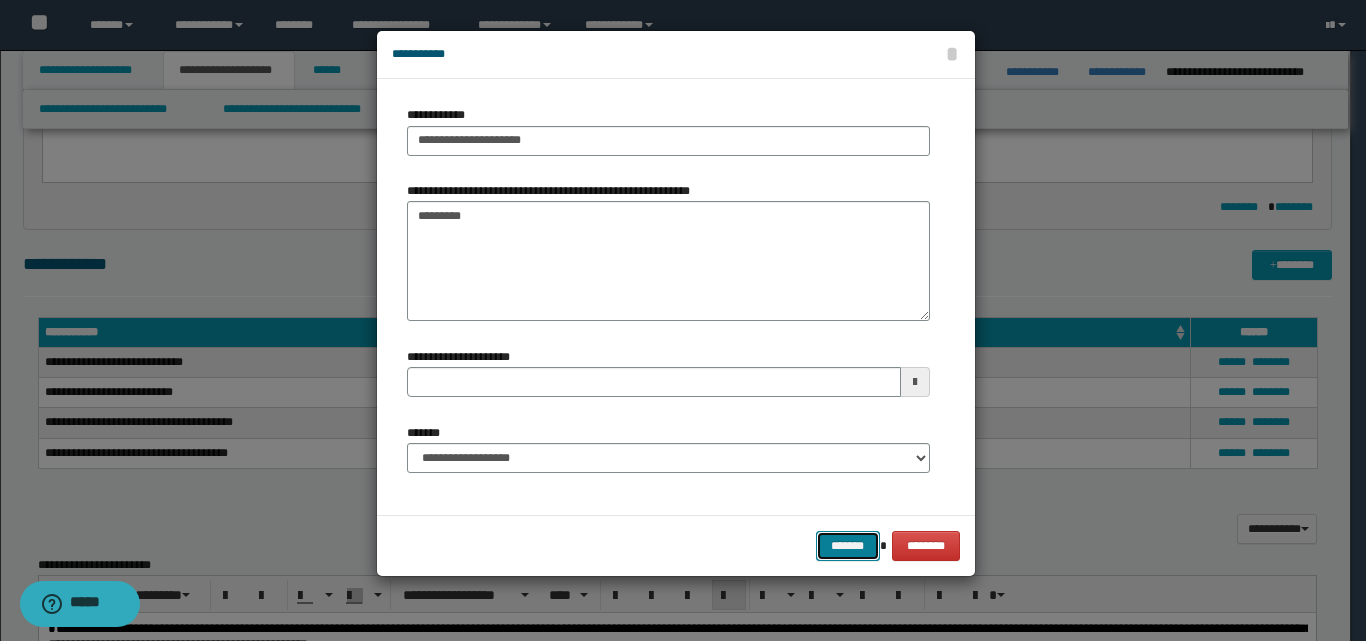 click on "*******" at bounding box center [848, 546] 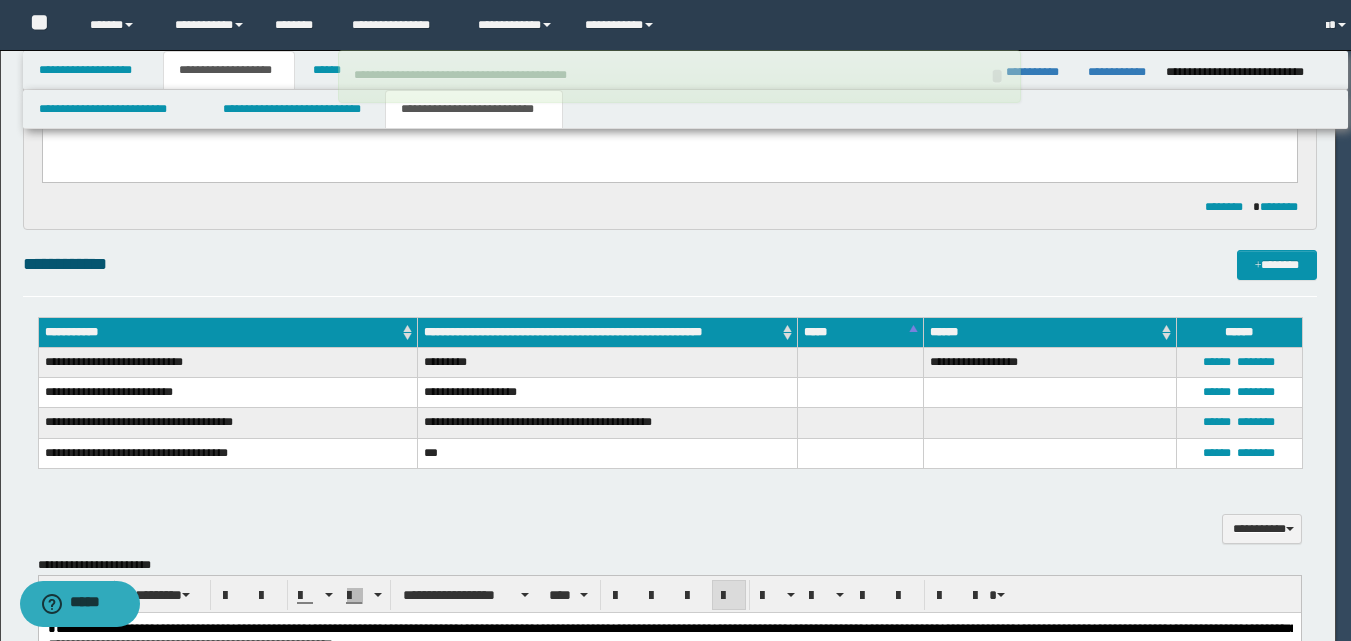 type 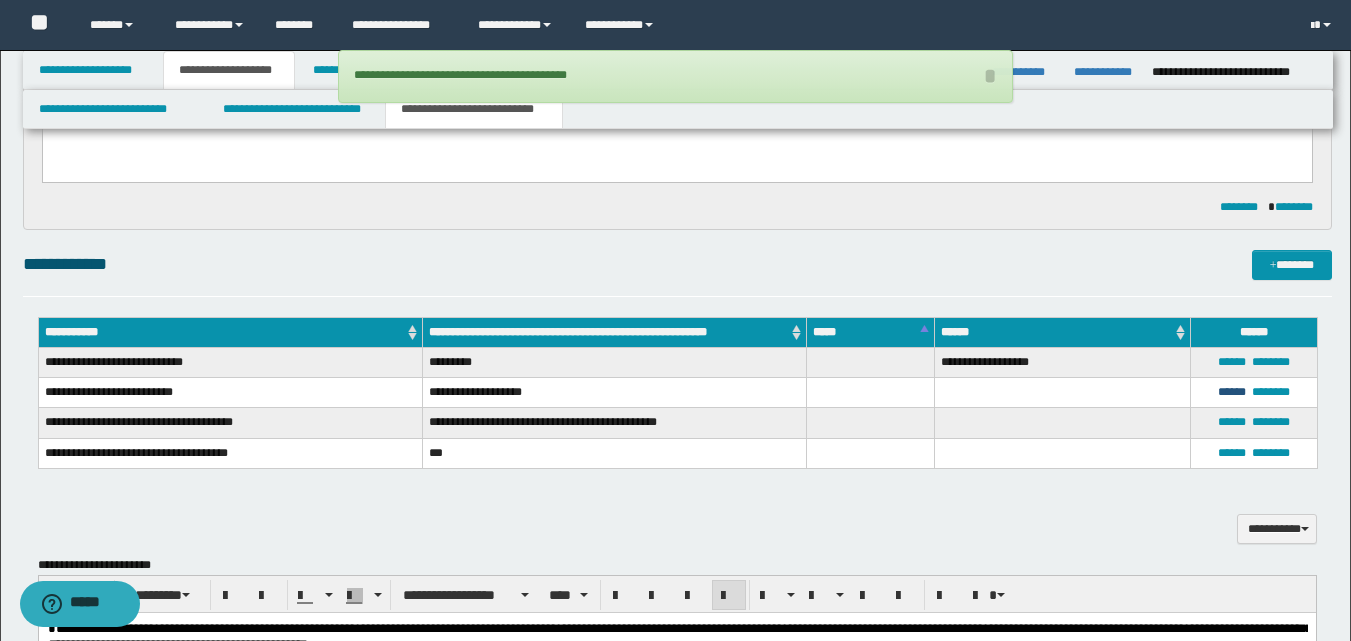 click on "******" at bounding box center (1232, 392) 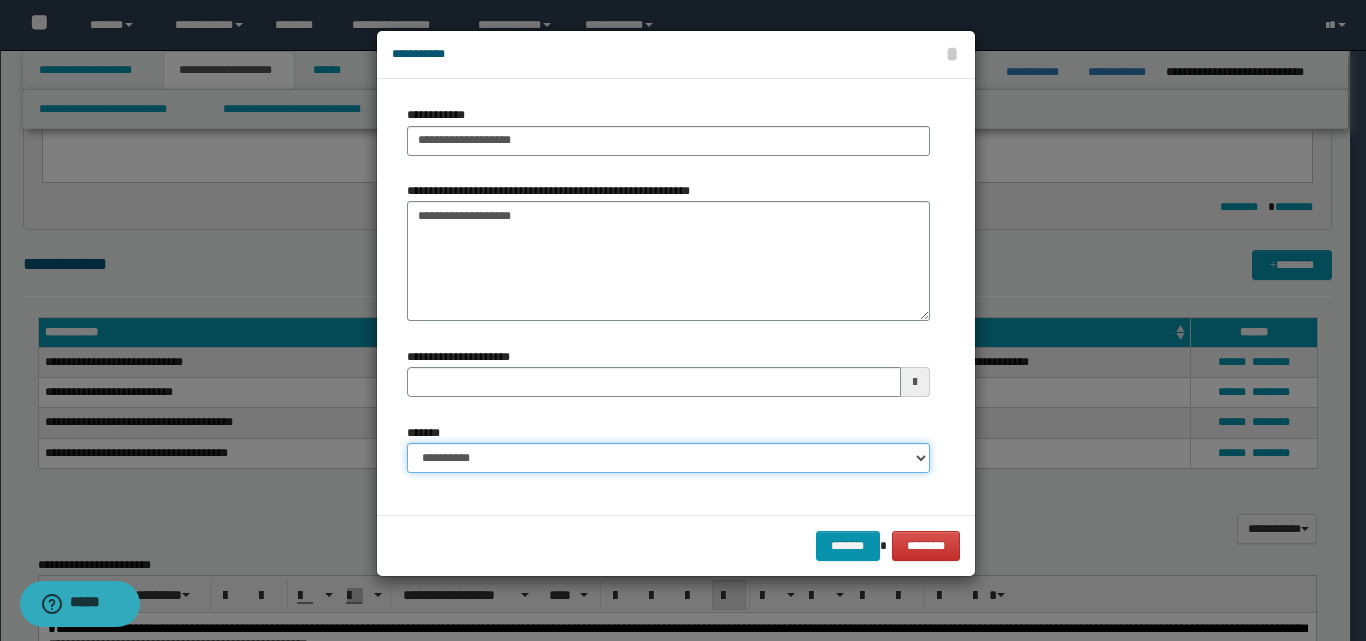 click on "**********" at bounding box center [668, 458] 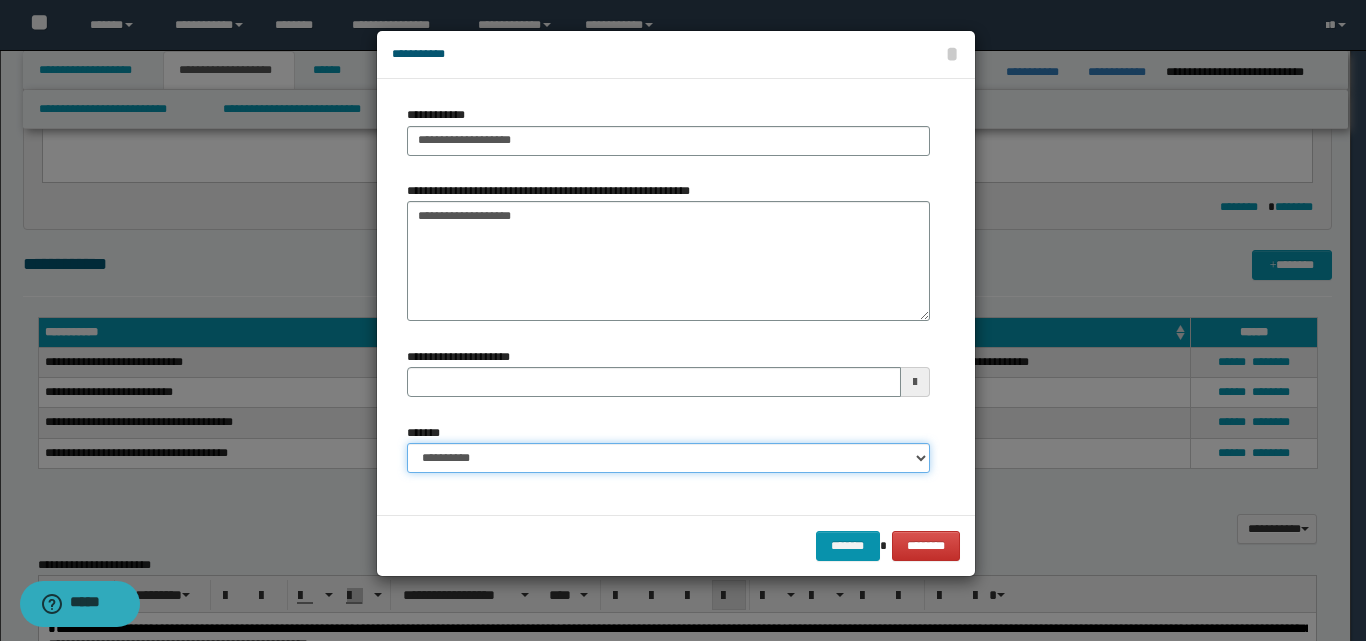 select on "*" 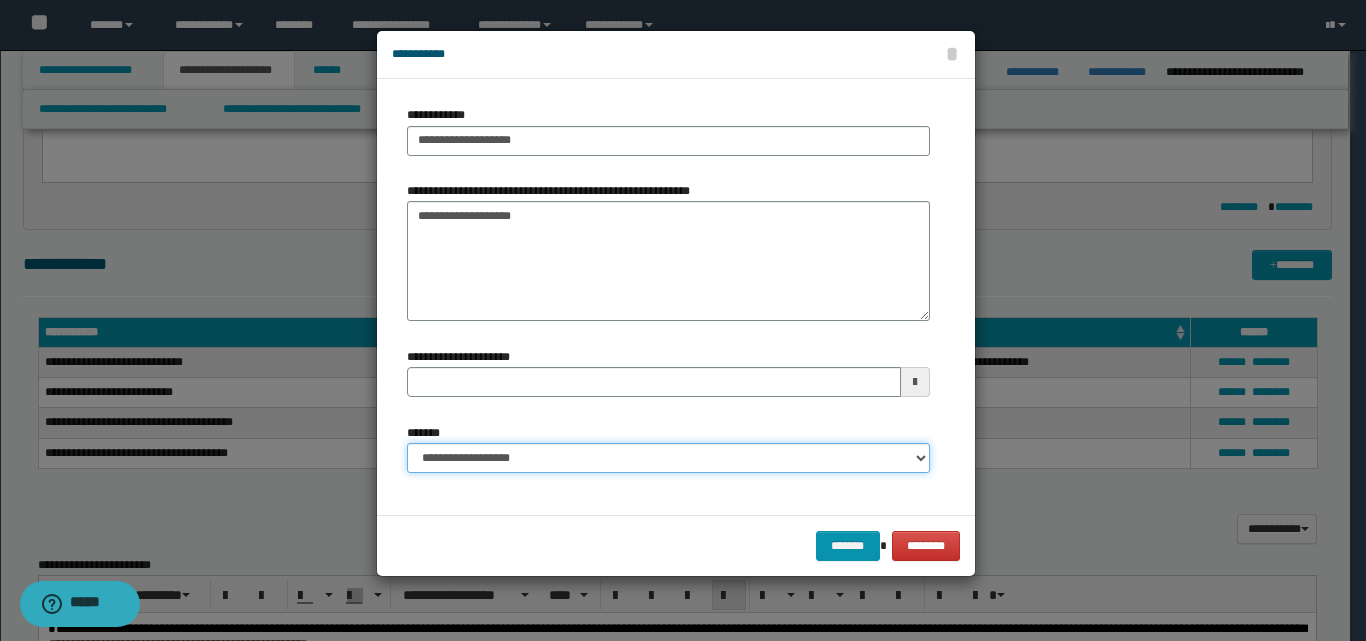 click on "**********" at bounding box center [668, 458] 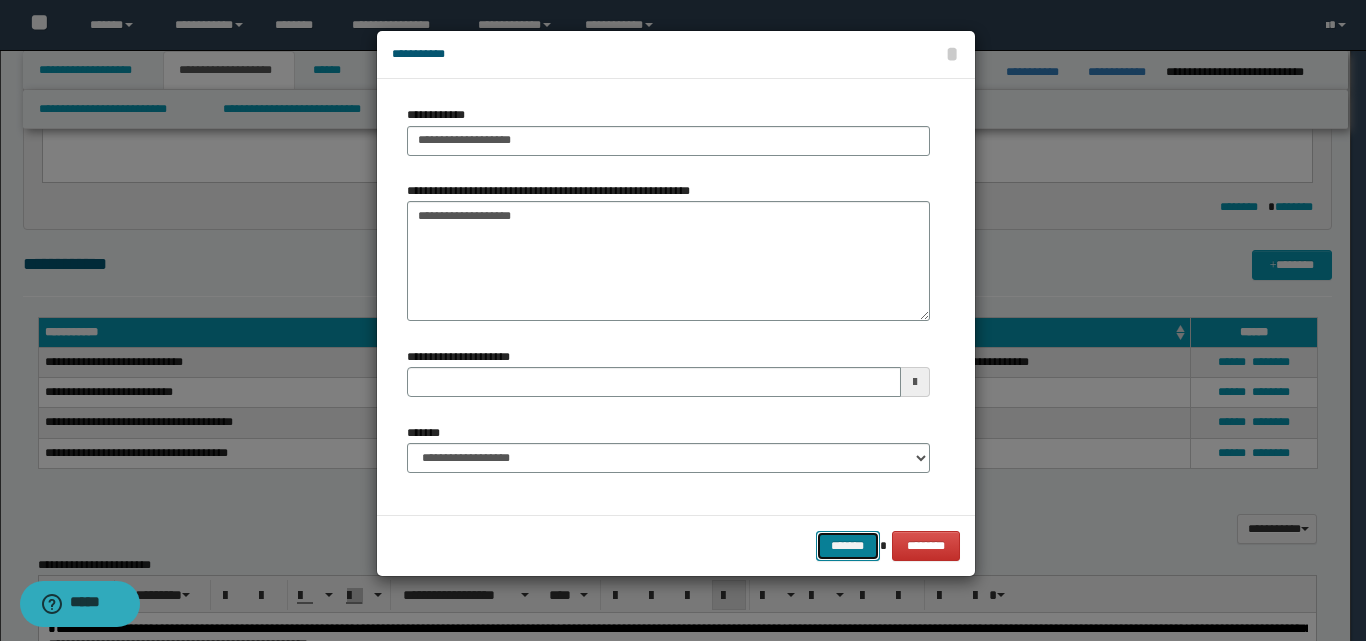 click on "*******" at bounding box center (848, 546) 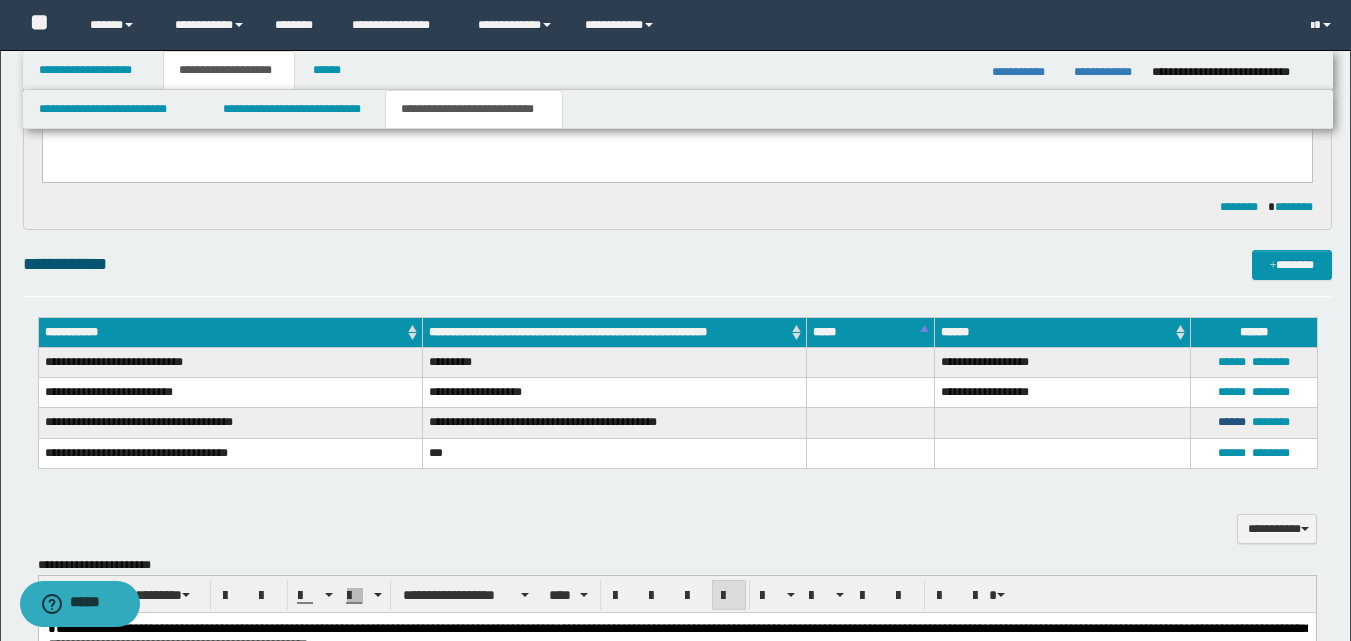 click on "******" at bounding box center (1232, 422) 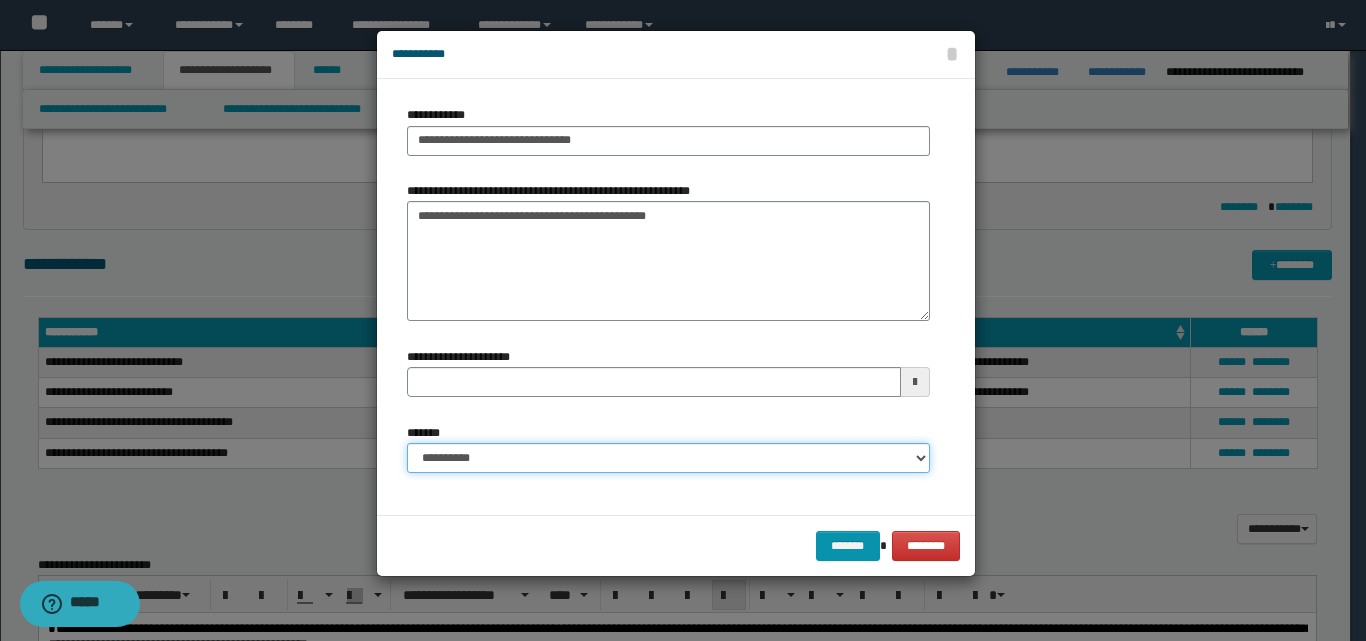 click on "**********" at bounding box center (668, 458) 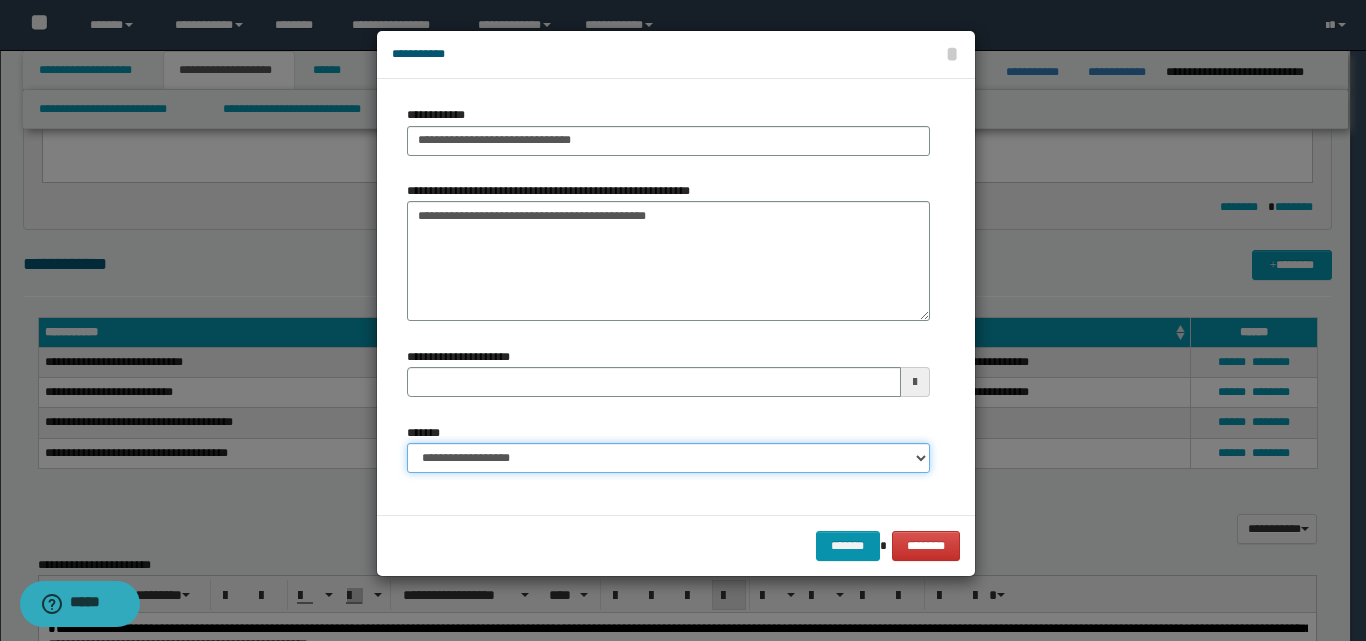 click on "**********" at bounding box center [668, 458] 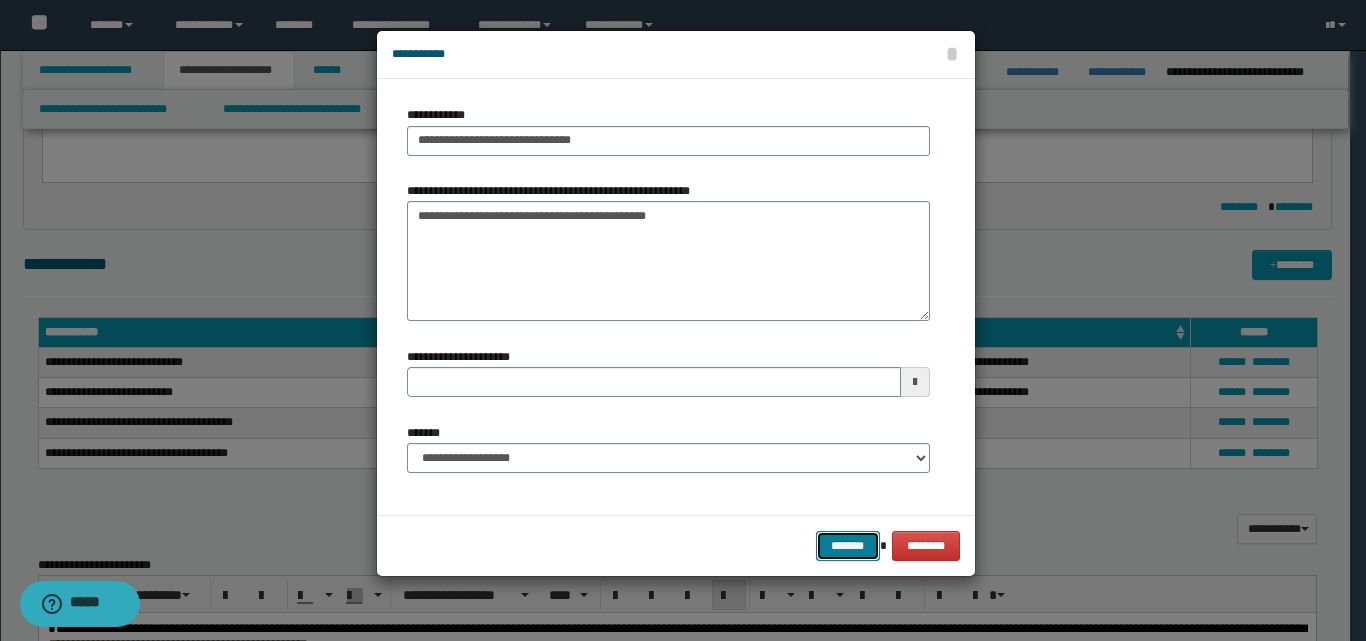 click on "*******" at bounding box center (848, 546) 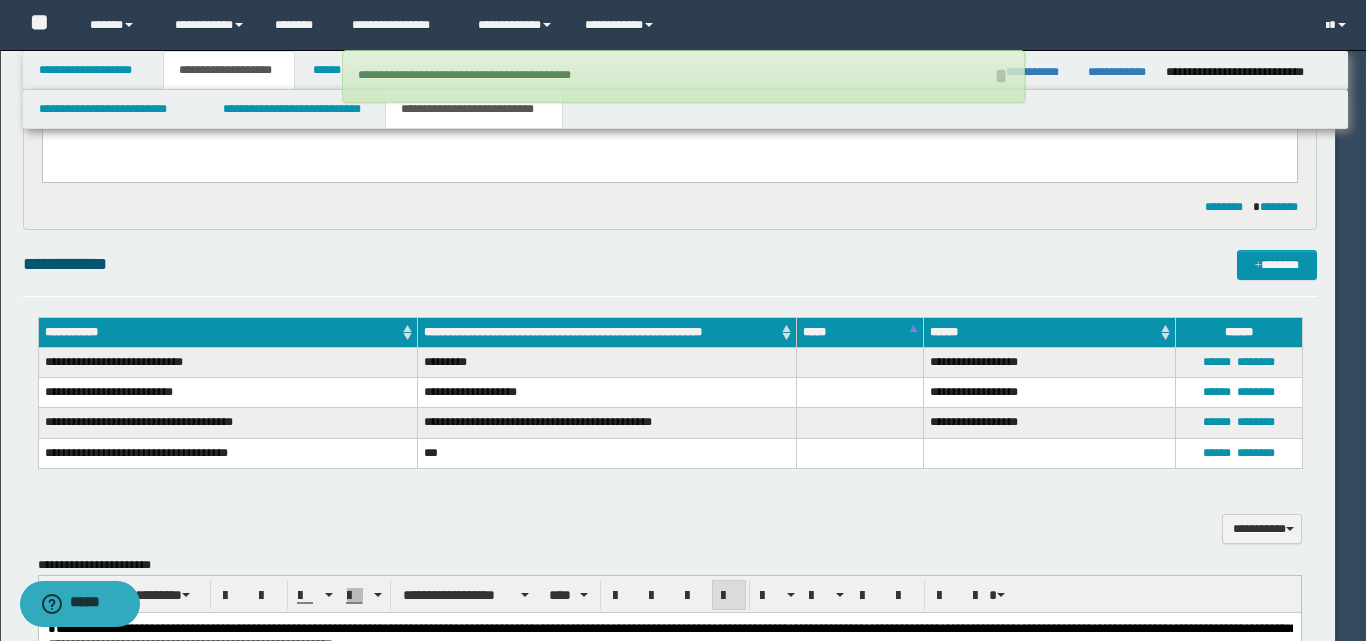 type 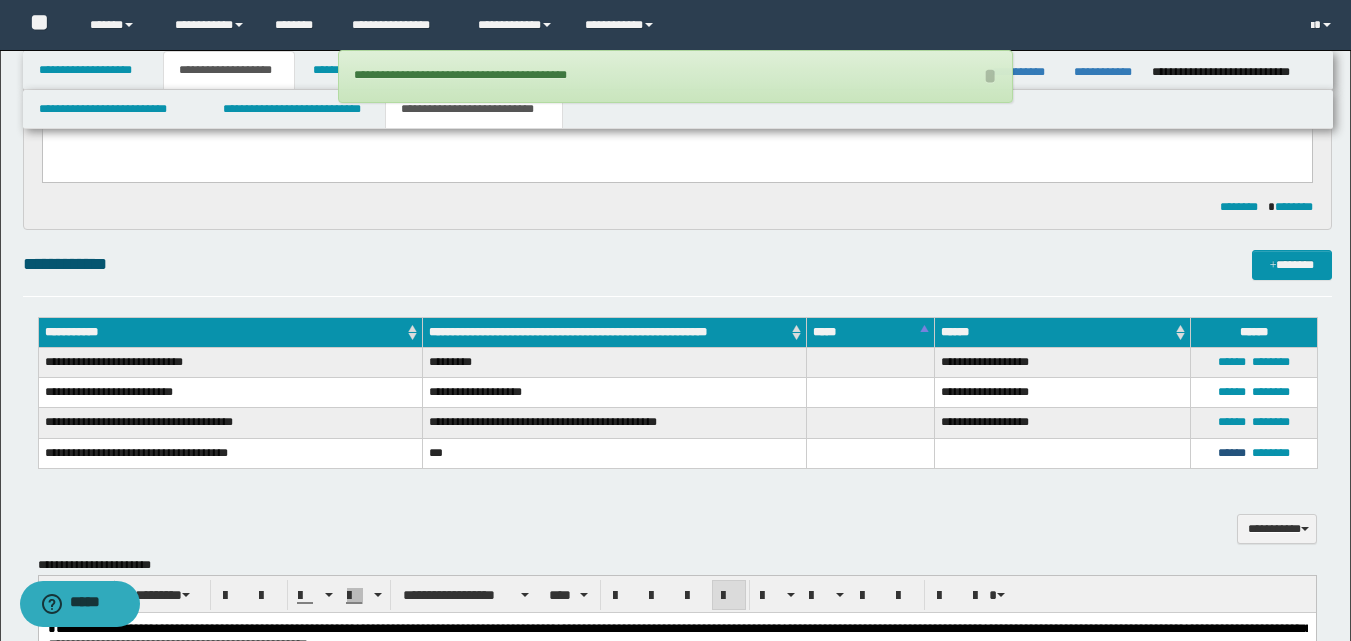 click on "******" at bounding box center (1232, 453) 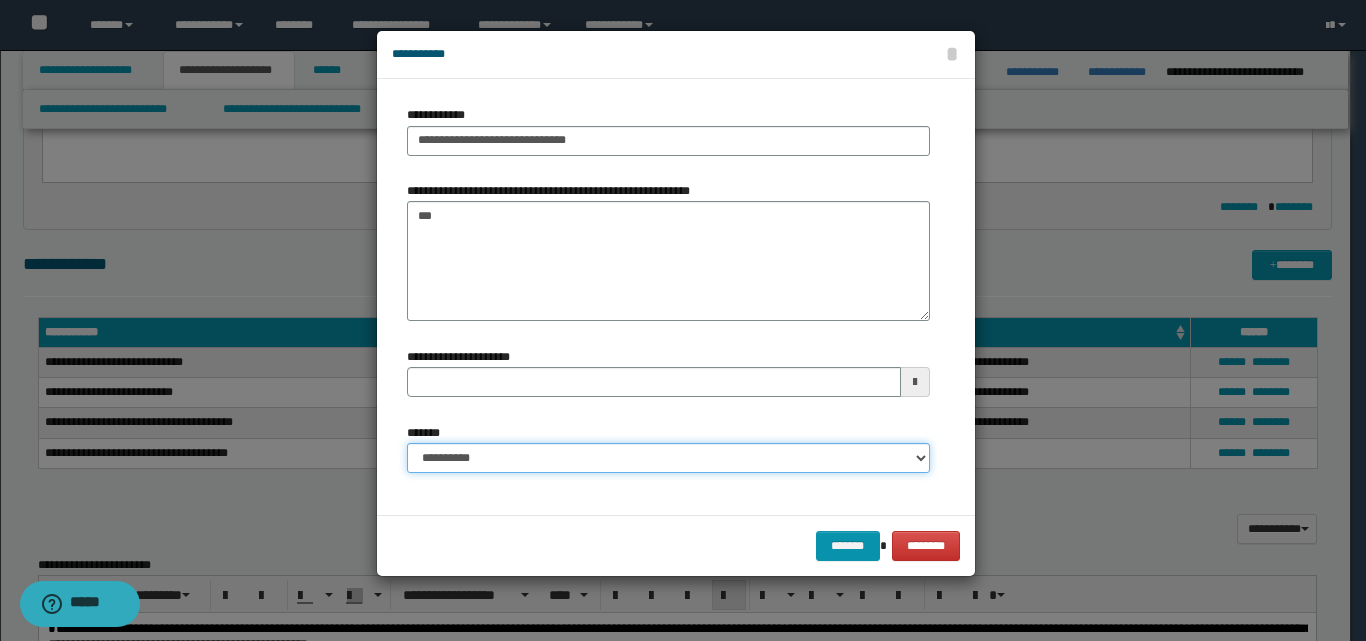 click on "**********" at bounding box center [668, 458] 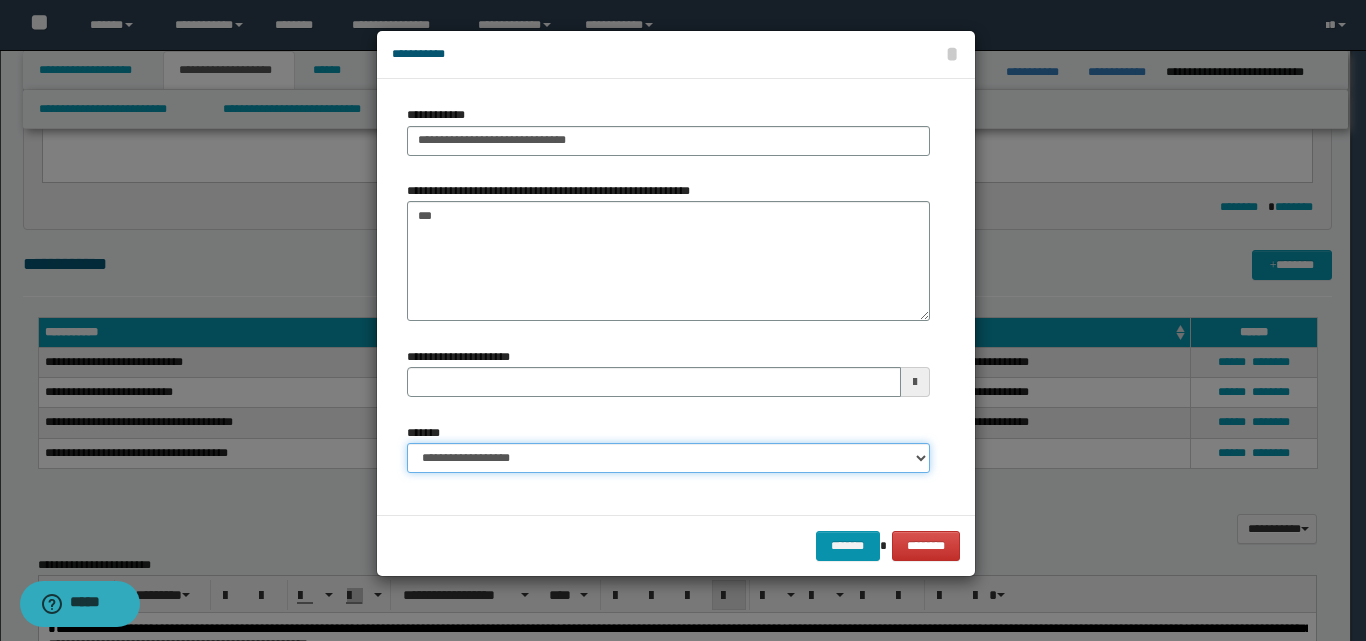 click on "**********" at bounding box center (668, 458) 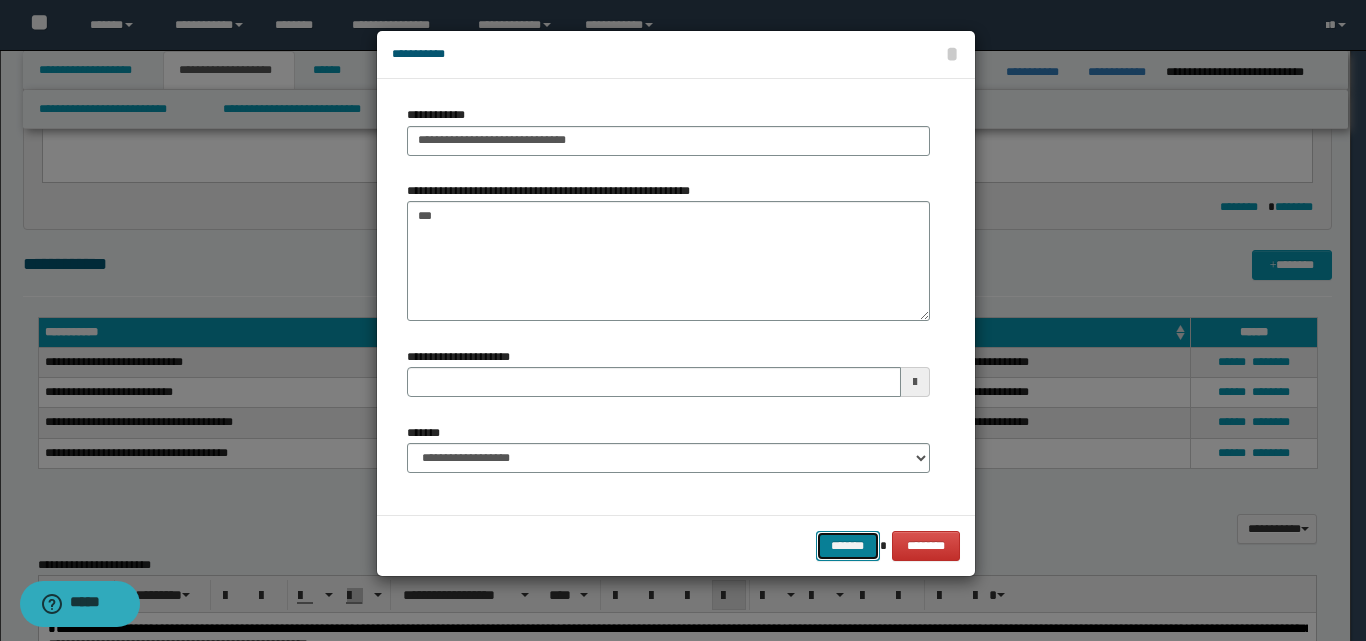 click on "*******" at bounding box center [848, 546] 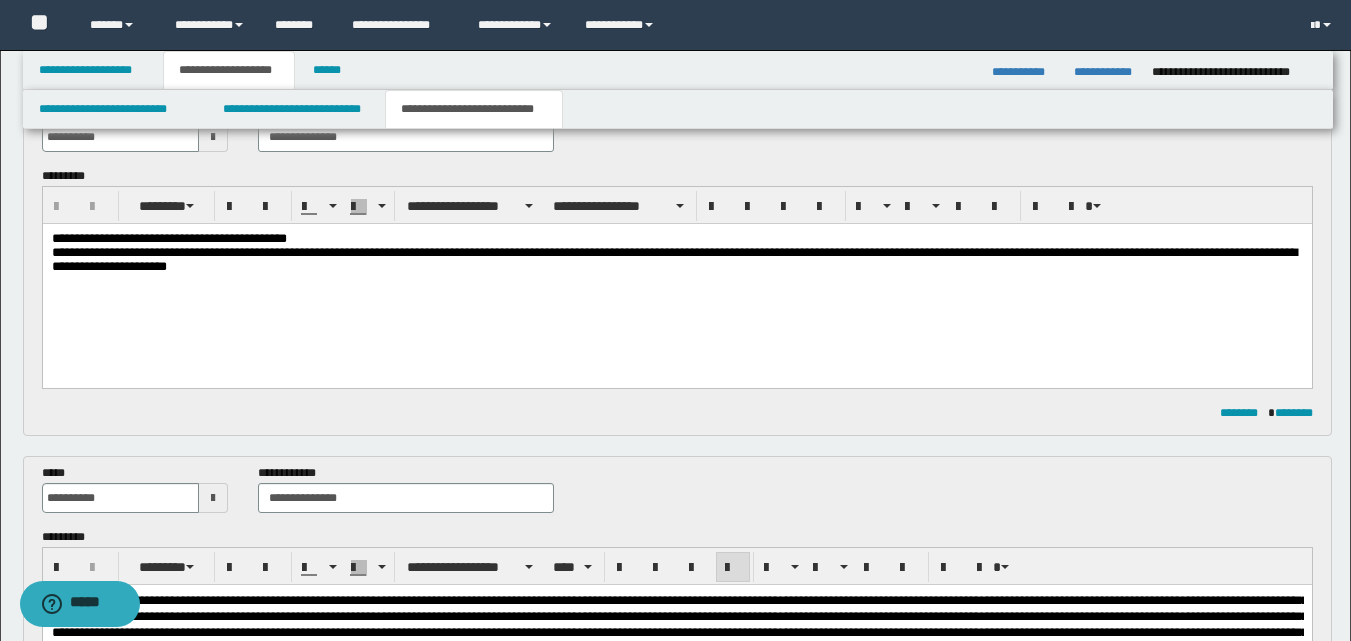 scroll, scrollTop: 114, scrollLeft: 0, axis: vertical 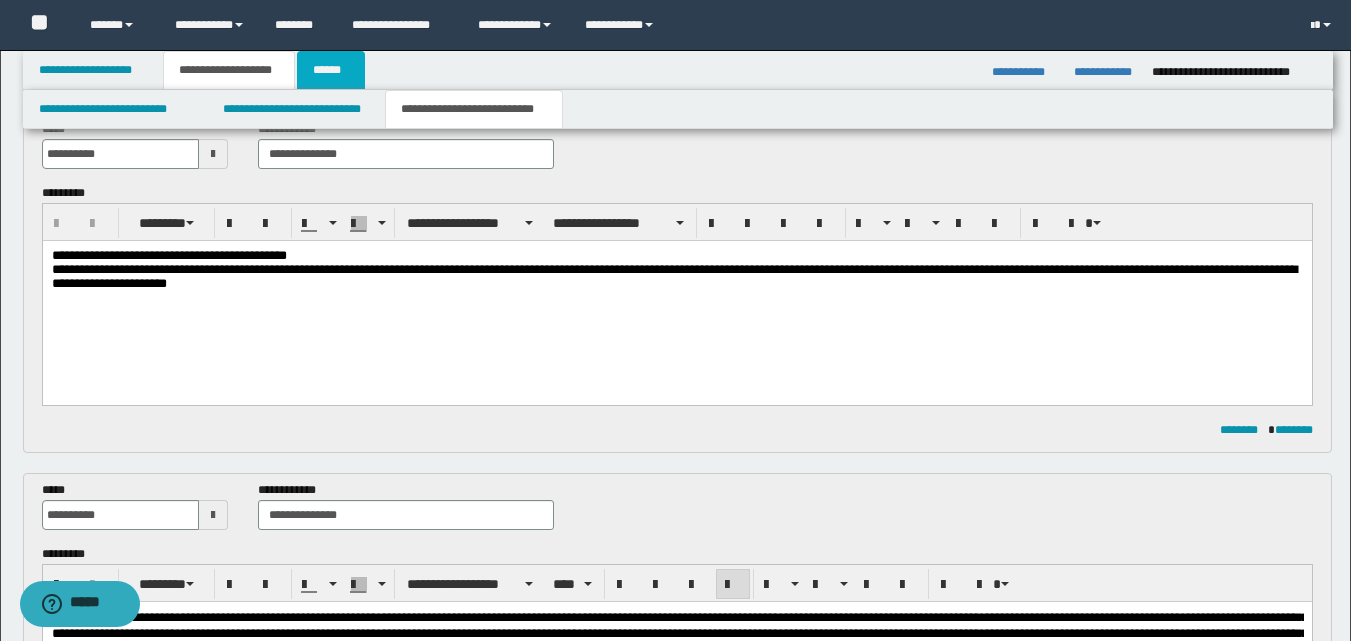 click on "******" at bounding box center (331, 70) 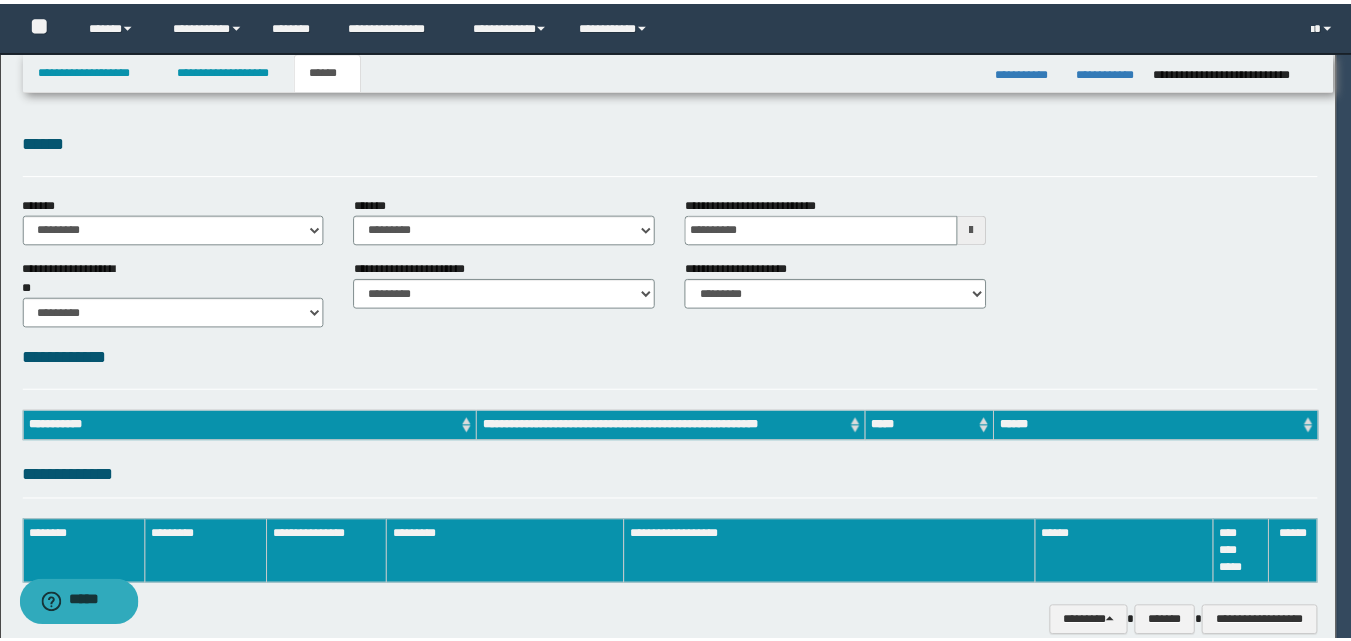 scroll, scrollTop: 0, scrollLeft: 0, axis: both 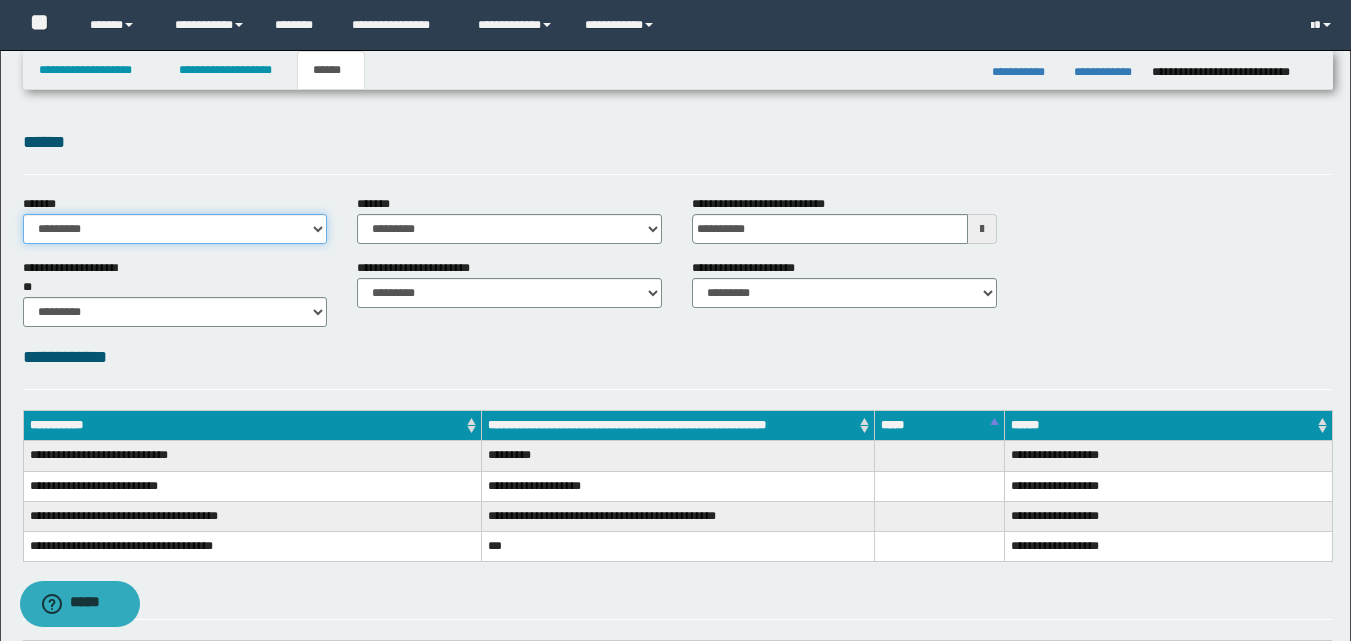 click on "**********" at bounding box center [175, 229] 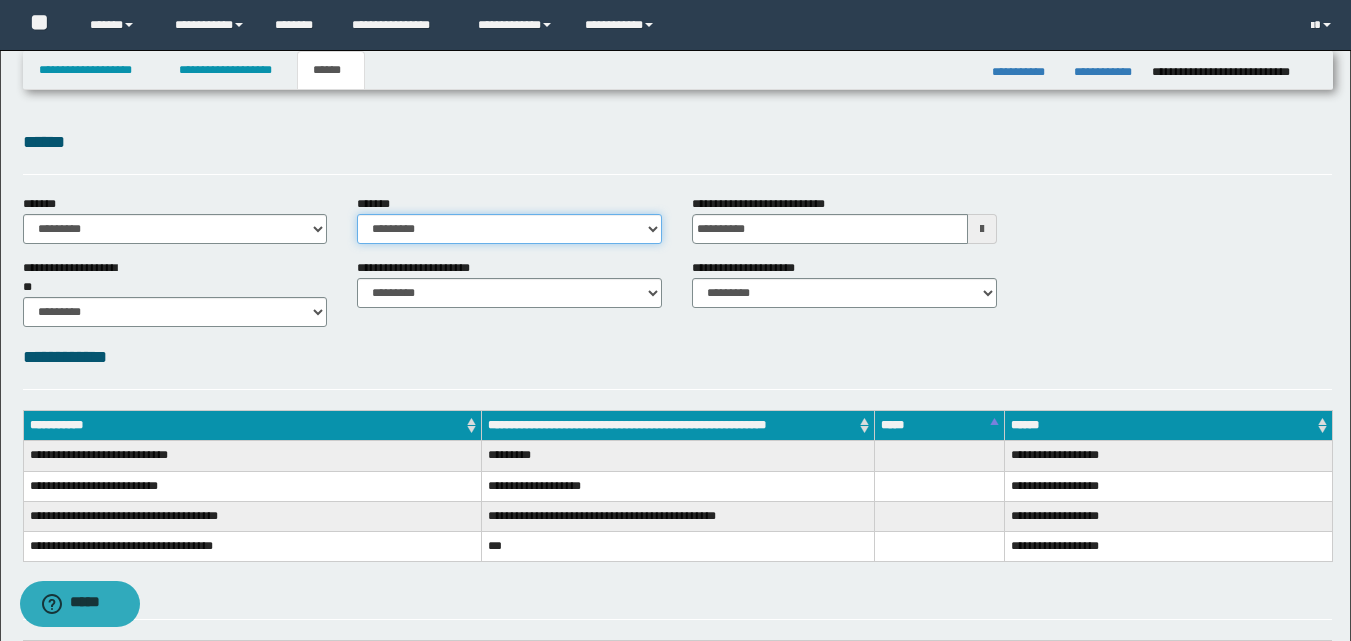 click on "**********" at bounding box center (509, 229) 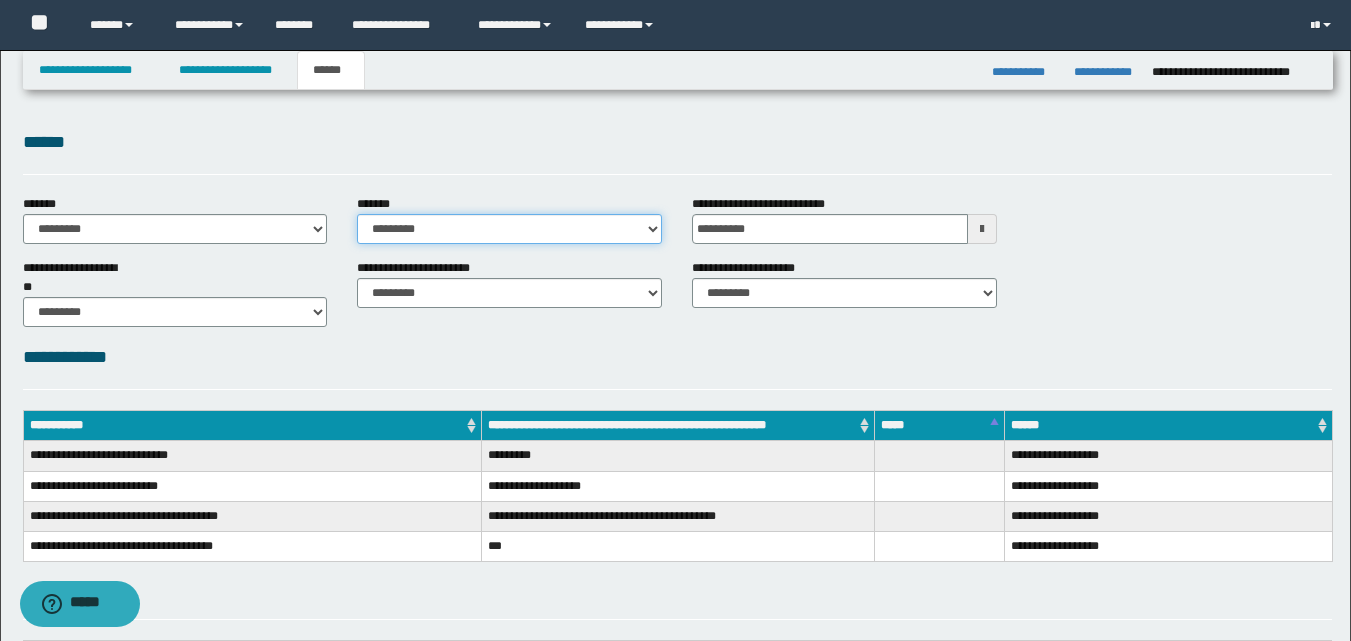 select on "*" 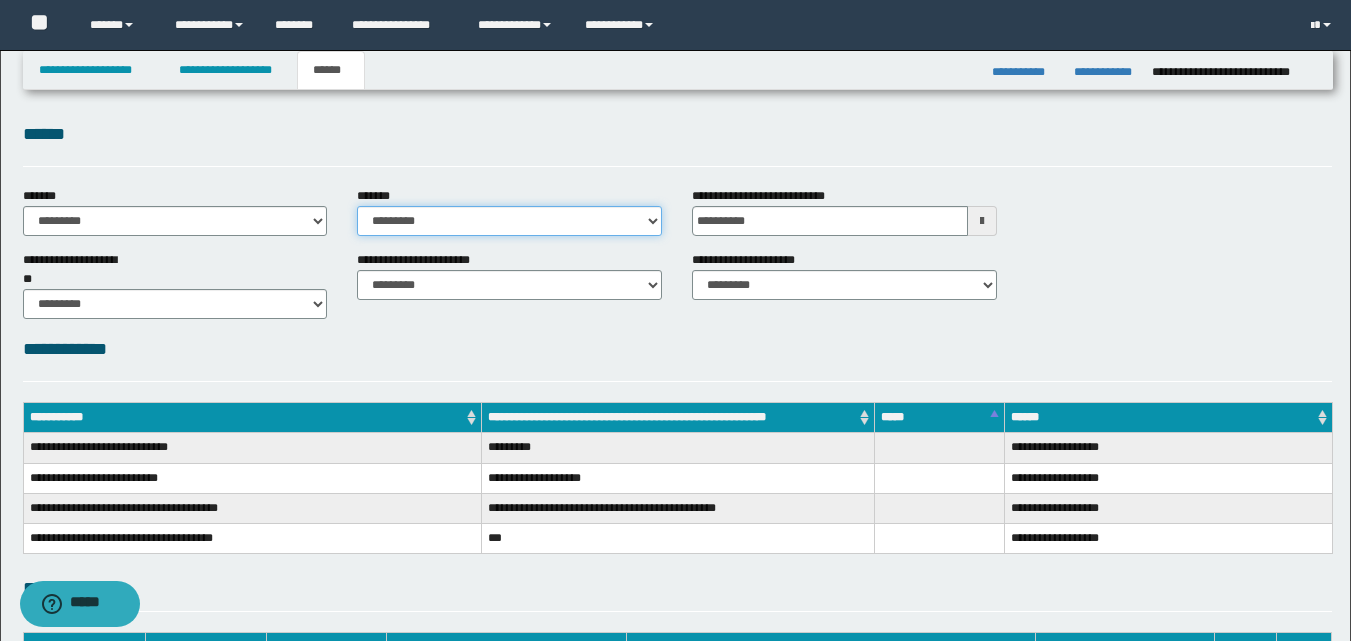 scroll, scrollTop: 0, scrollLeft: 0, axis: both 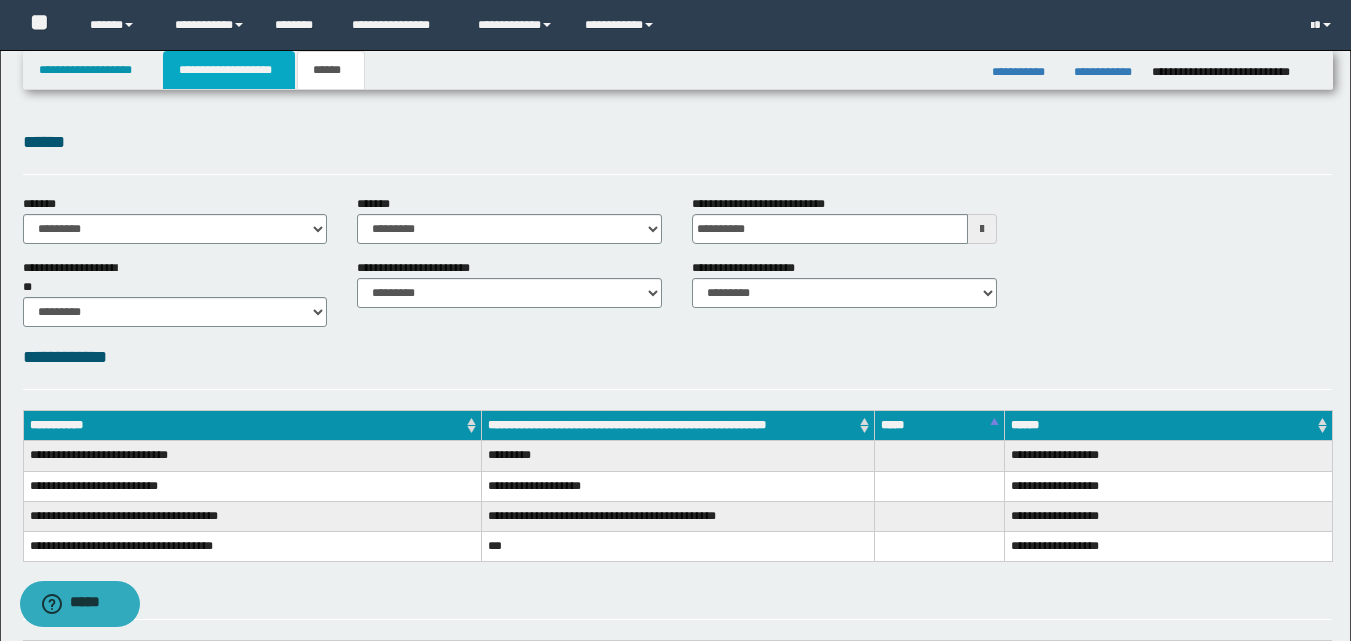 drag, startPoint x: 228, startPoint y: 79, endPoint x: 300, endPoint y: 172, distance: 117.61378 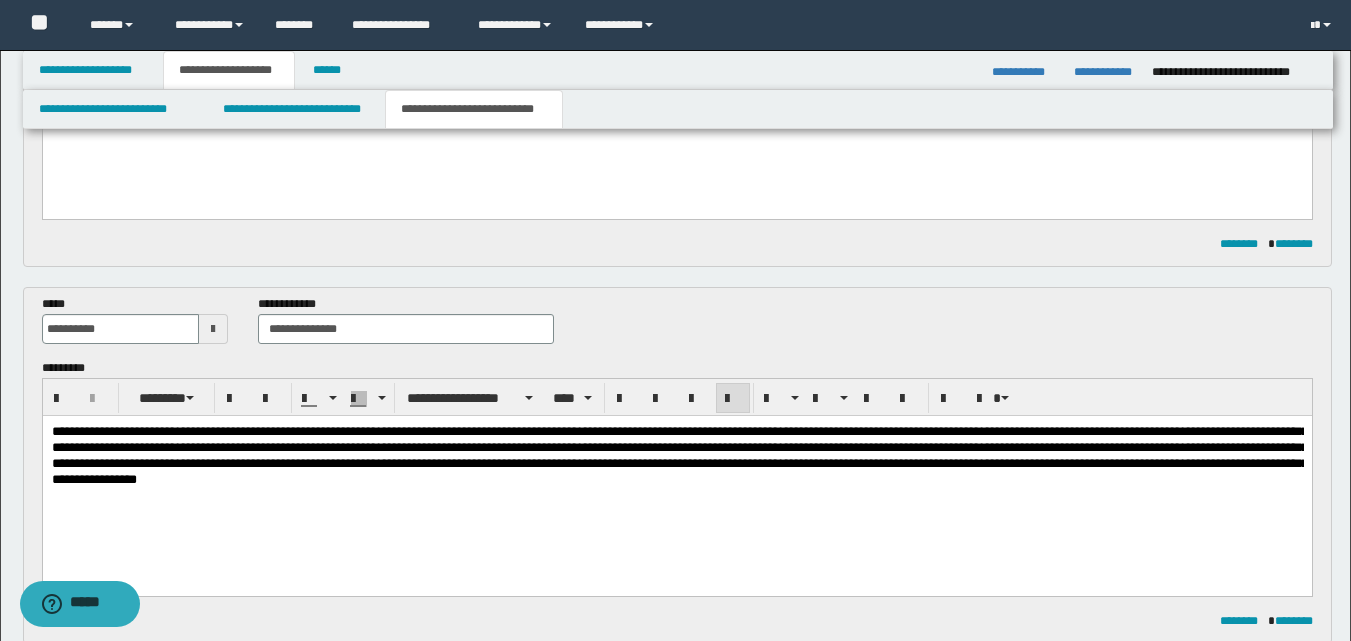 scroll, scrollTop: 0, scrollLeft: 0, axis: both 